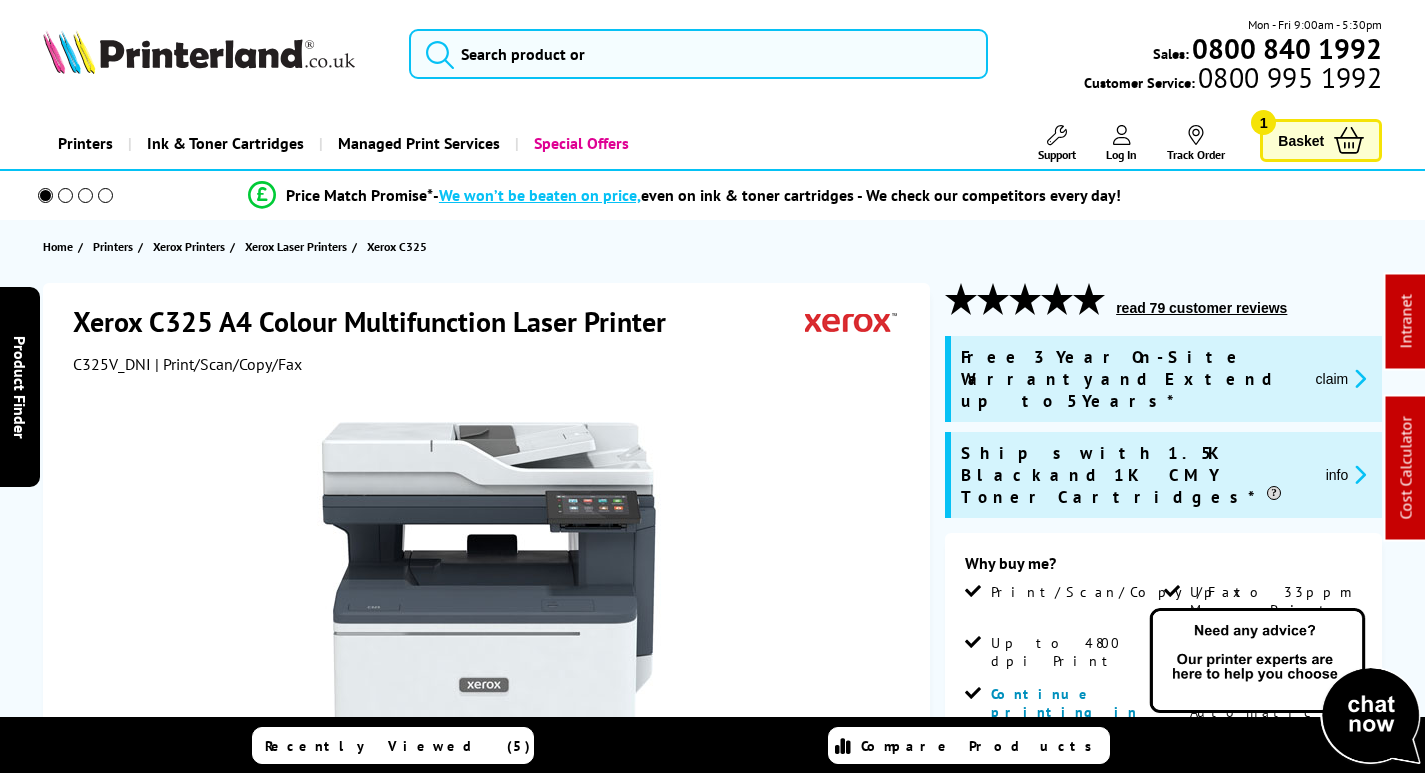 scroll, scrollTop: 0, scrollLeft: 0, axis: both 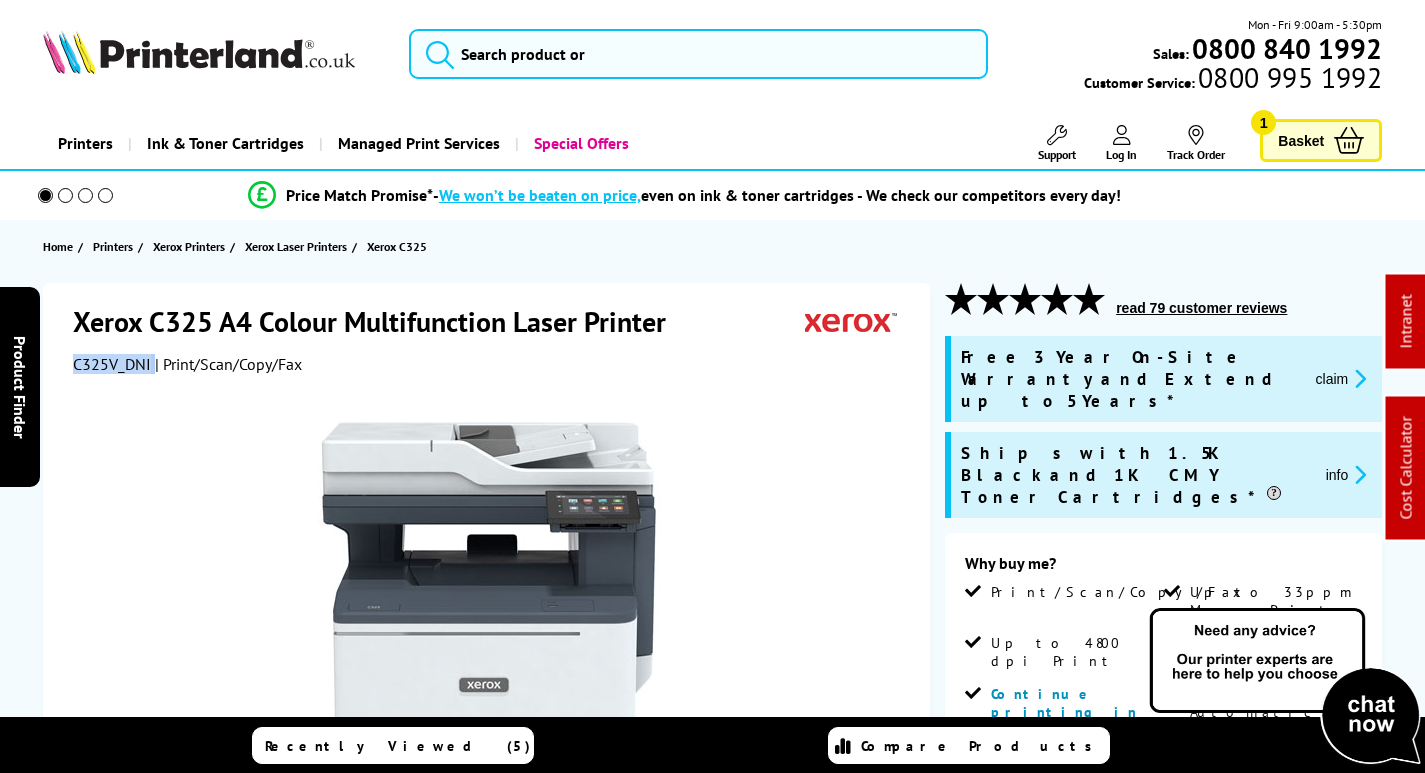 click on "C325V_DNI
| Print/Scan/Copy/Fax" at bounding box center (489, 364) 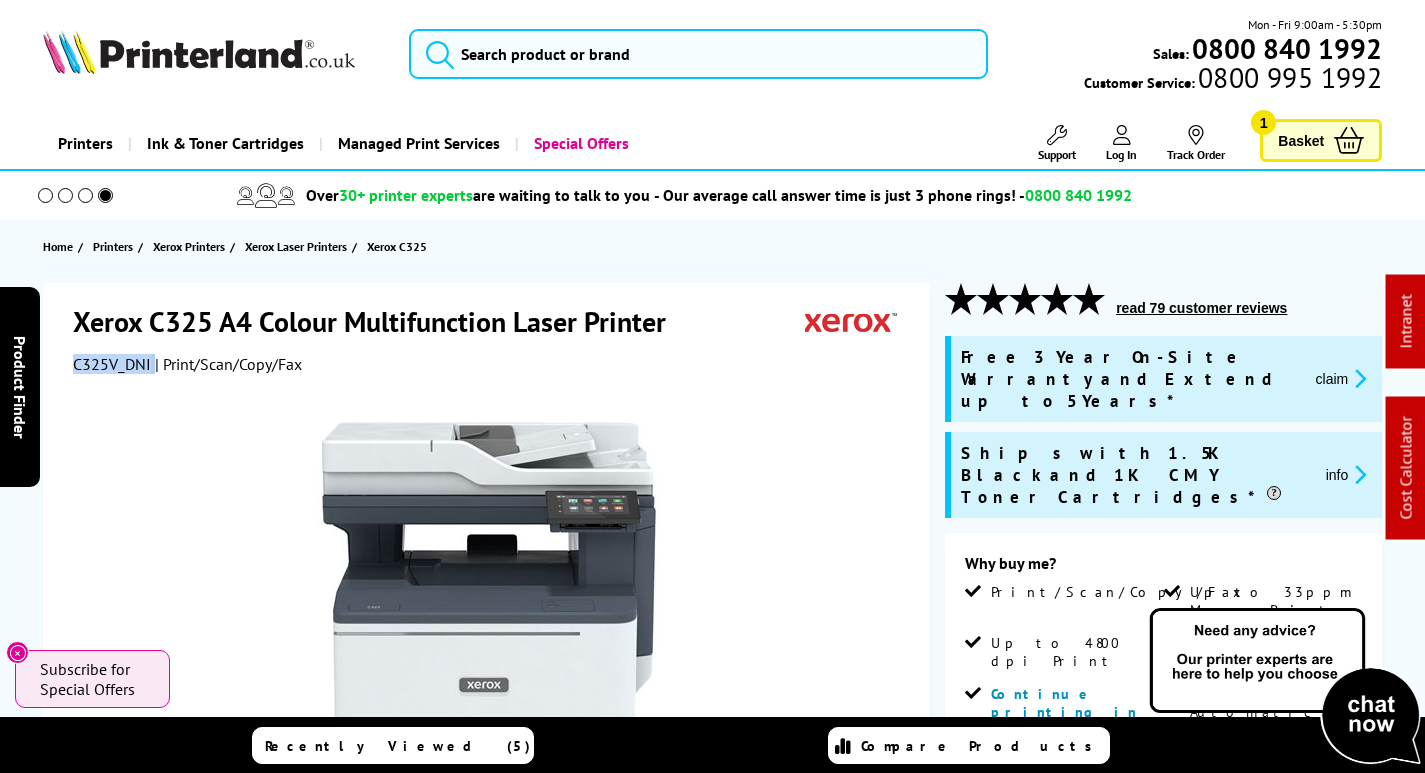 click on "claim" at bounding box center [1341, 378] 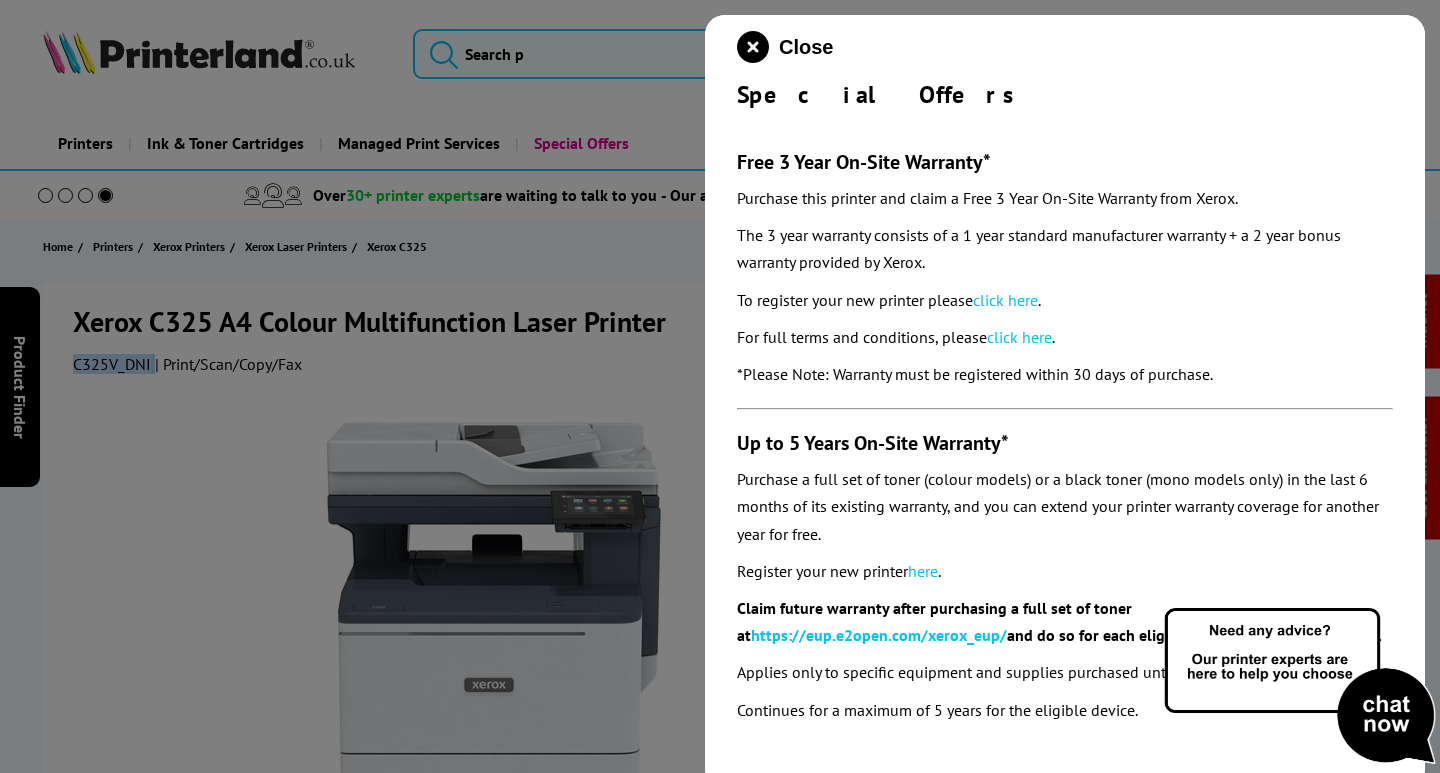 click on "click here" at bounding box center (1005, 300) 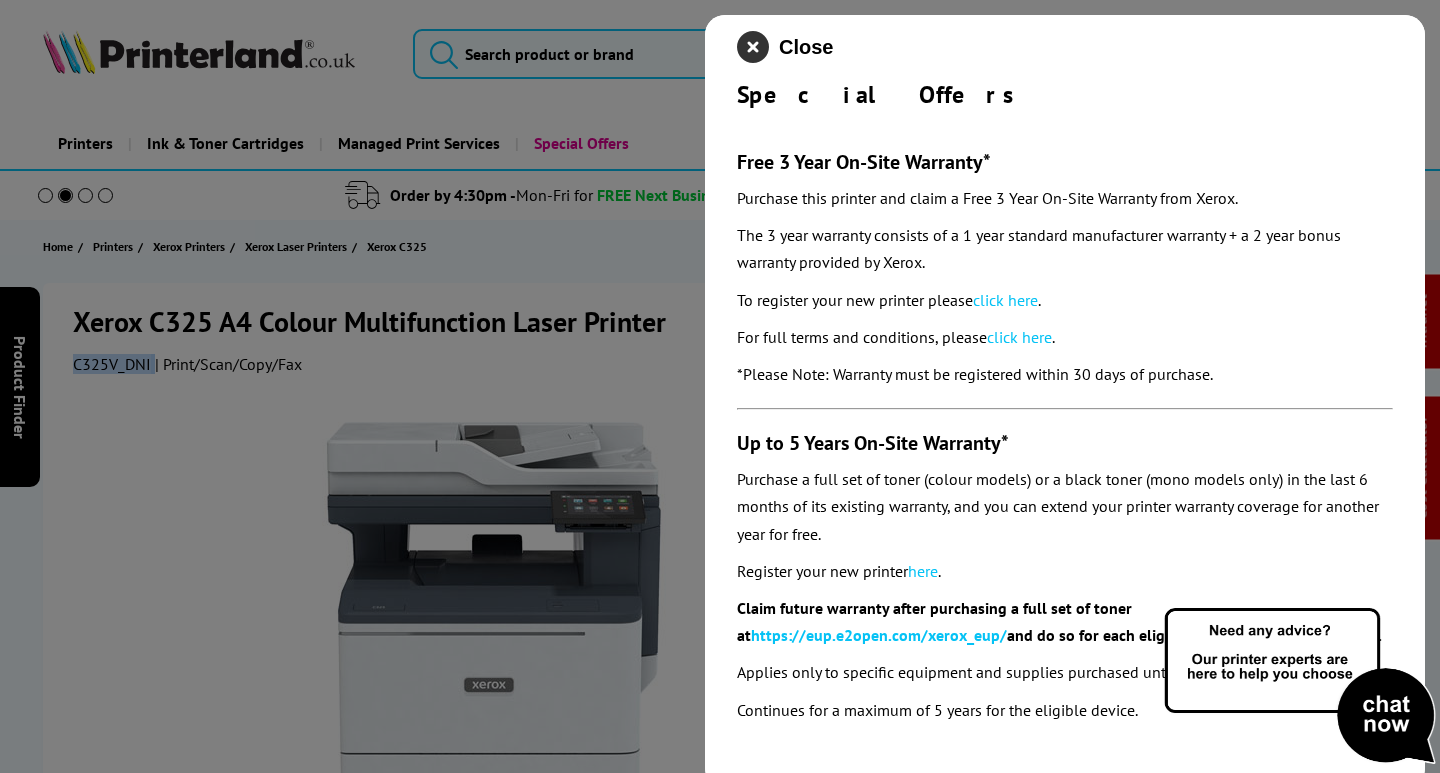 click at bounding box center [753, 47] 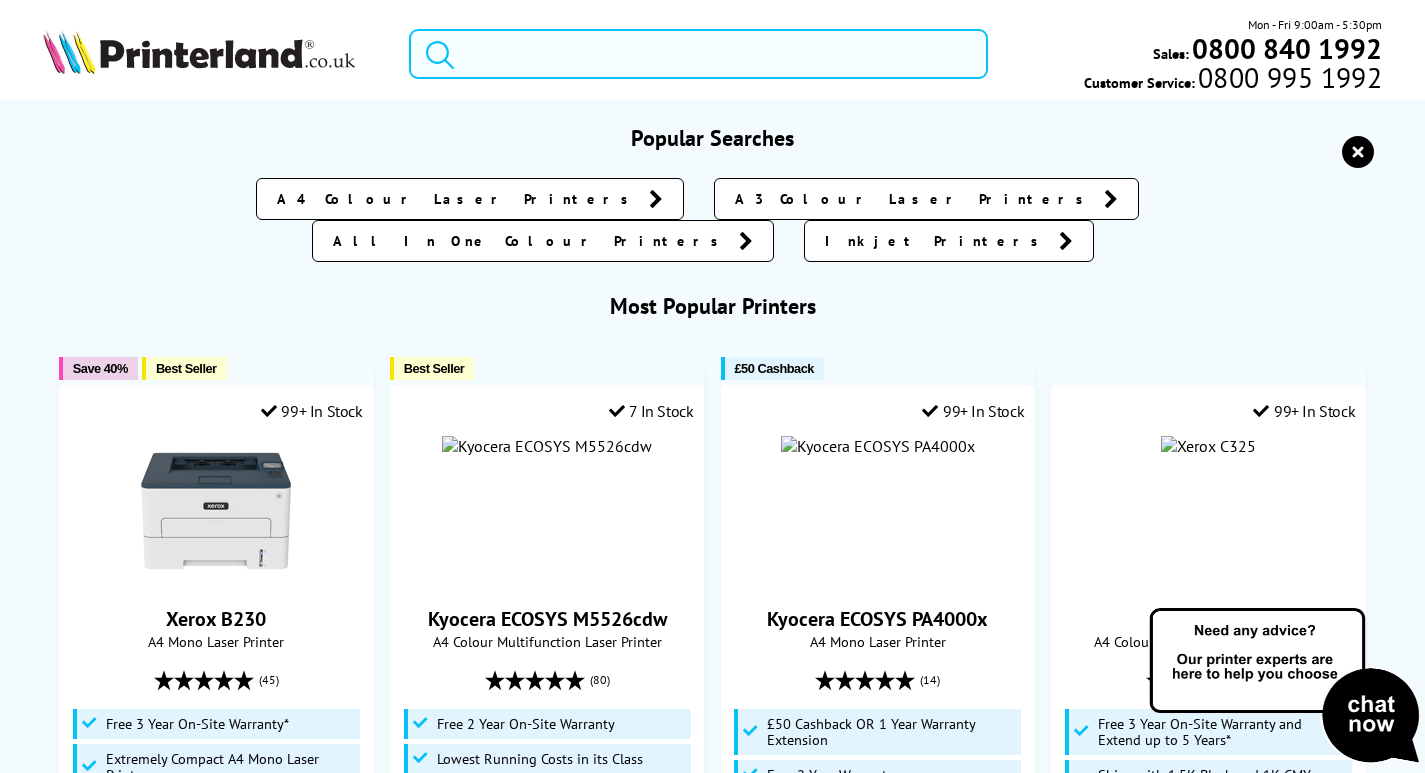 click at bounding box center [698, 54] 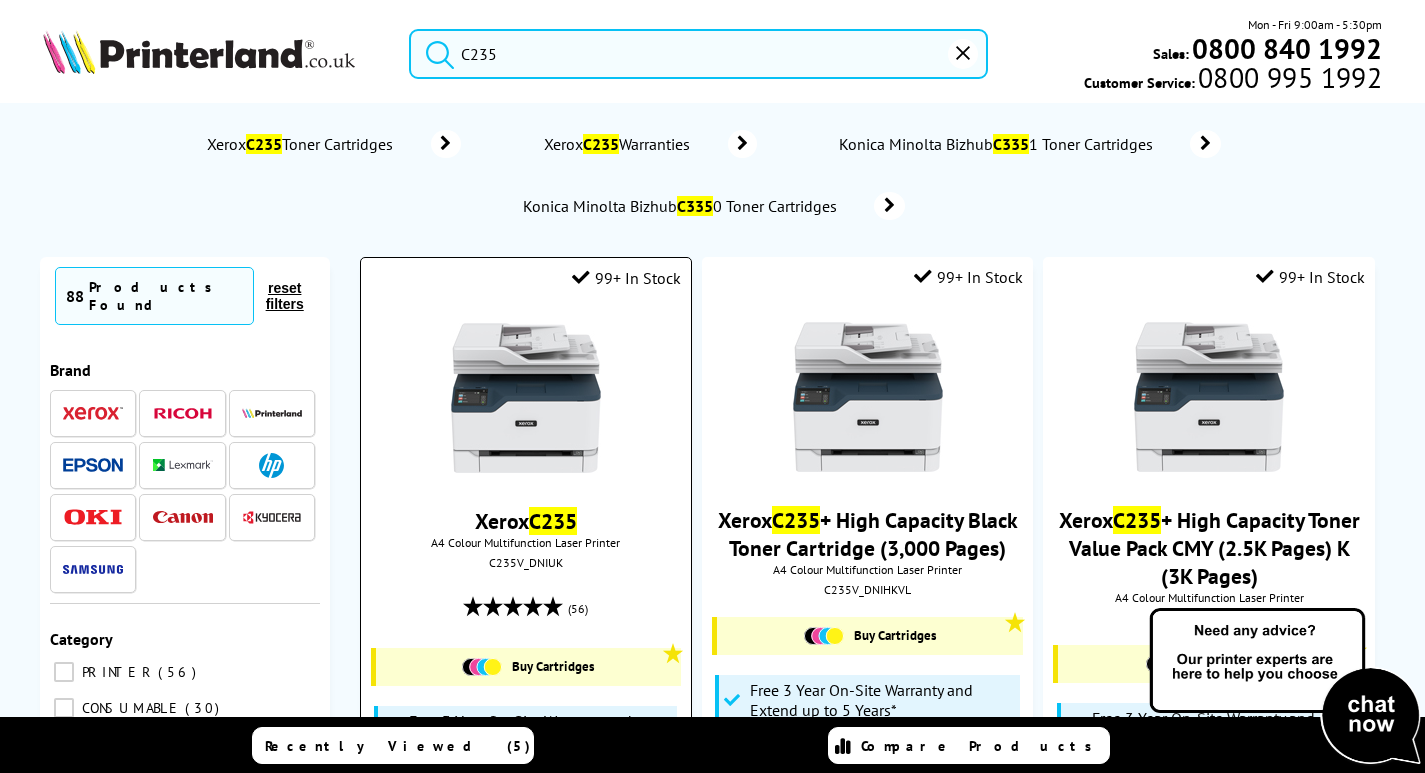 type on "C235" 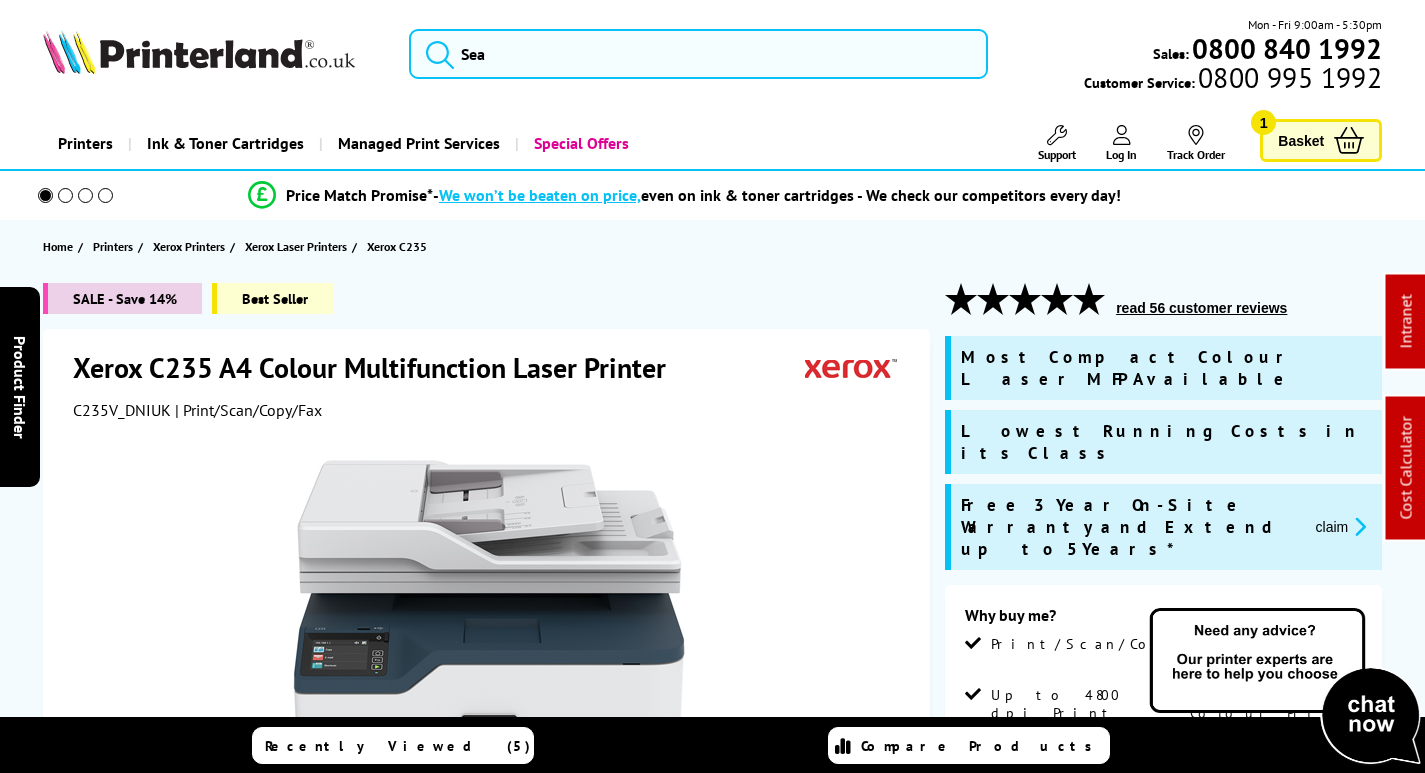 scroll, scrollTop: 0, scrollLeft: 0, axis: both 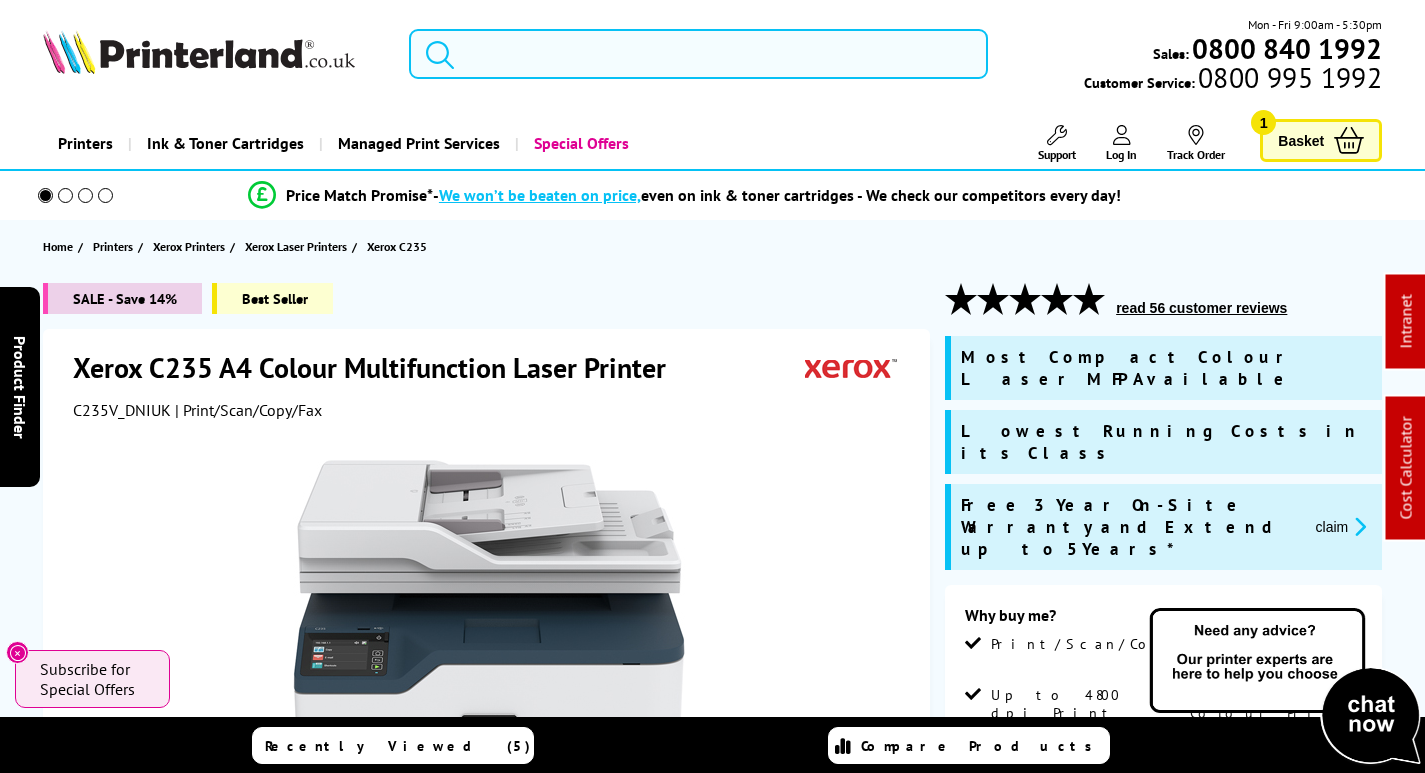 drag, startPoint x: 609, startPoint y: 44, endPoint x: 606, endPoint y: 64, distance: 20.22375 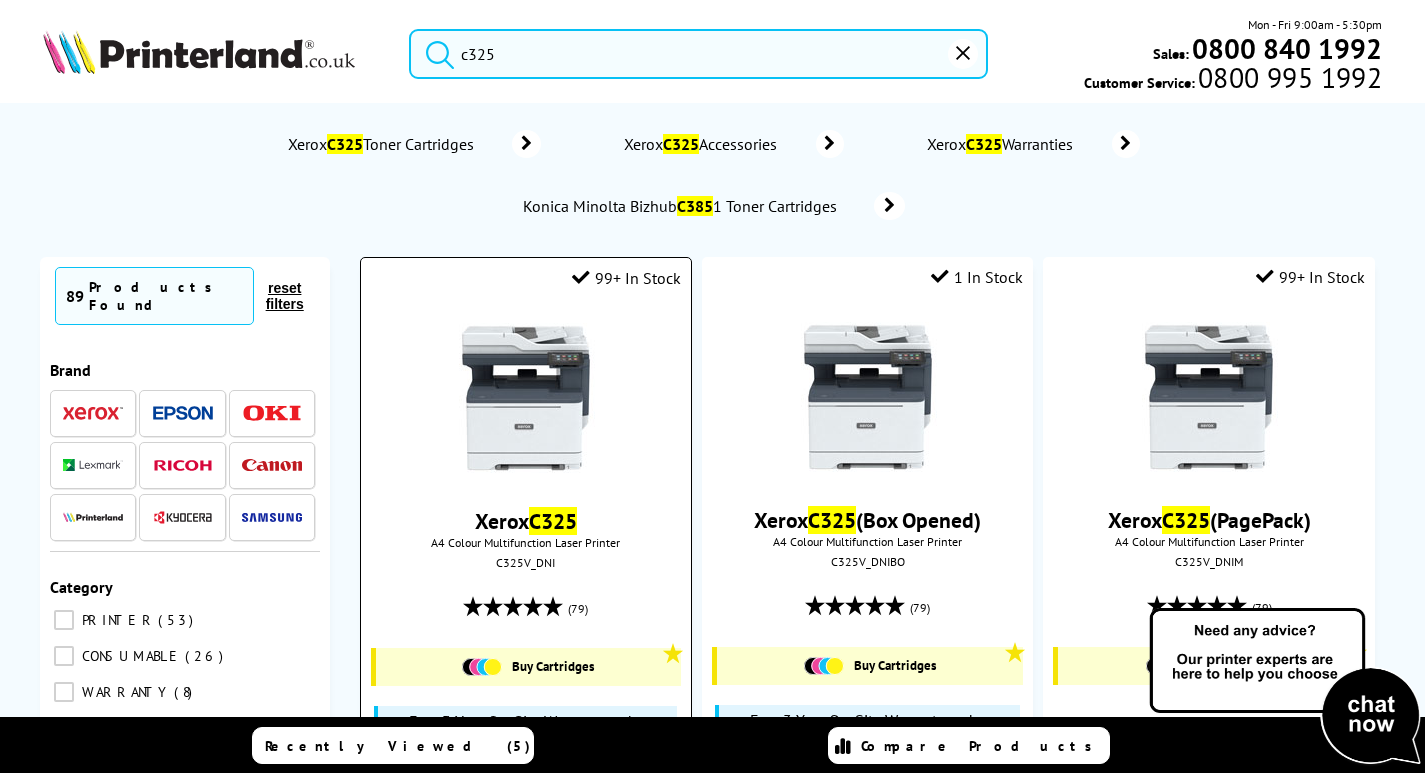 type on "c325" 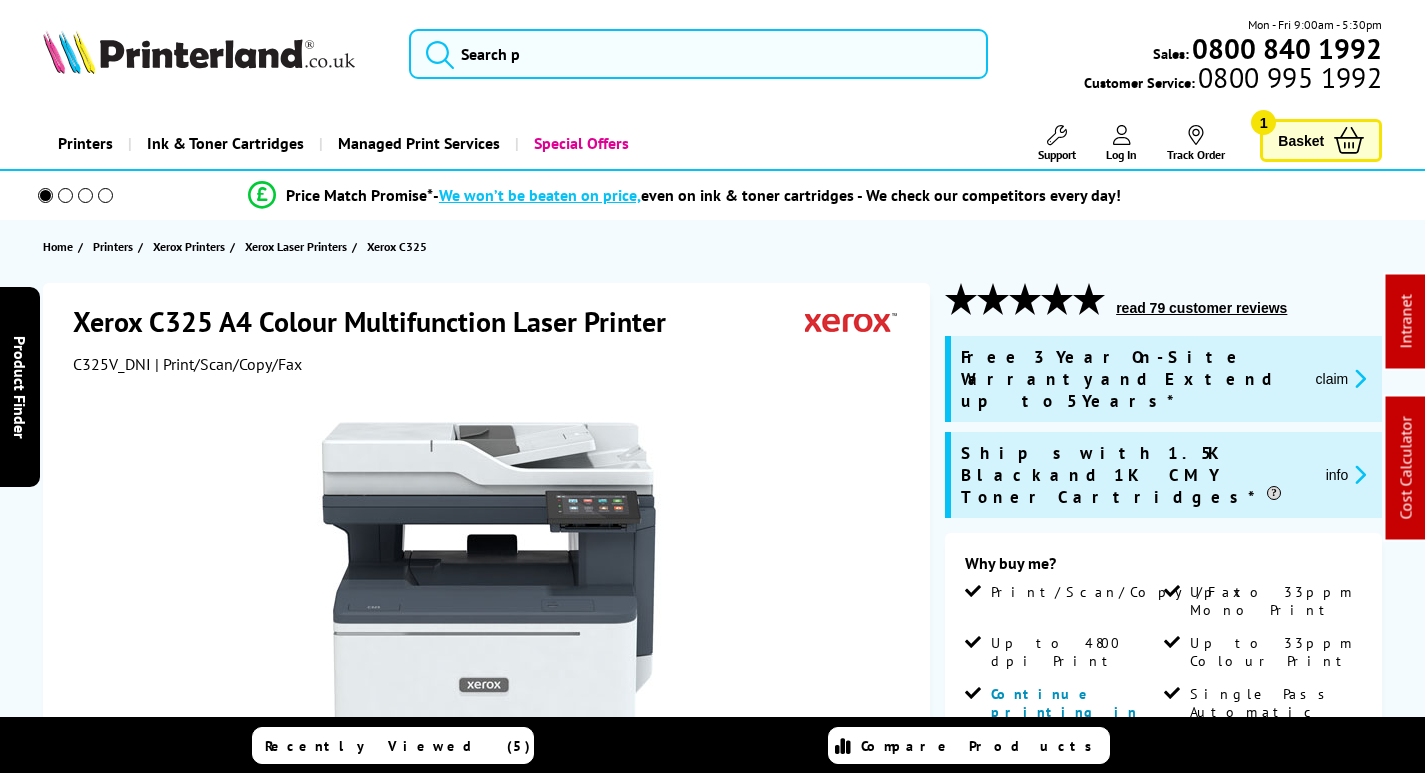 scroll, scrollTop: 0, scrollLeft: 0, axis: both 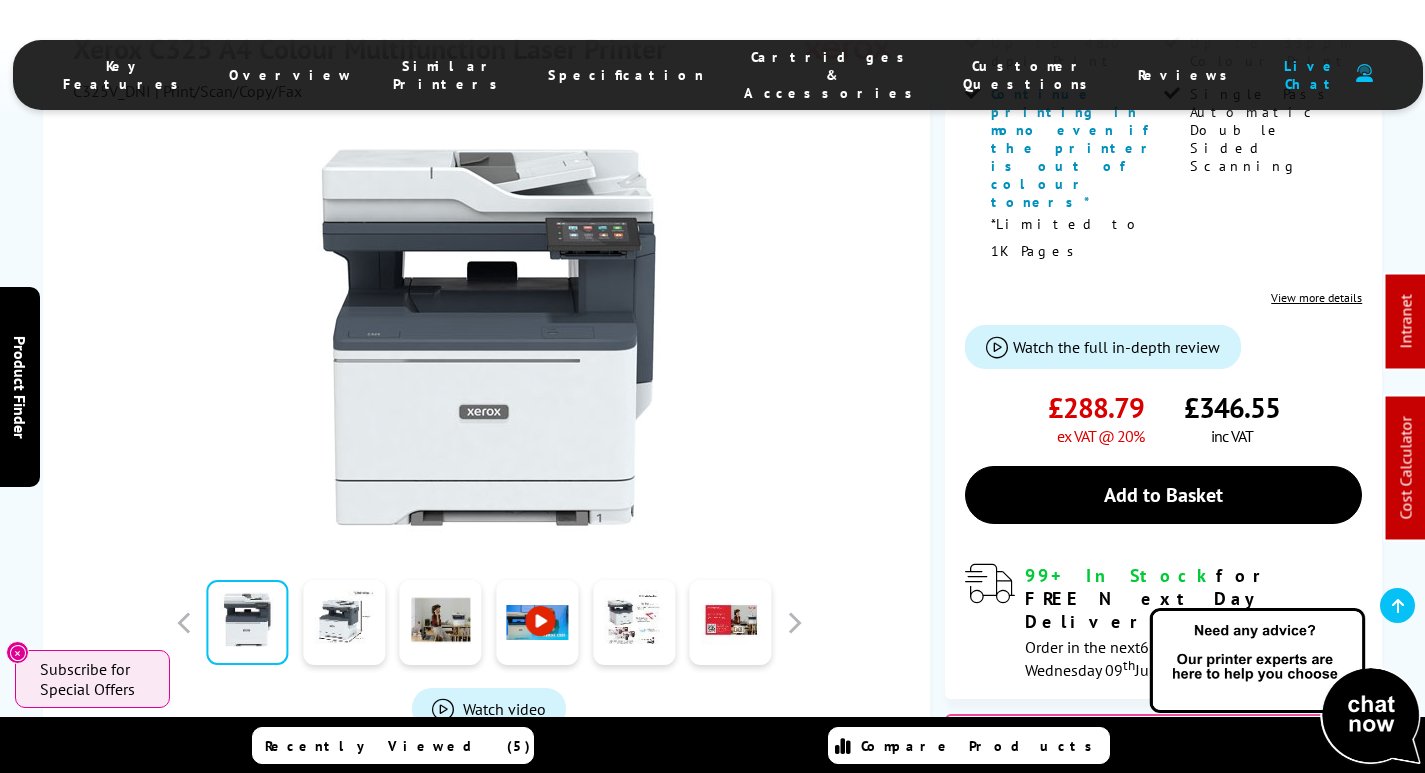 click on "Cartridges & Accessories" at bounding box center [833, 75] 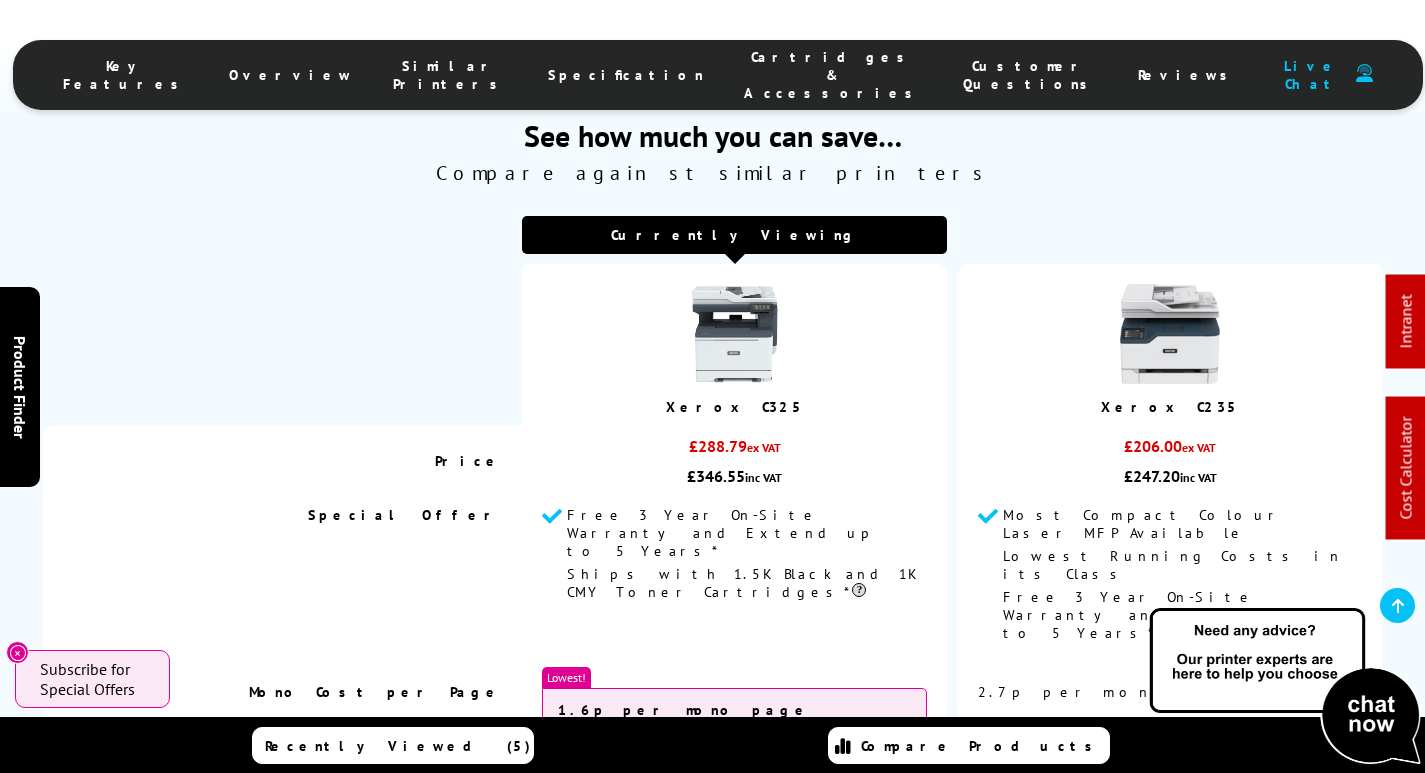scroll, scrollTop: 7572, scrollLeft: 0, axis: vertical 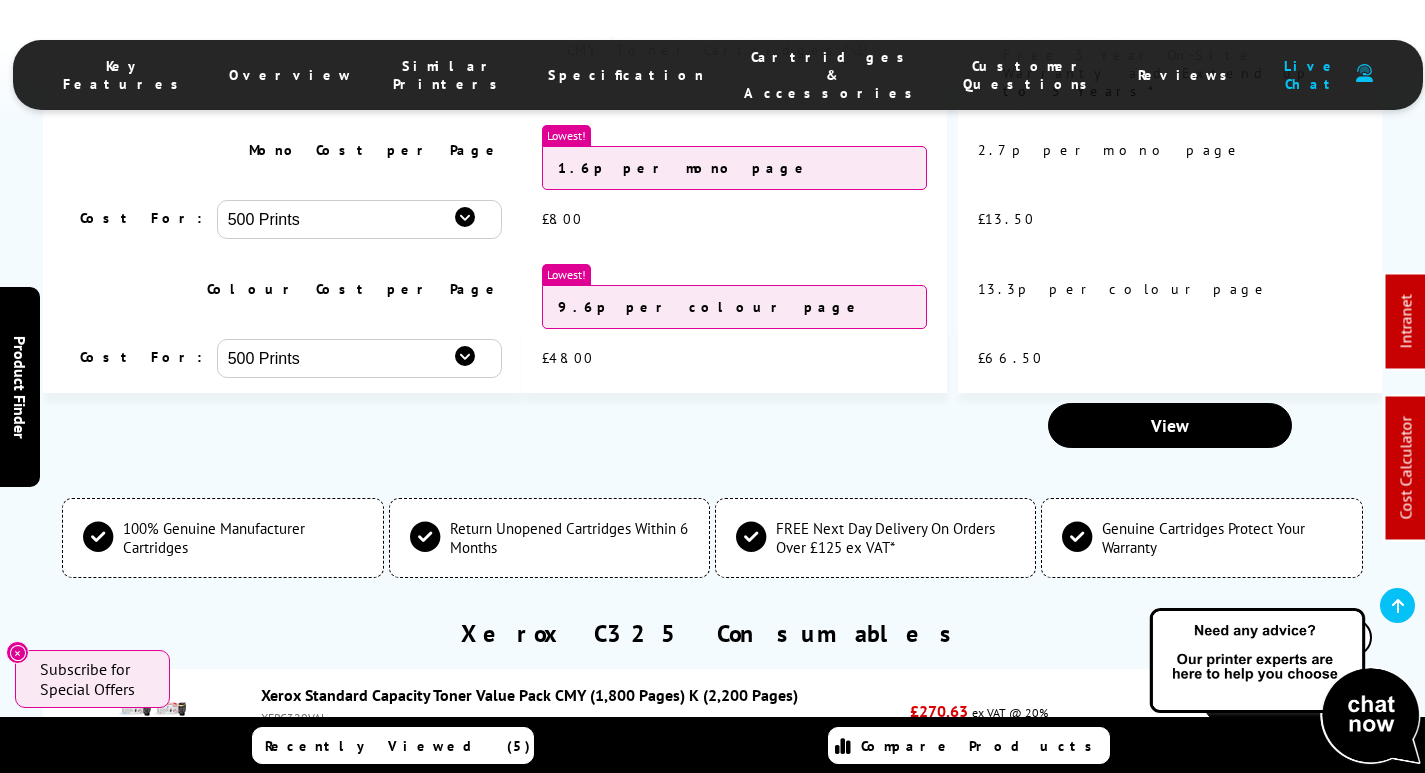 click on "Xerox Standard Capacity Toner Value Pack CMY (1,800 Pages) K (2,200 Pages)" at bounding box center [529, 695] 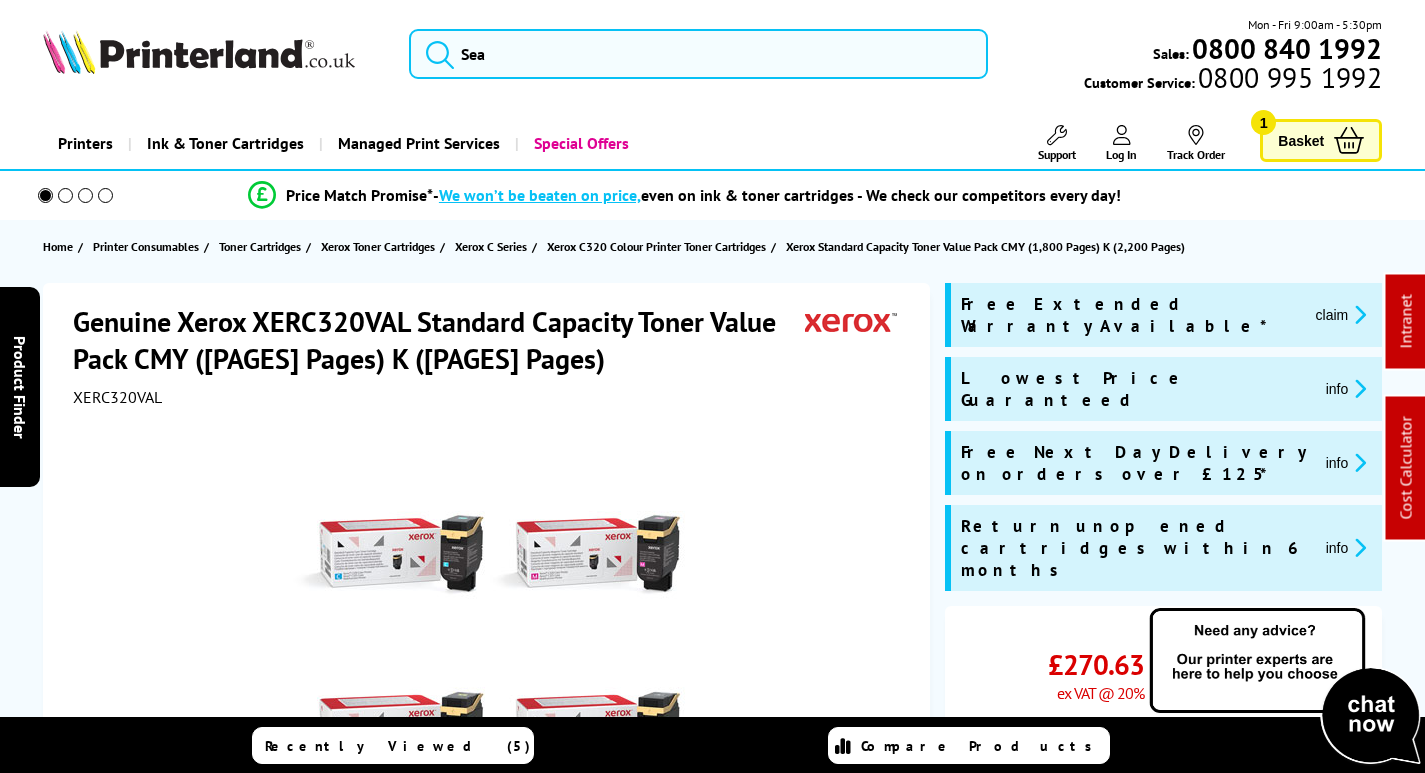 scroll, scrollTop: 0, scrollLeft: 0, axis: both 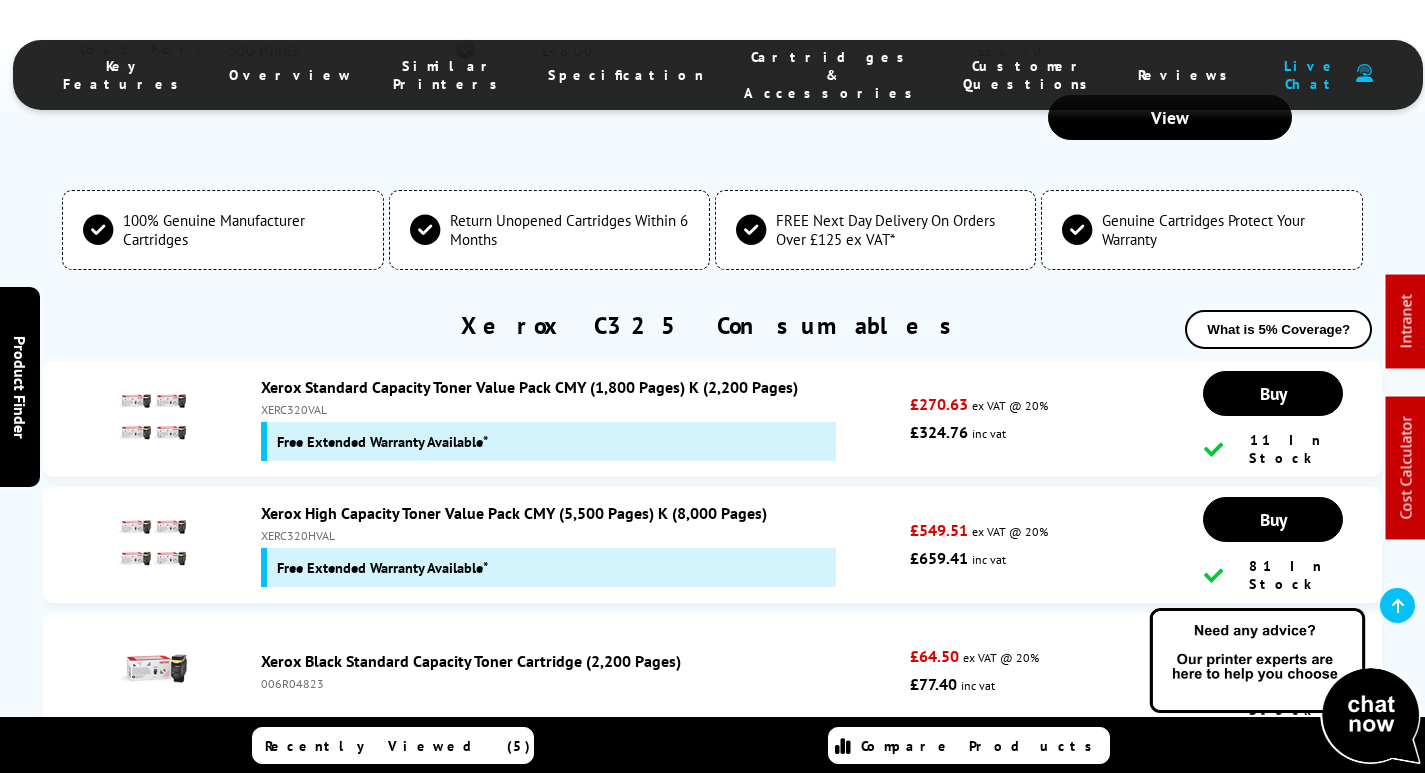 click on "Xerox High Capacity Toner Value Pack CMY (5,500 Pages) K (8,000 Pages)" at bounding box center [514, 513] 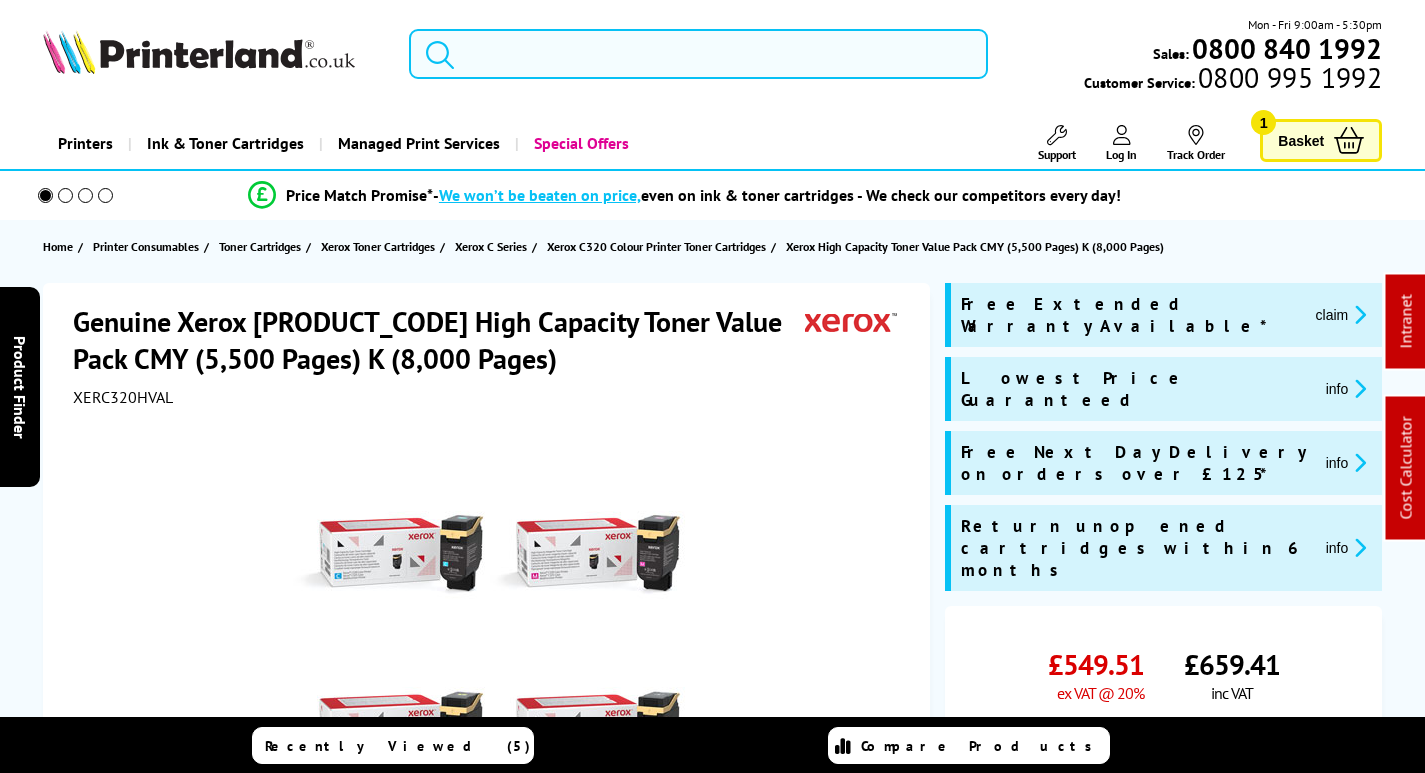 scroll, scrollTop: 0, scrollLeft: 0, axis: both 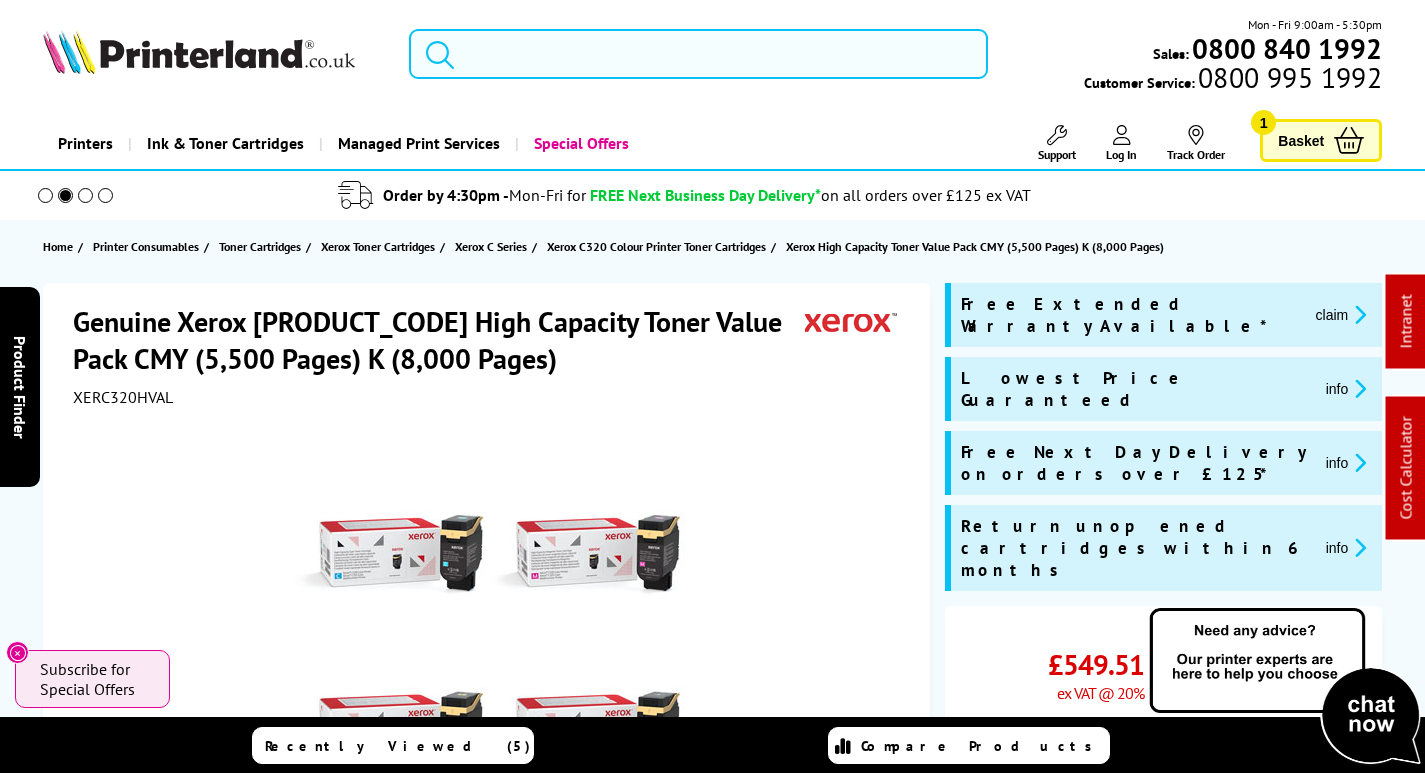 drag, startPoint x: 670, startPoint y: 40, endPoint x: 610, endPoint y: 60, distance: 63.245552 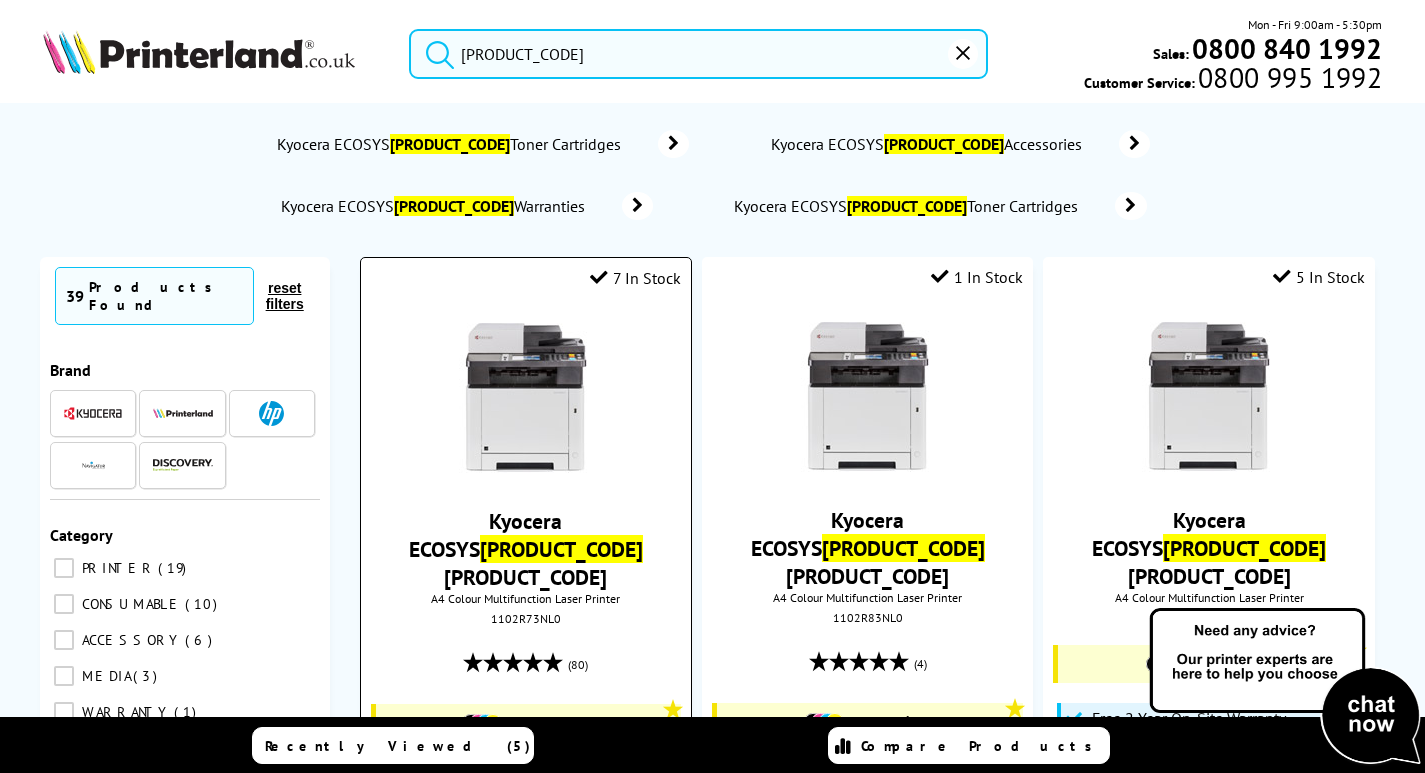type on "[PRODUCT_CODE]" 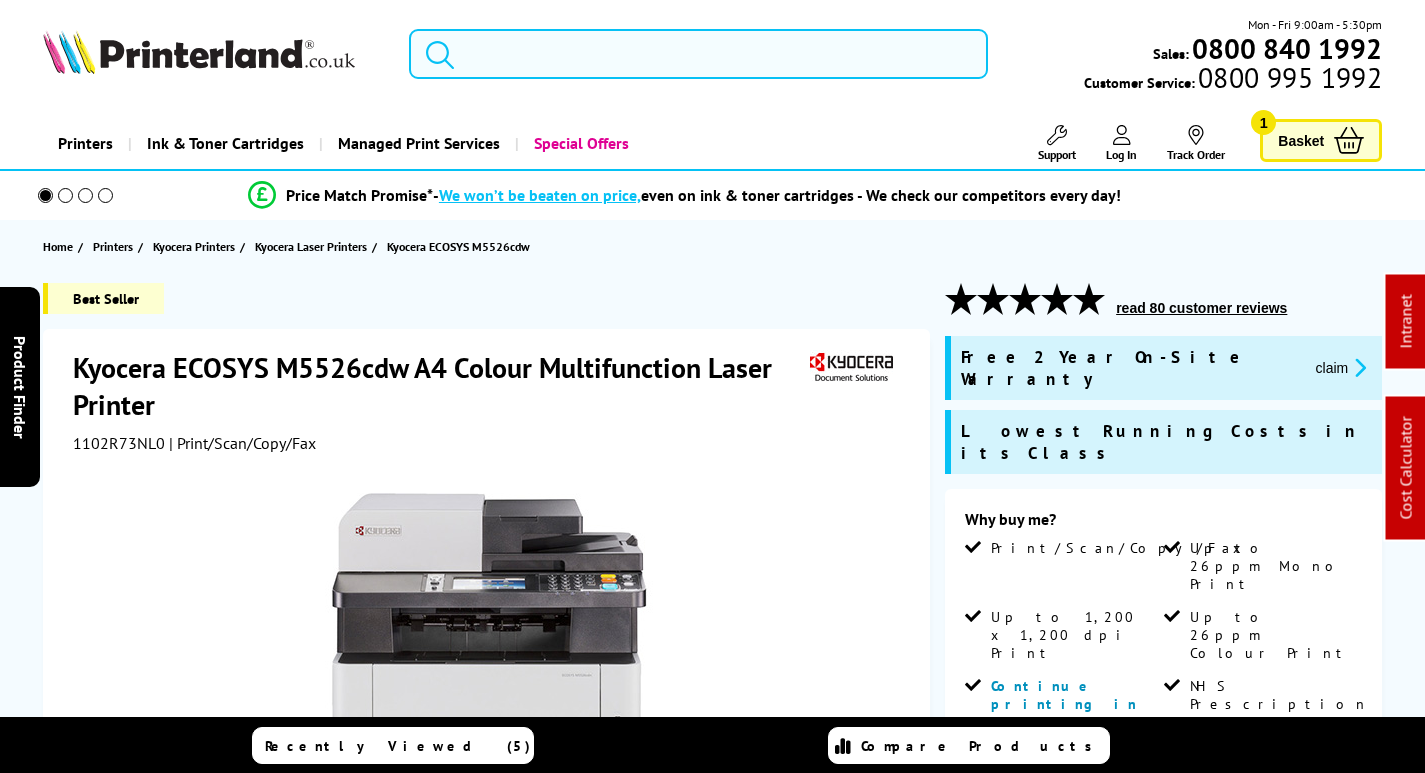 scroll, scrollTop: 0, scrollLeft: 0, axis: both 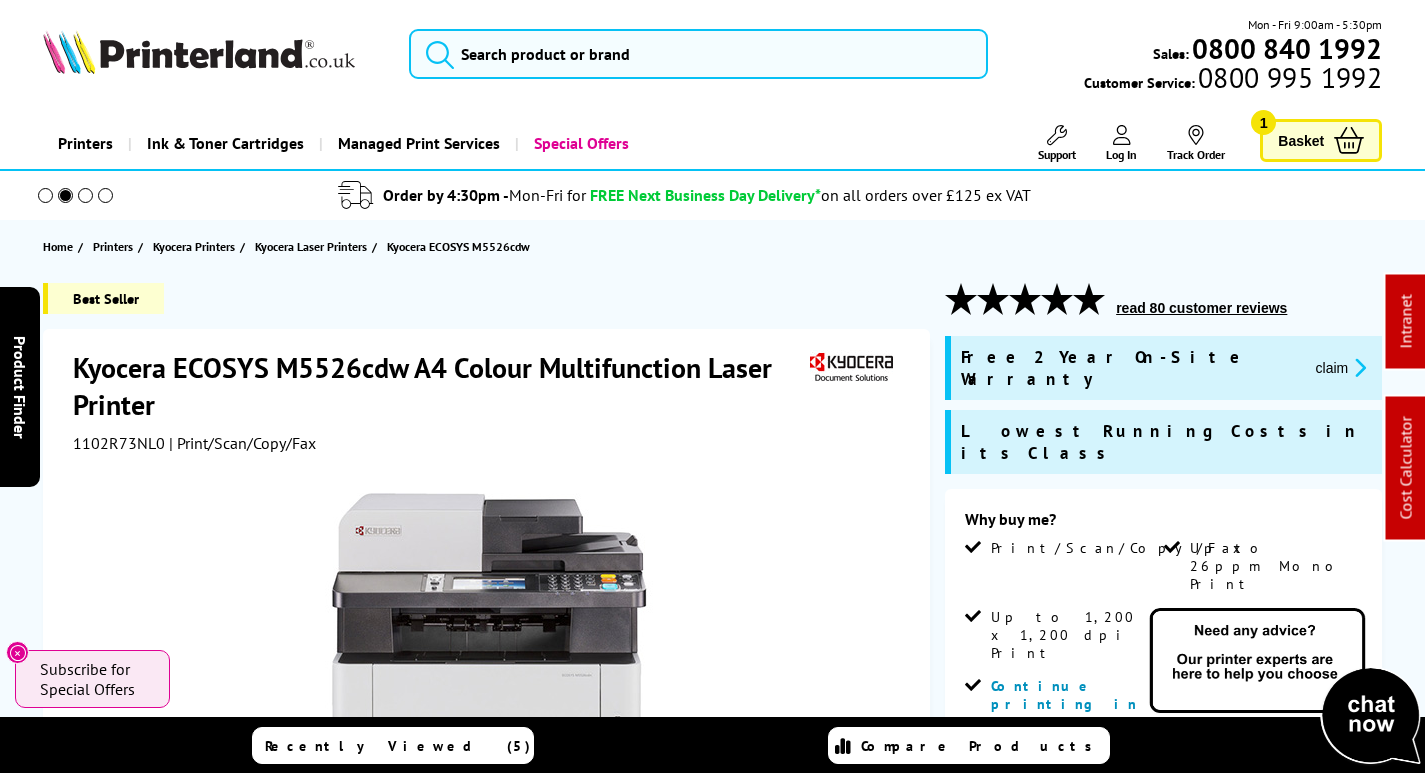 click on "Mon - Fri 9:00am - 5:30pm
Sales: 0800 840 1992
Customer Service: 0800 995 1992" at bounding box center (712, 59) 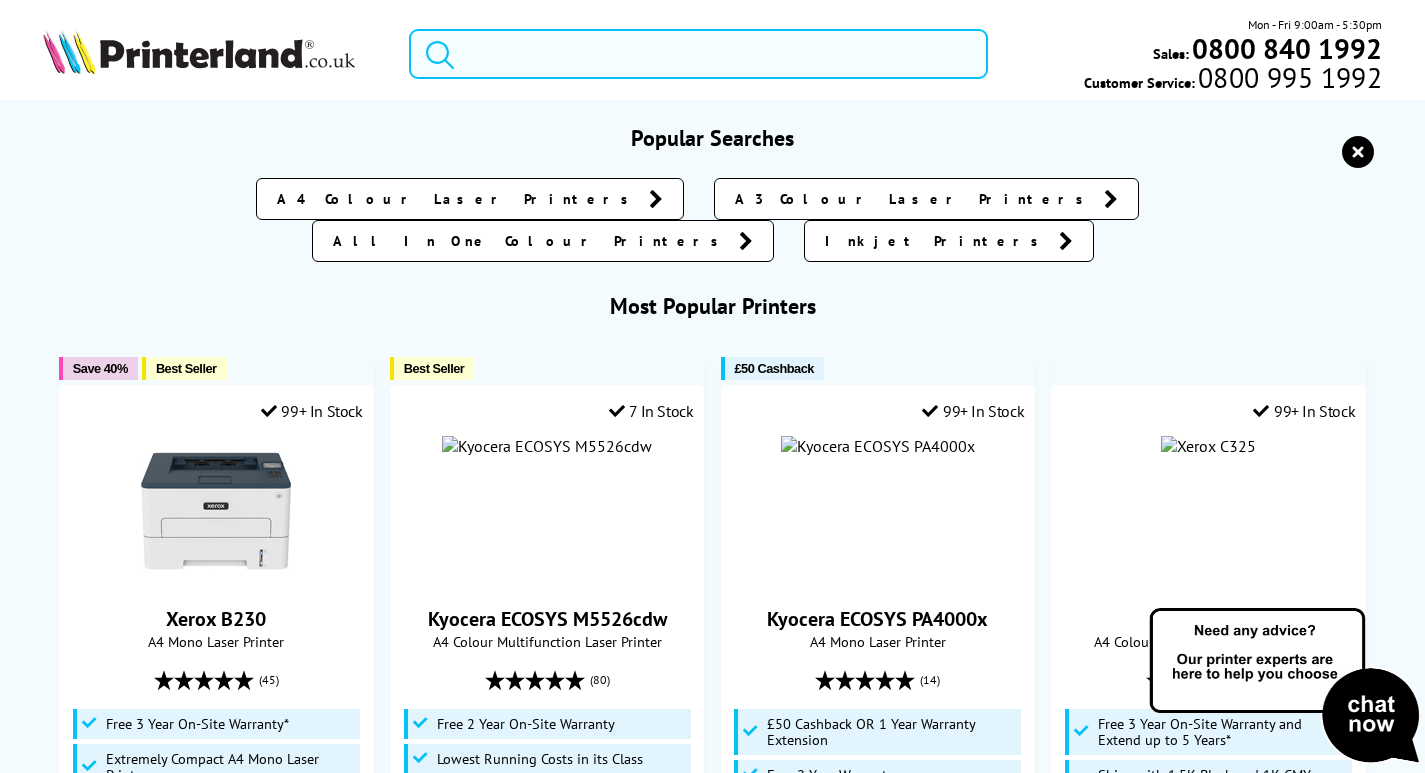 click at bounding box center [698, 54] 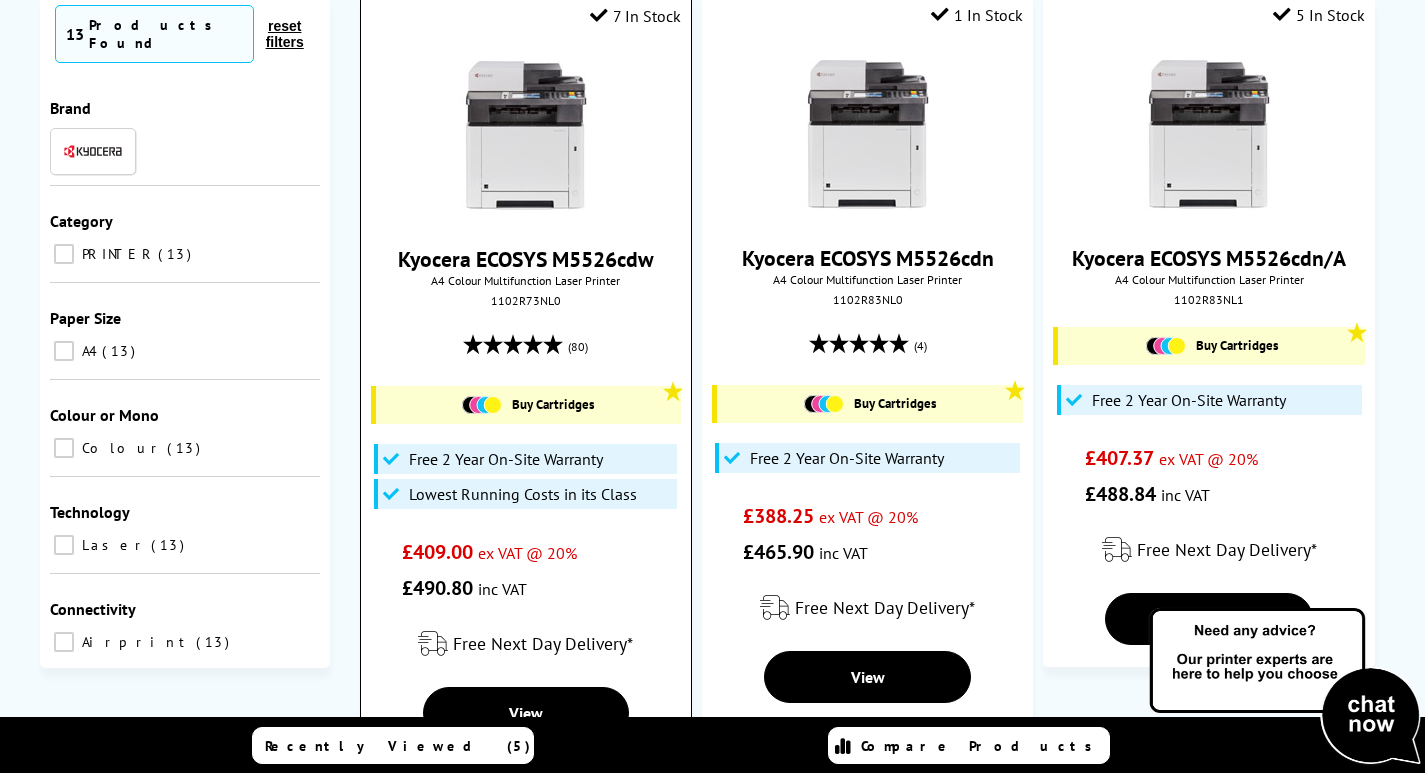 scroll, scrollTop: 0, scrollLeft: 0, axis: both 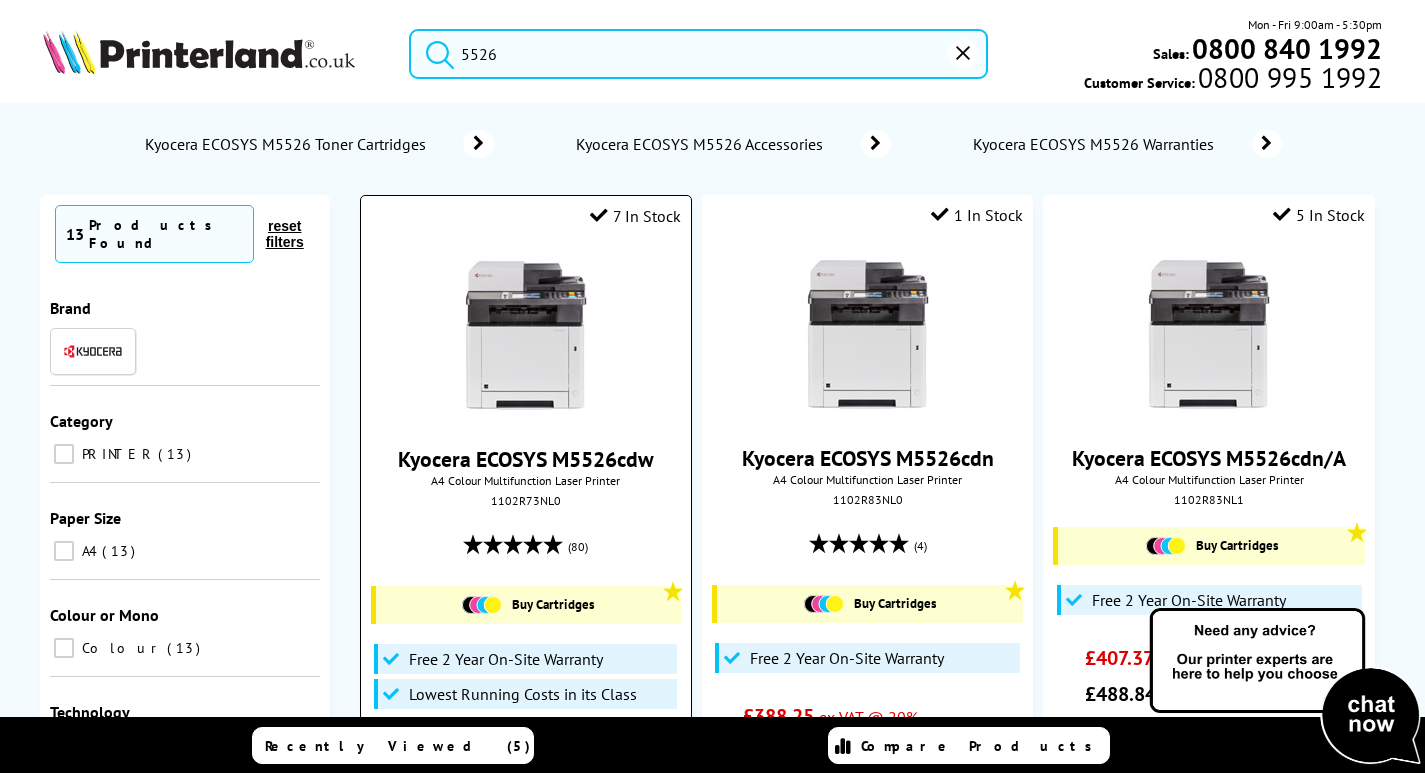 type on "5526" 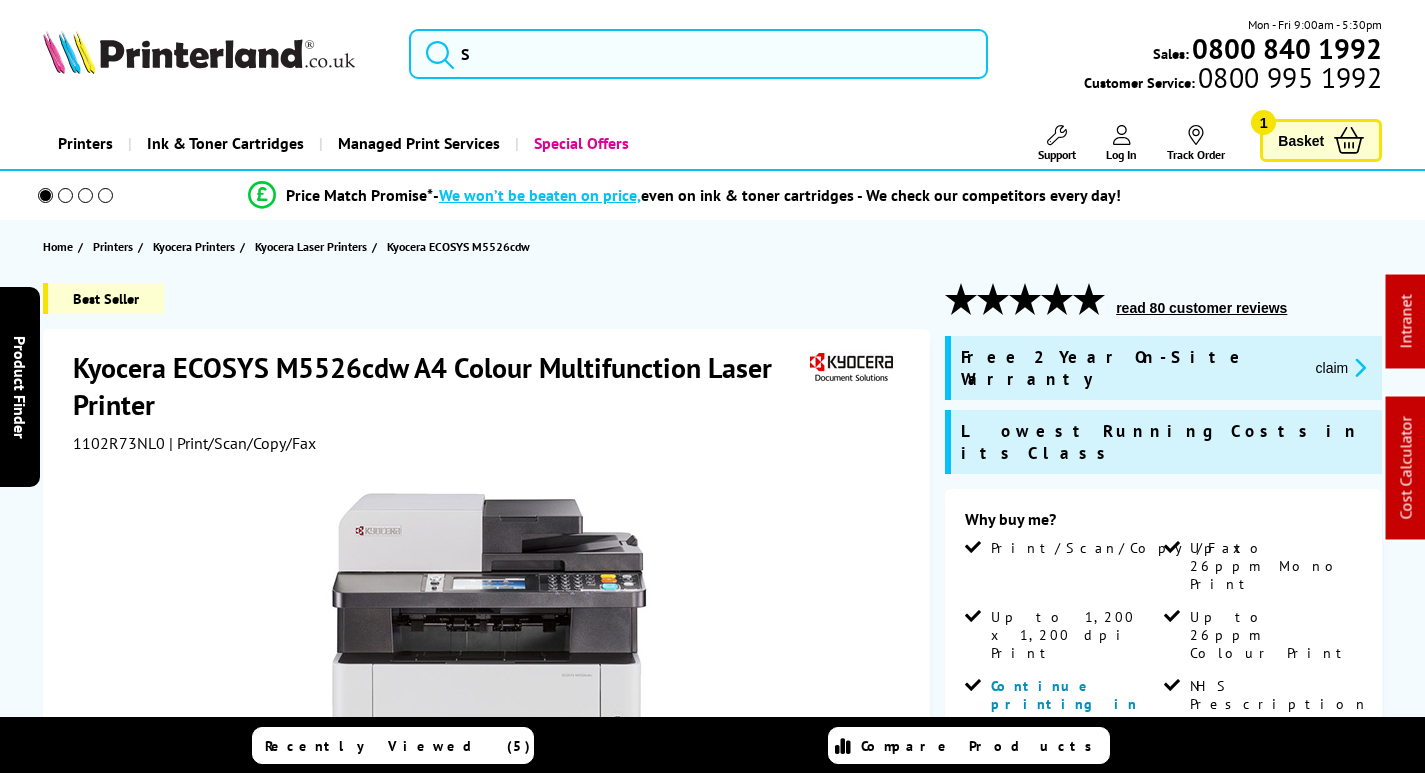 scroll, scrollTop: 0, scrollLeft: 0, axis: both 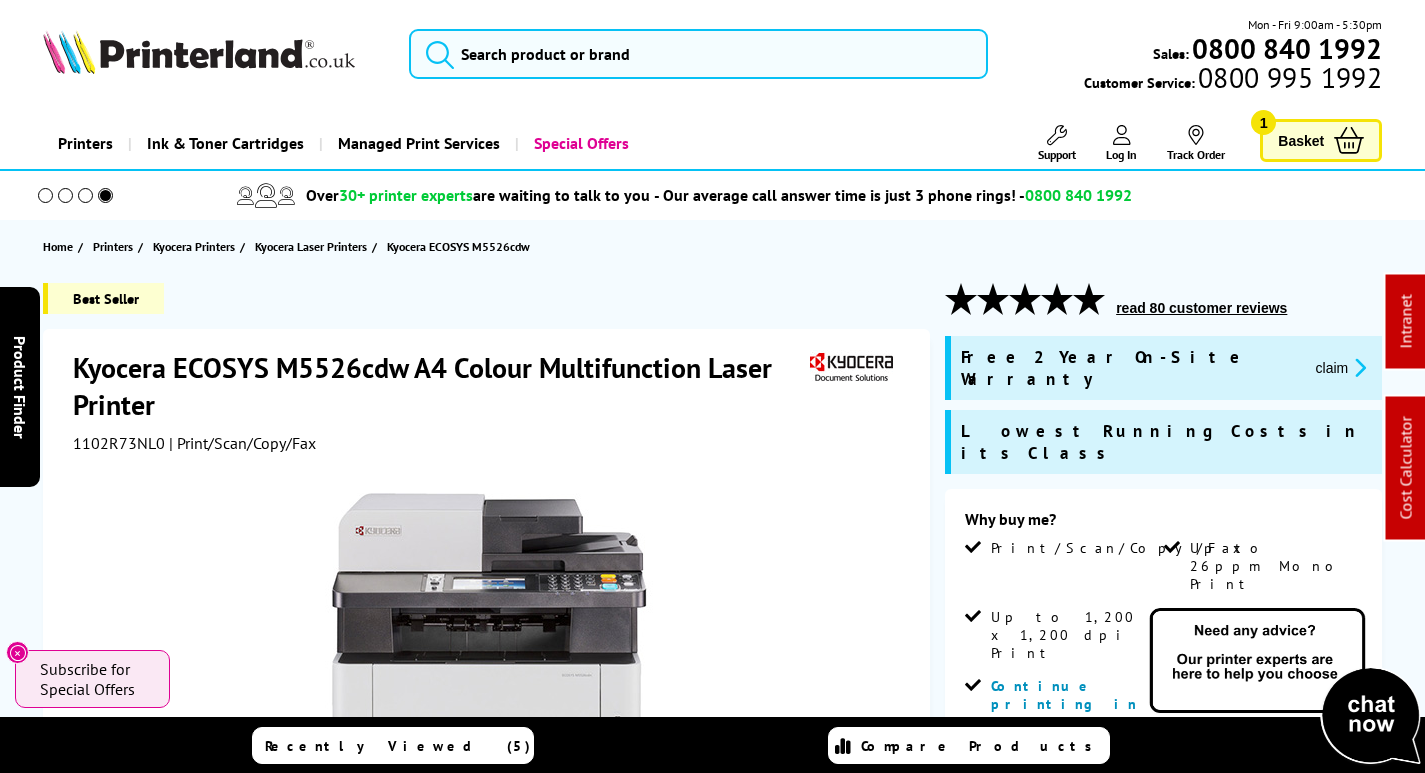 click on "1102R73NL0" at bounding box center [119, 443] 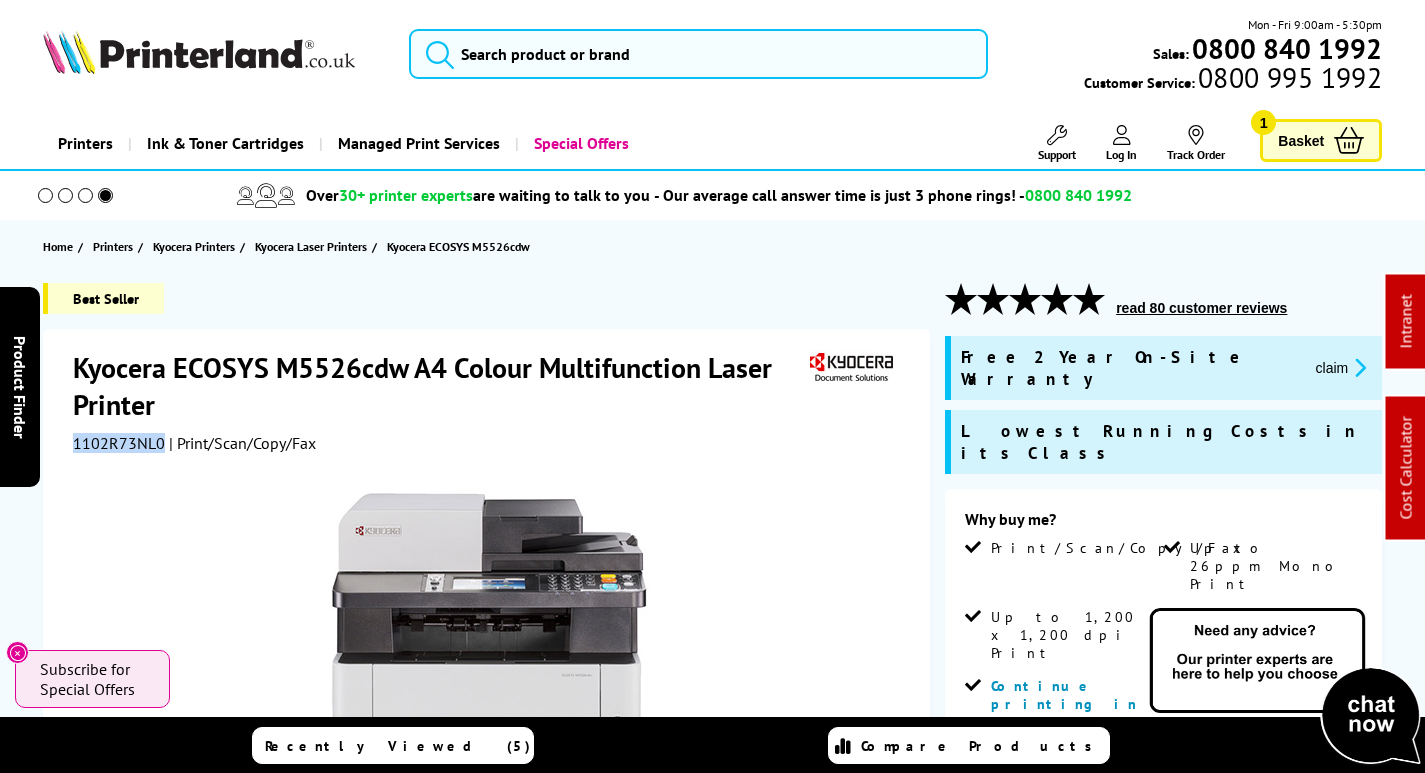 click on "1102R73NL0" at bounding box center (119, 443) 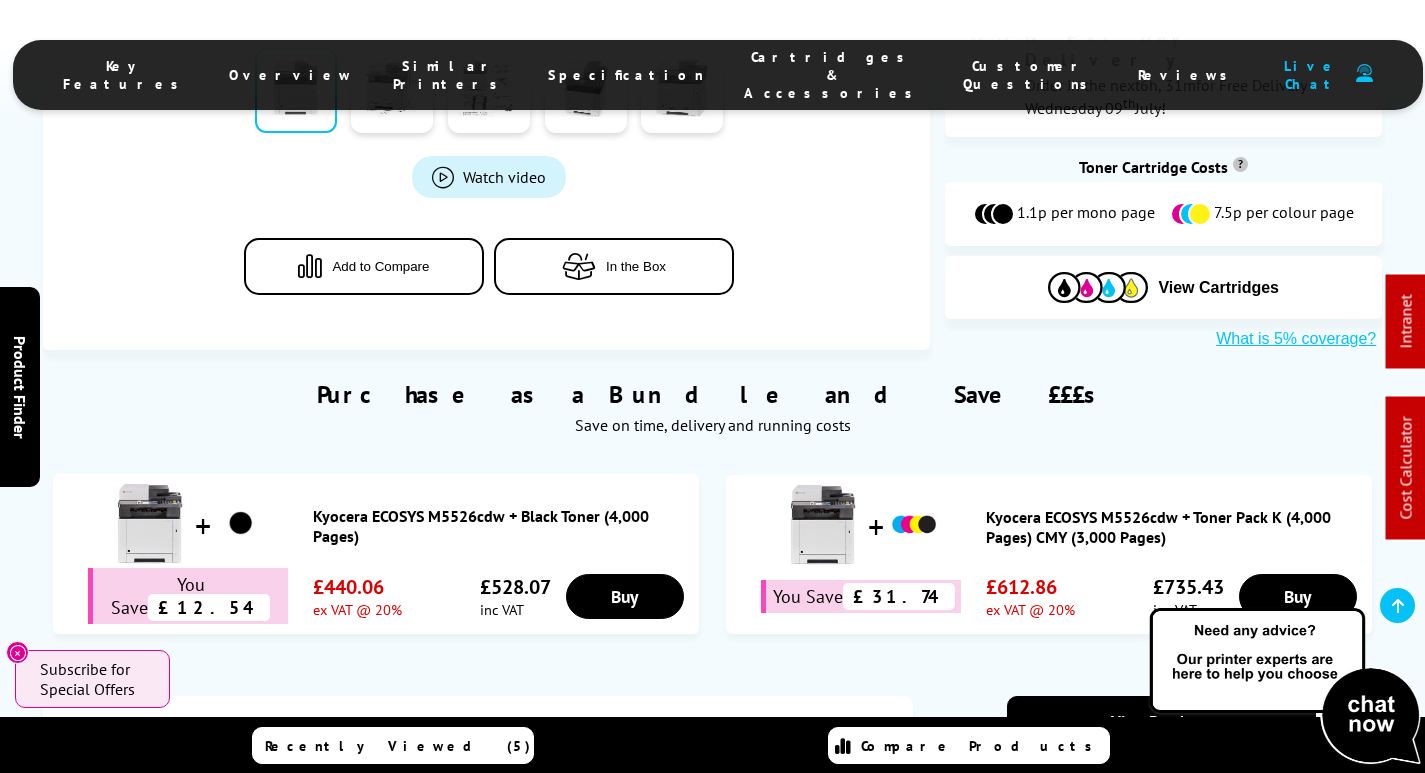 click on "Cartridges & Accessories" at bounding box center [833, 75] 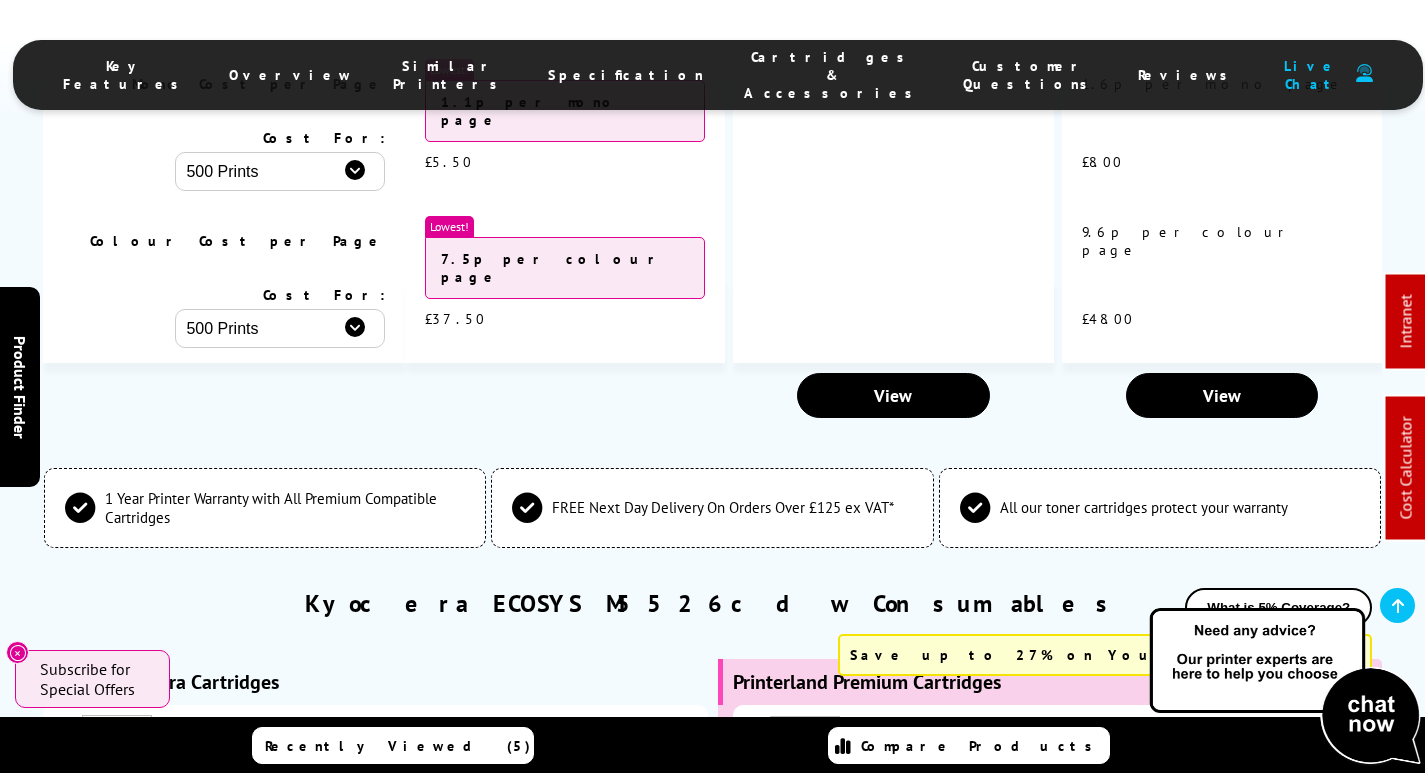 scroll, scrollTop: 5830, scrollLeft: 0, axis: vertical 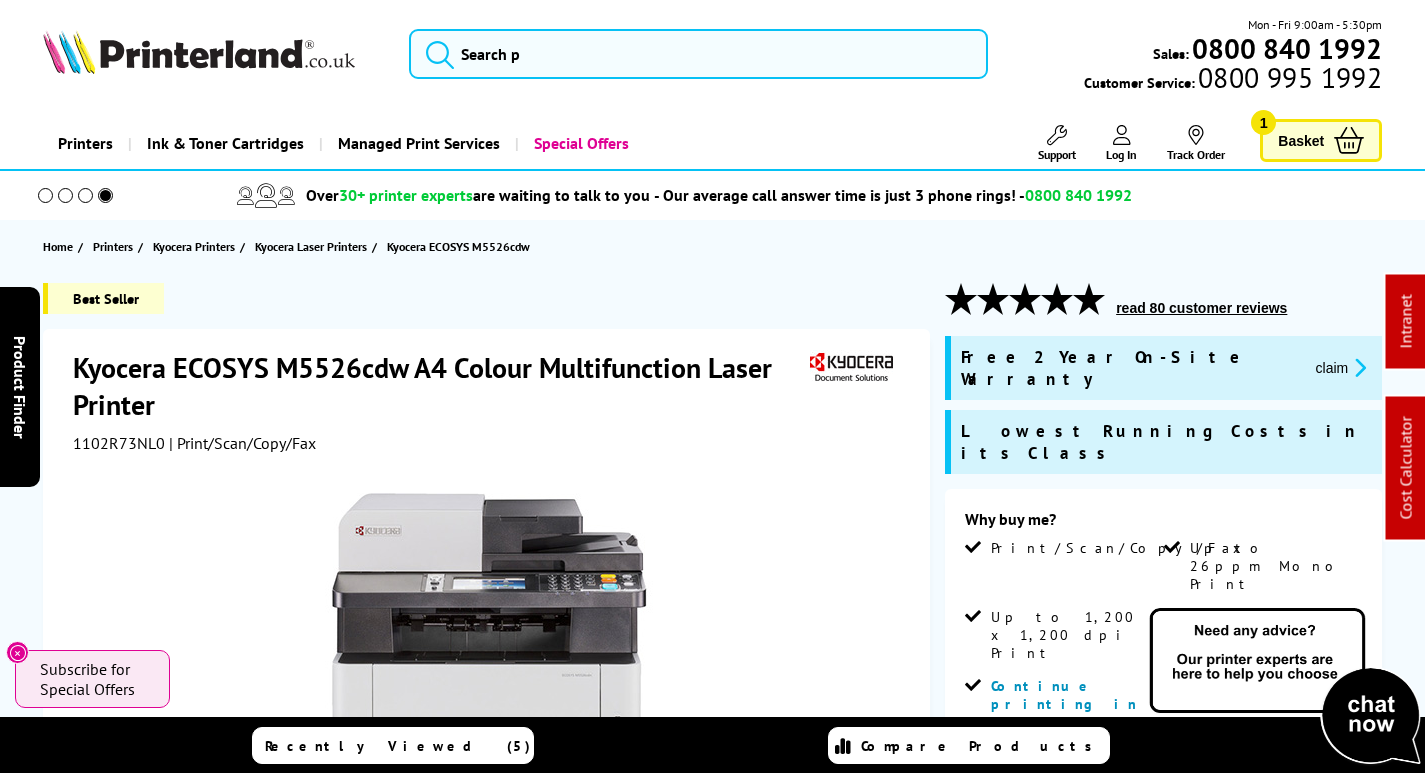 click at bounding box center [1357, 367] 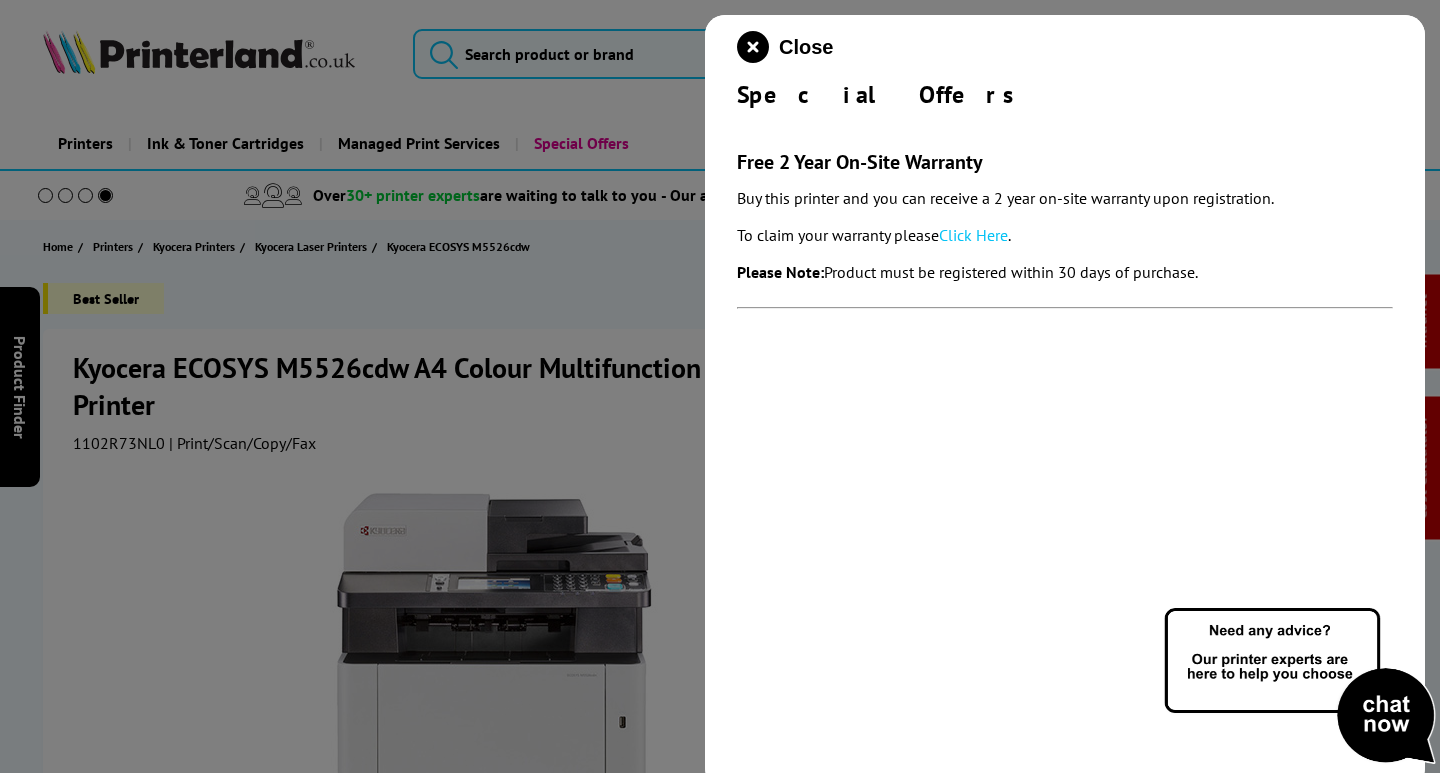 click on "Click Here" at bounding box center [973, 235] 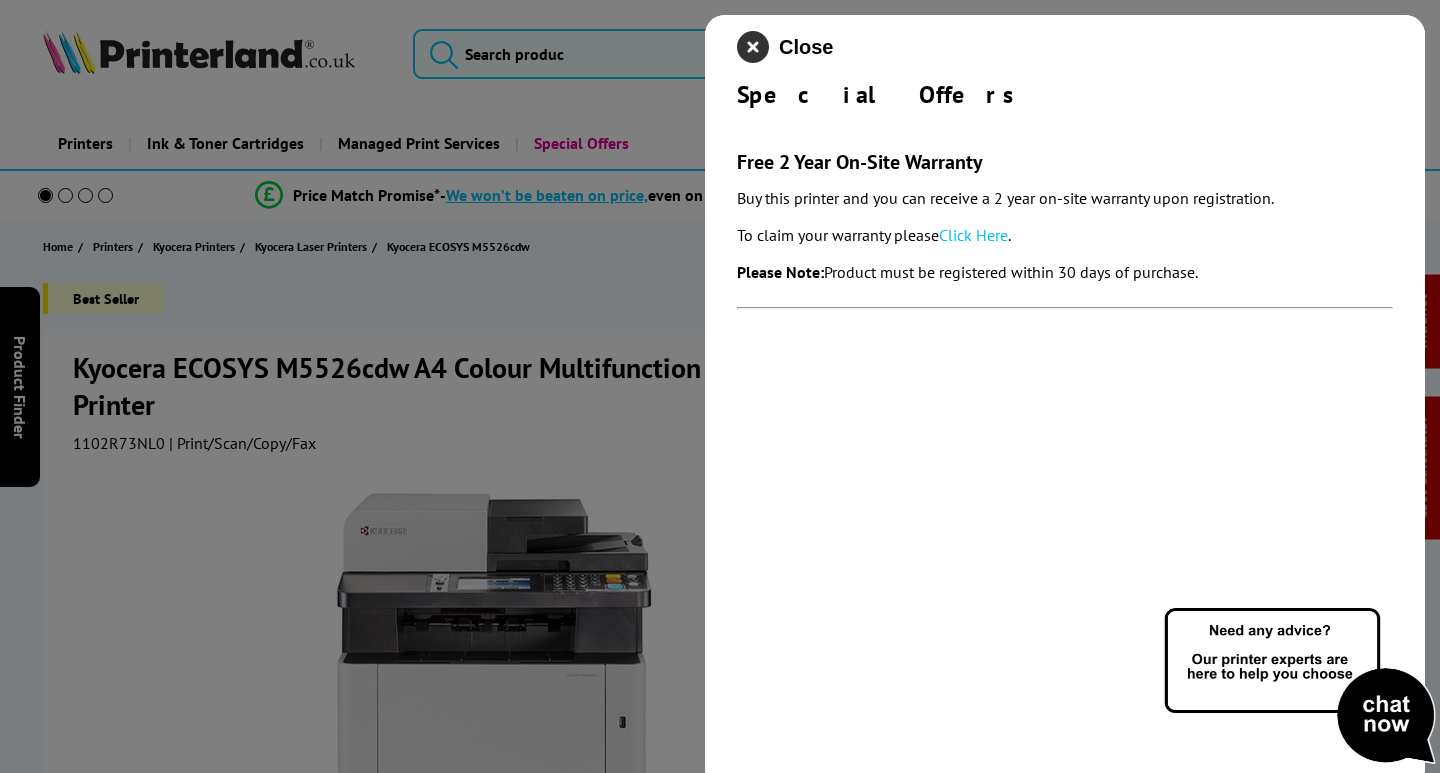click at bounding box center (753, 47) 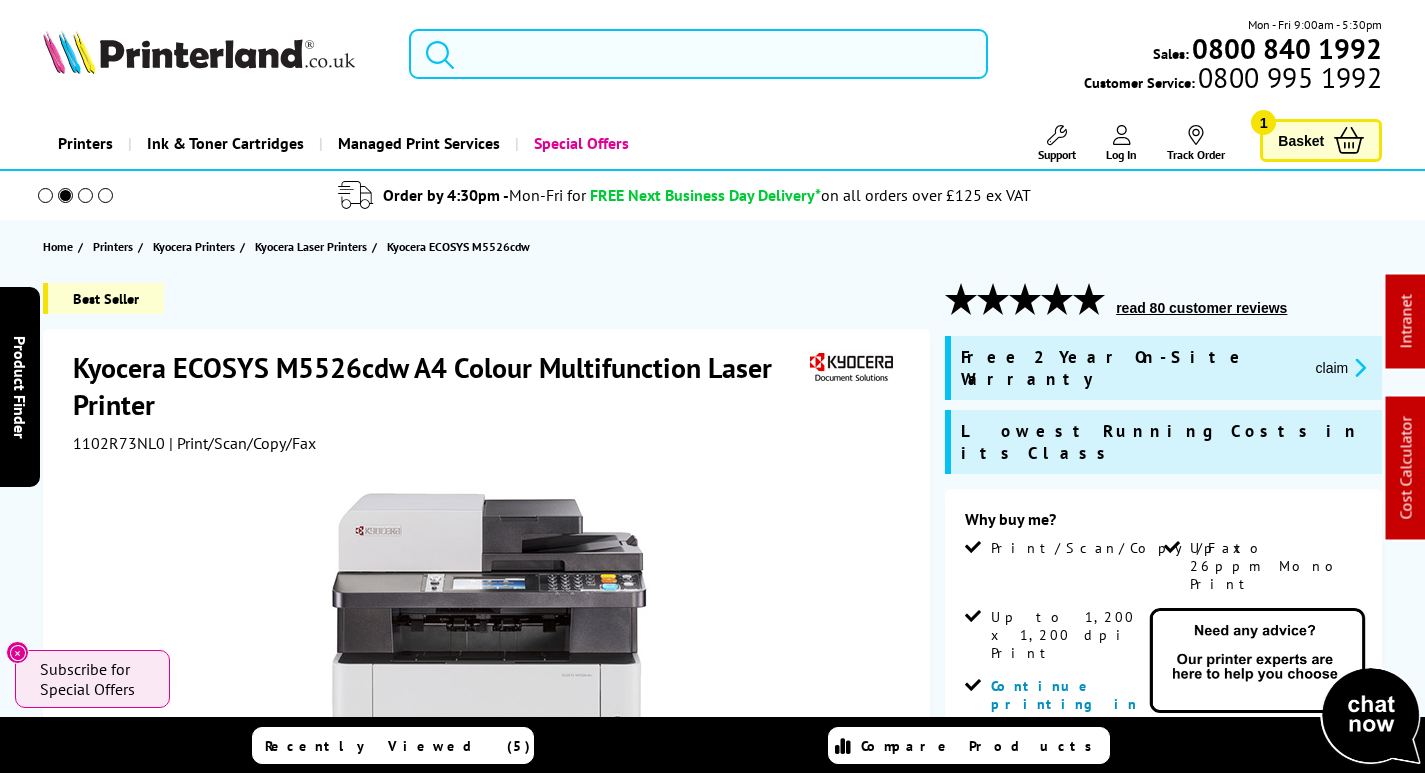 click at bounding box center [698, 54] 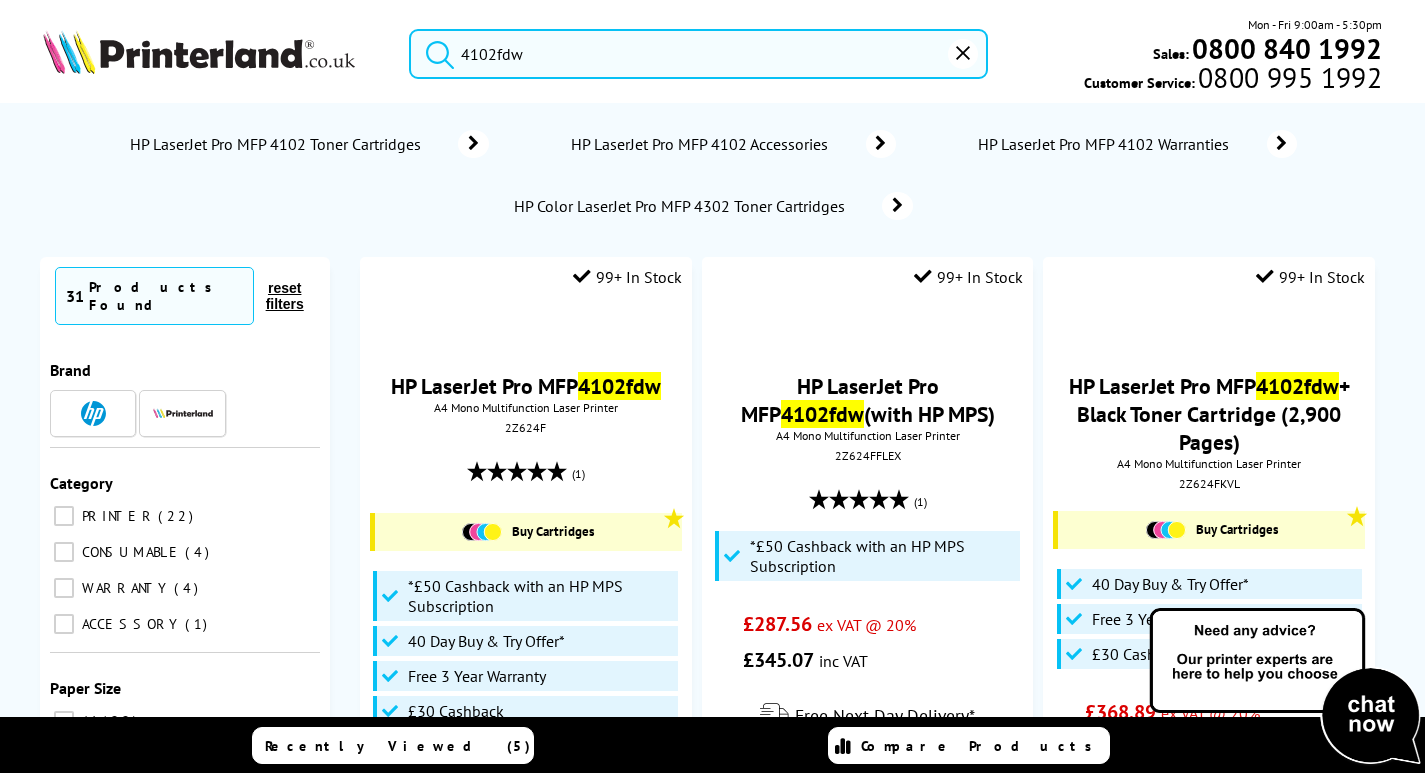 drag, startPoint x: 618, startPoint y: 39, endPoint x: 171, endPoint y: 94, distance: 450.37097 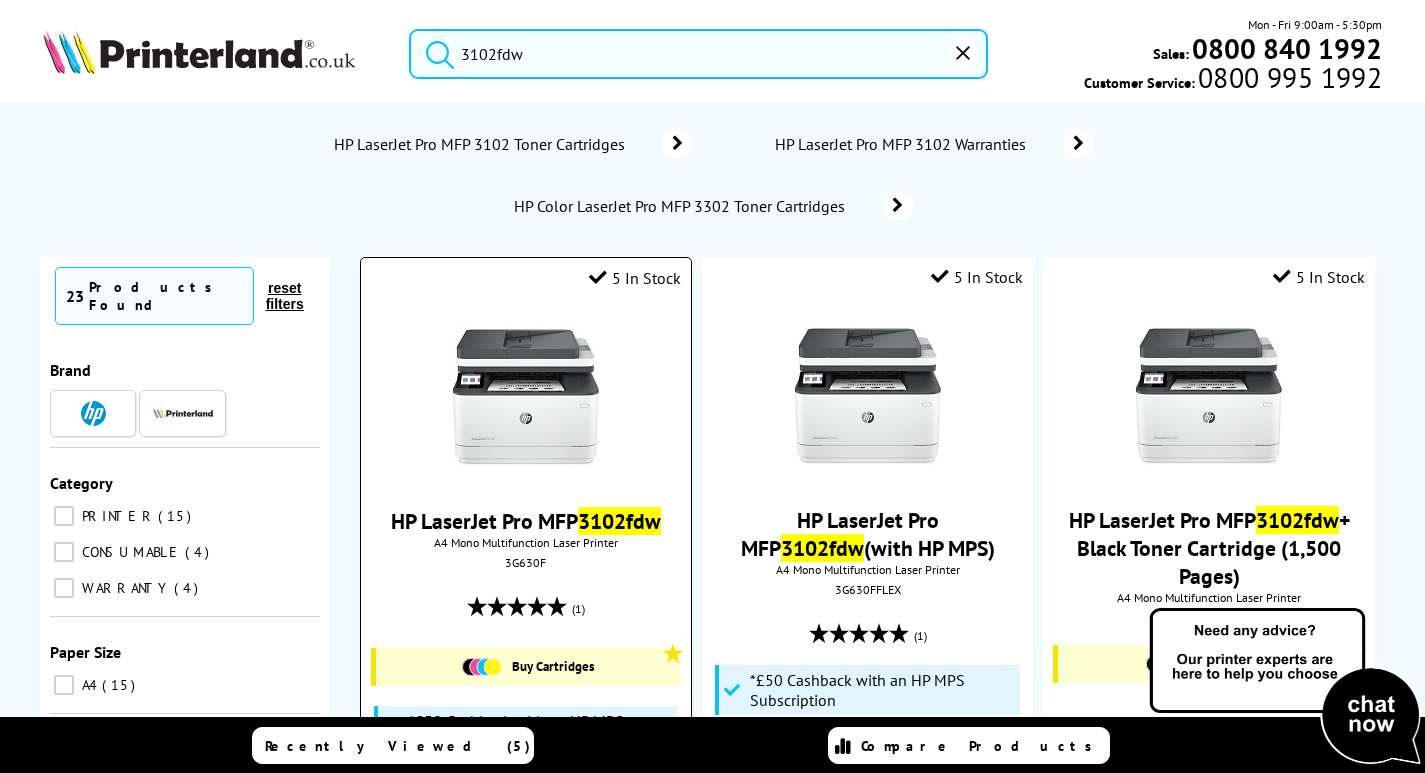type on "3102fdw" 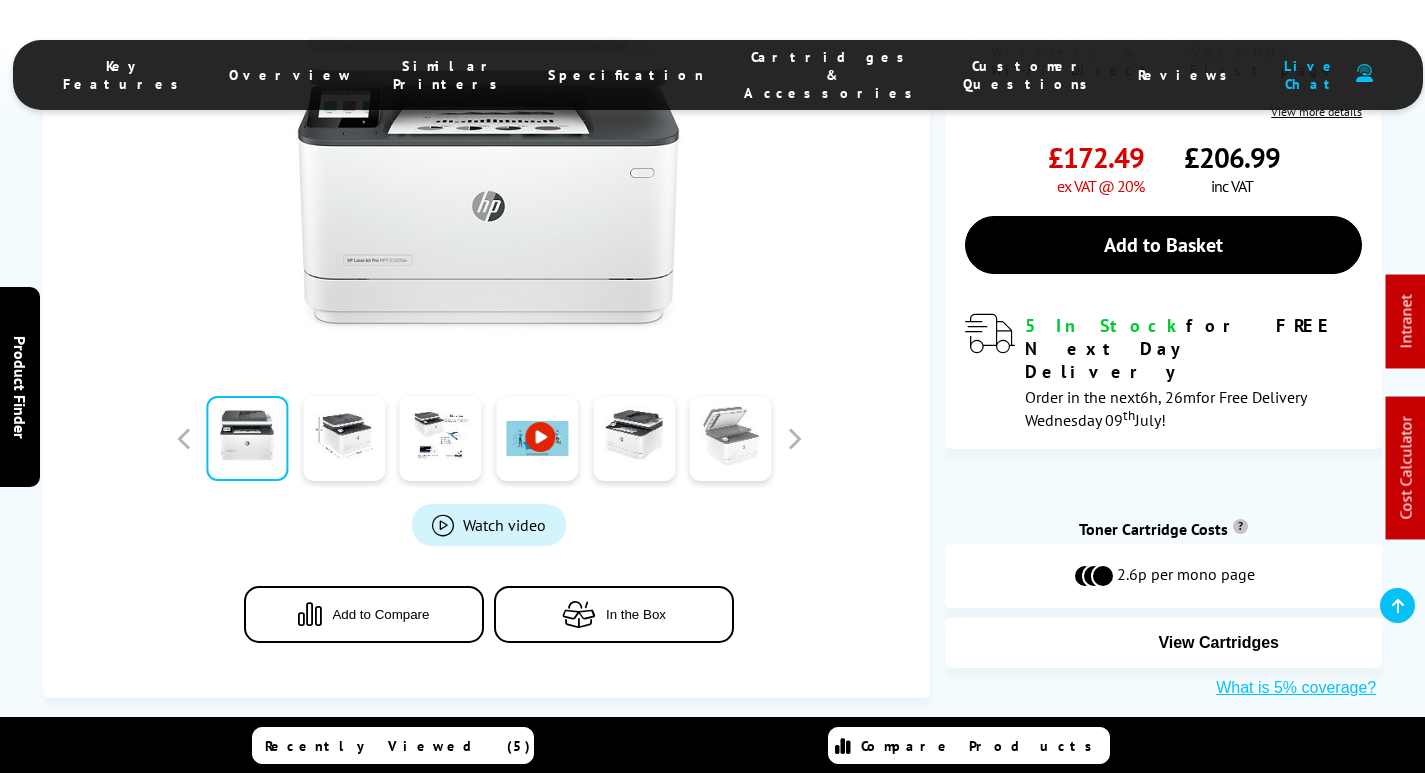 scroll, scrollTop: 600, scrollLeft: 0, axis: vertical 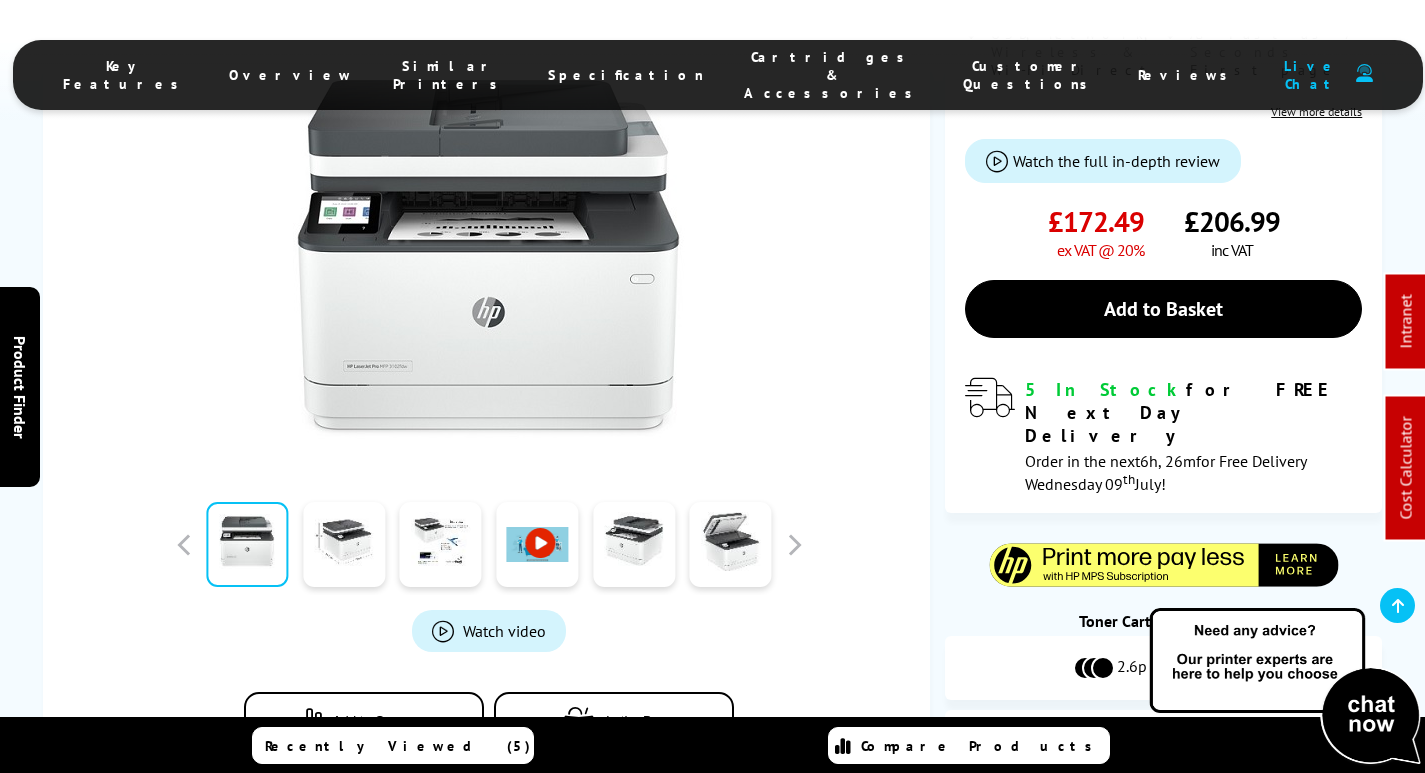 click on "Cartridges & Accessories" at bounding box center (833, 75) 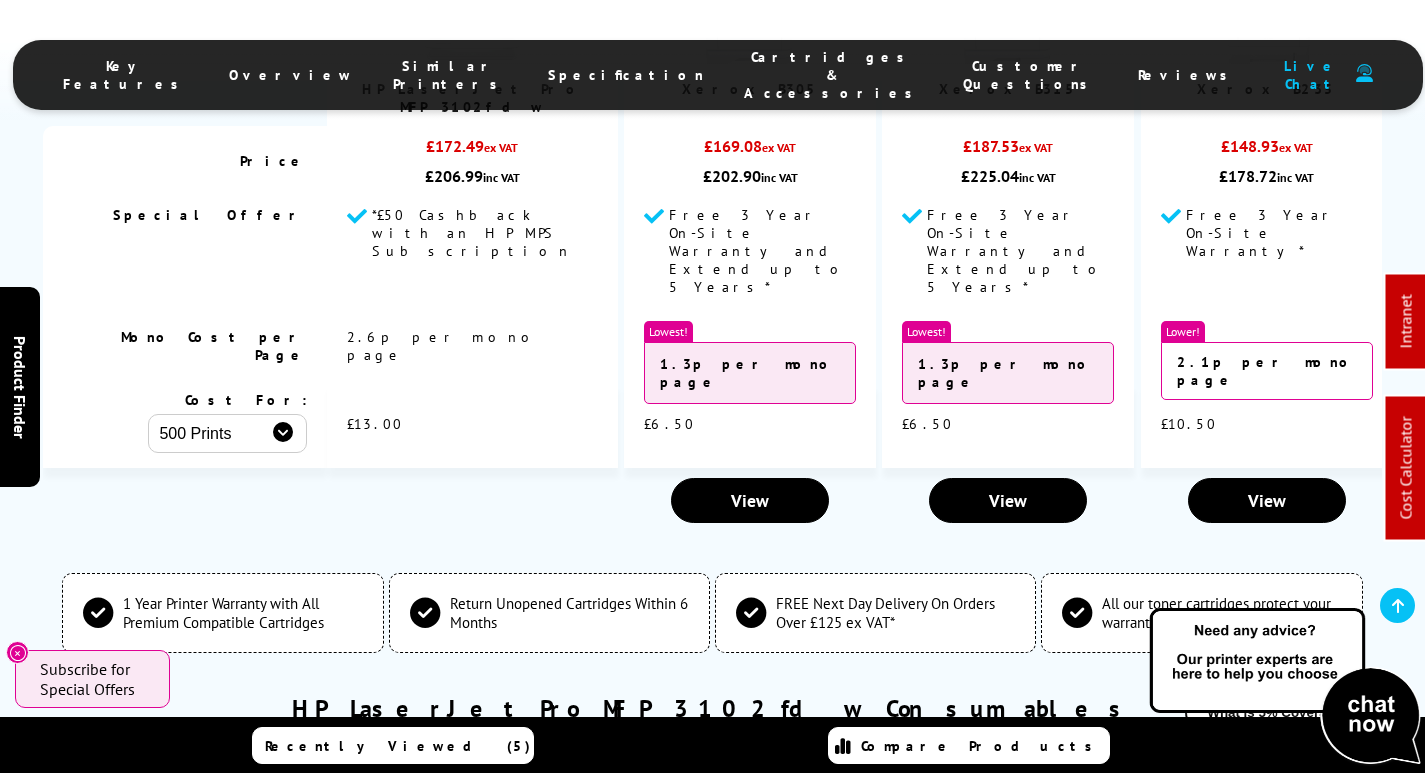 scroll, scrollTop: 6580, scrollLeft: 0, axis: vertical 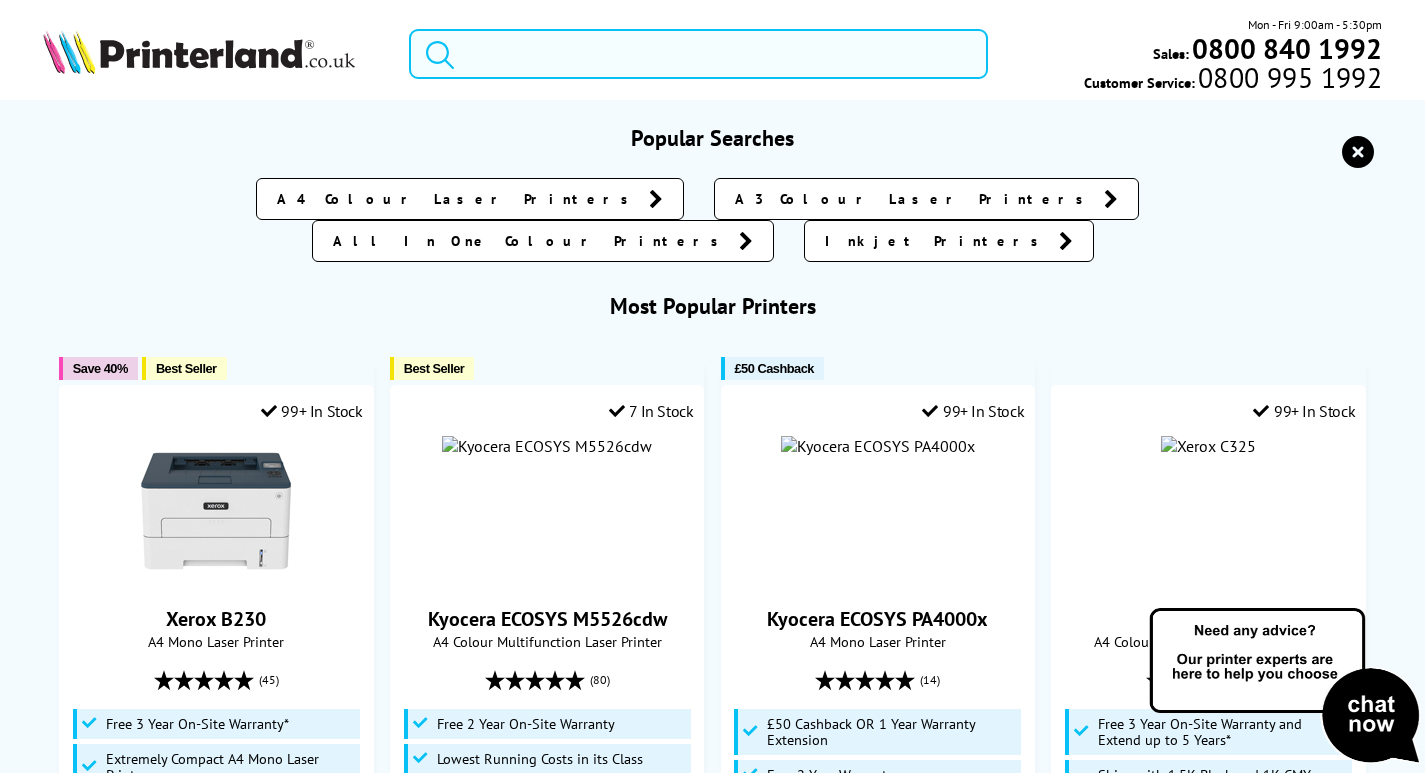 click at bounding box center [698, 54] 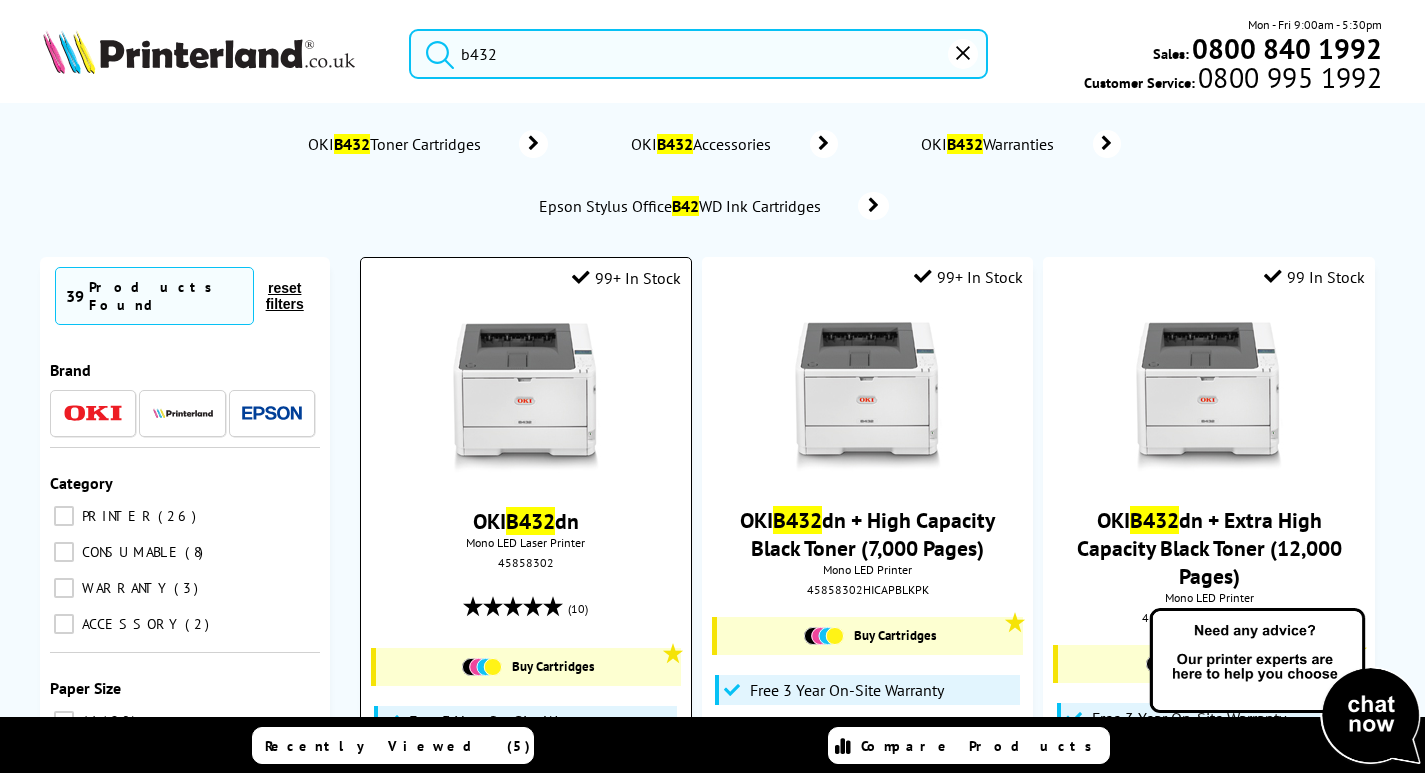 type on "b432" 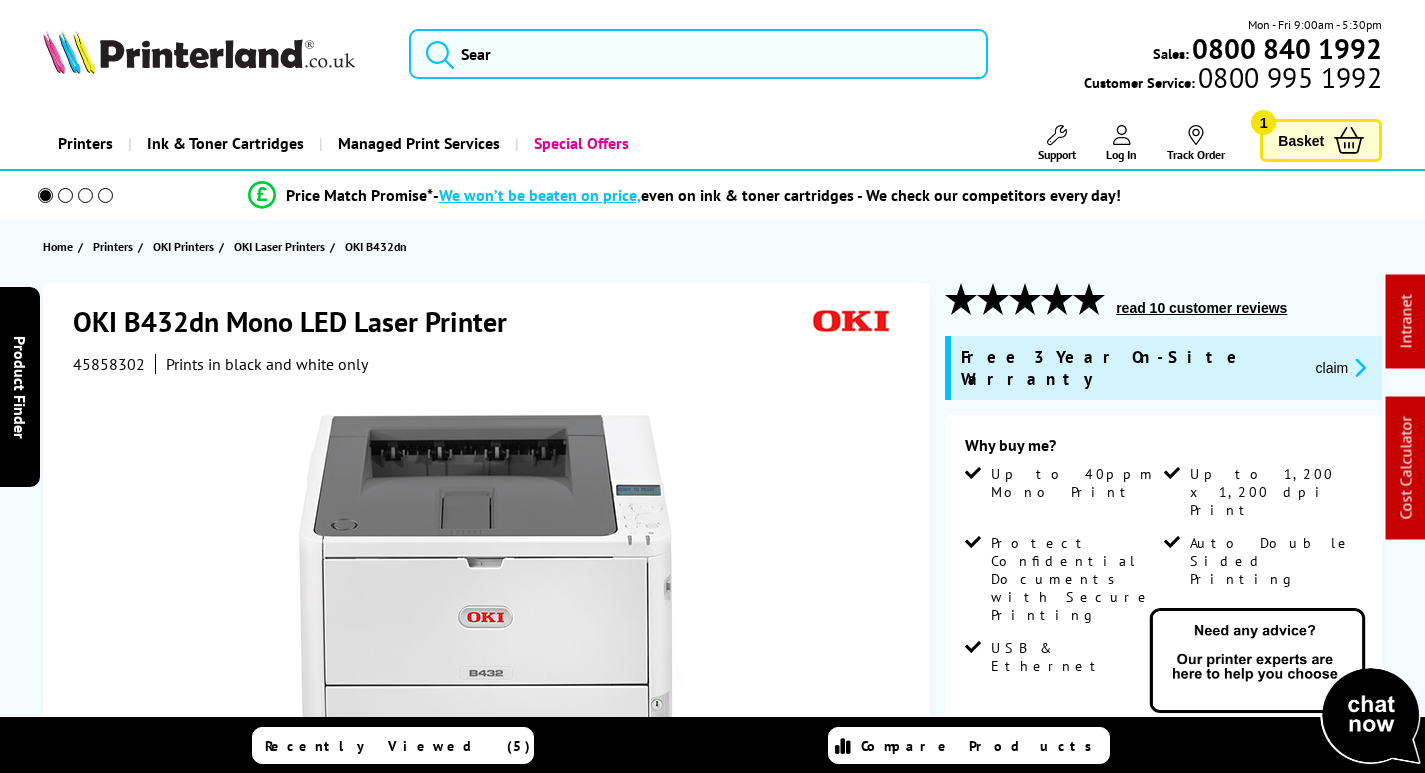 scroll, scrollTop: 0, scrollLeft: 0, axis: both 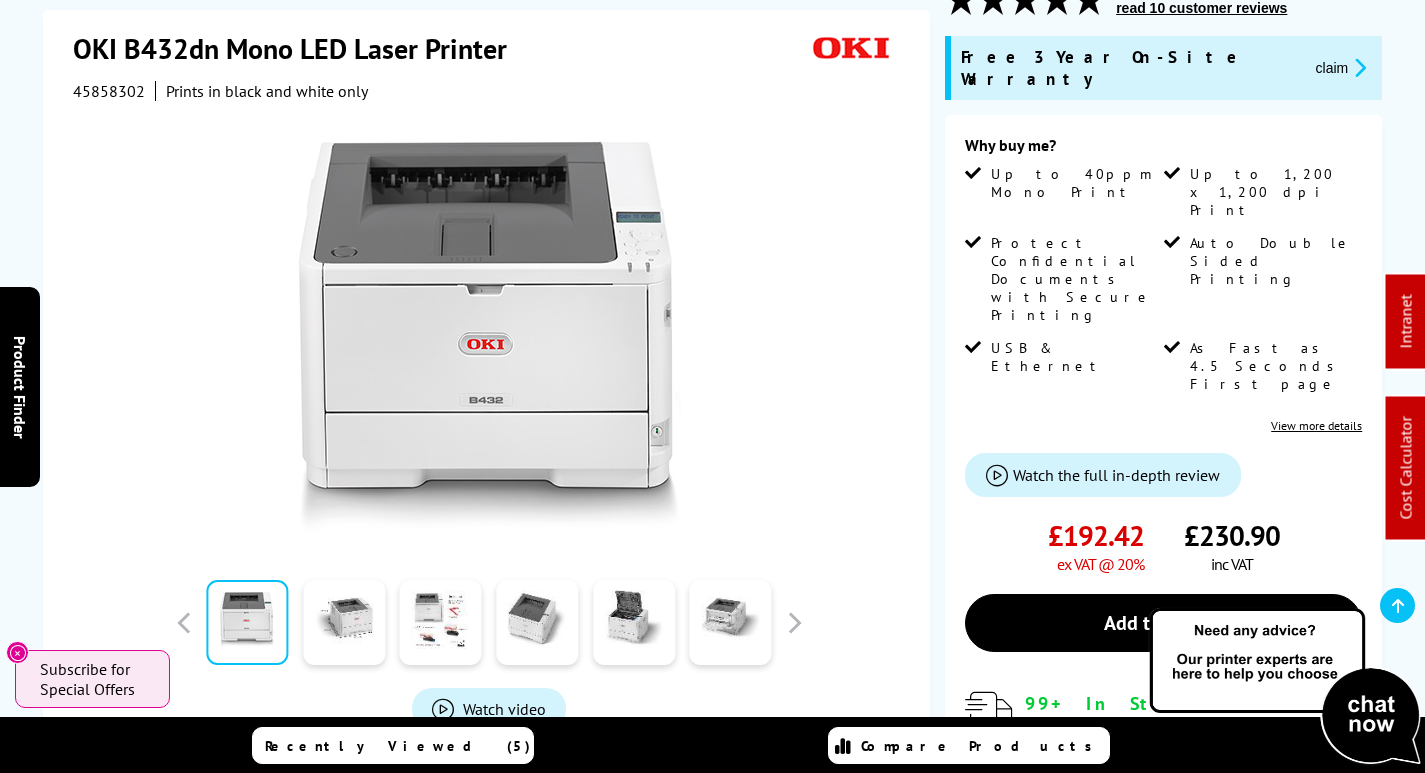 click on "45858302" at bounding box center (109, 91) 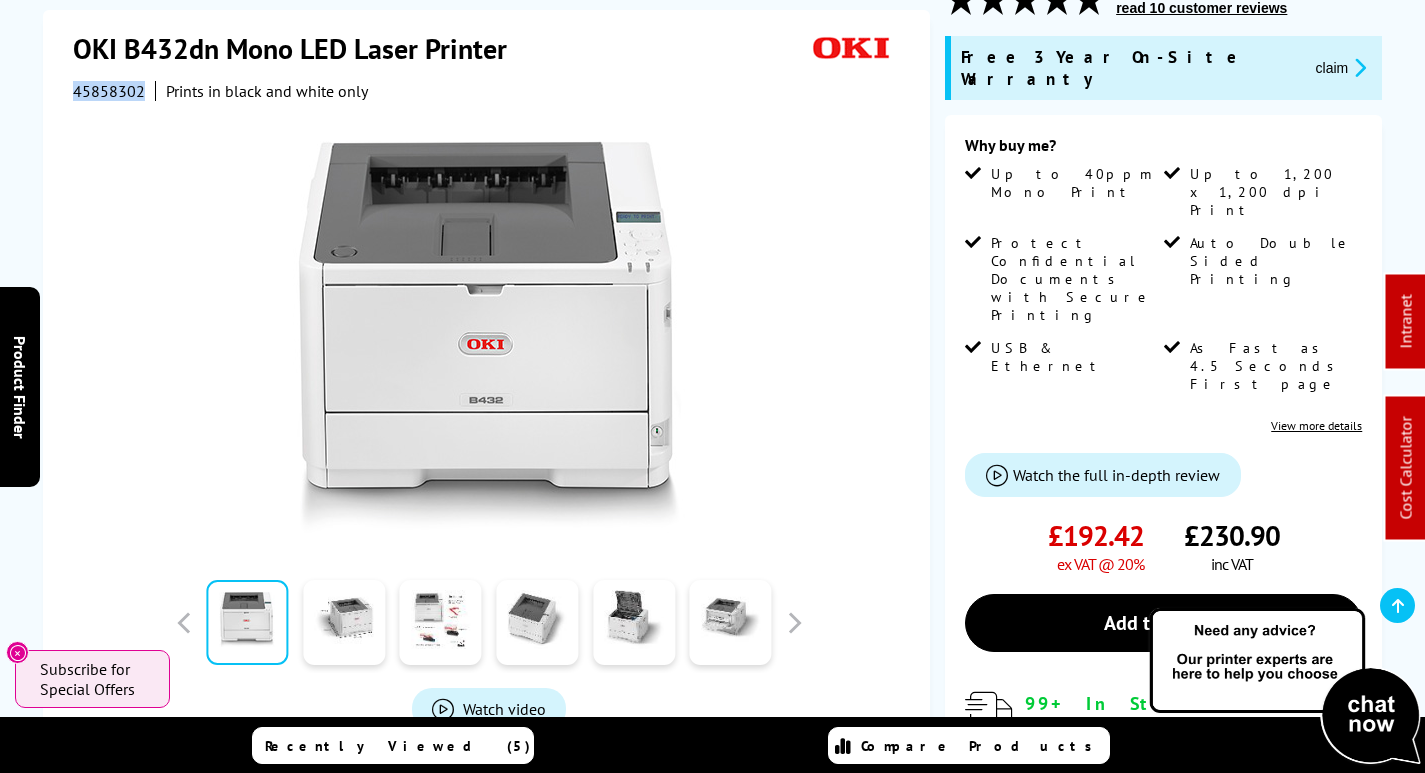 click on "45858302" at bounding box center (109, 91) 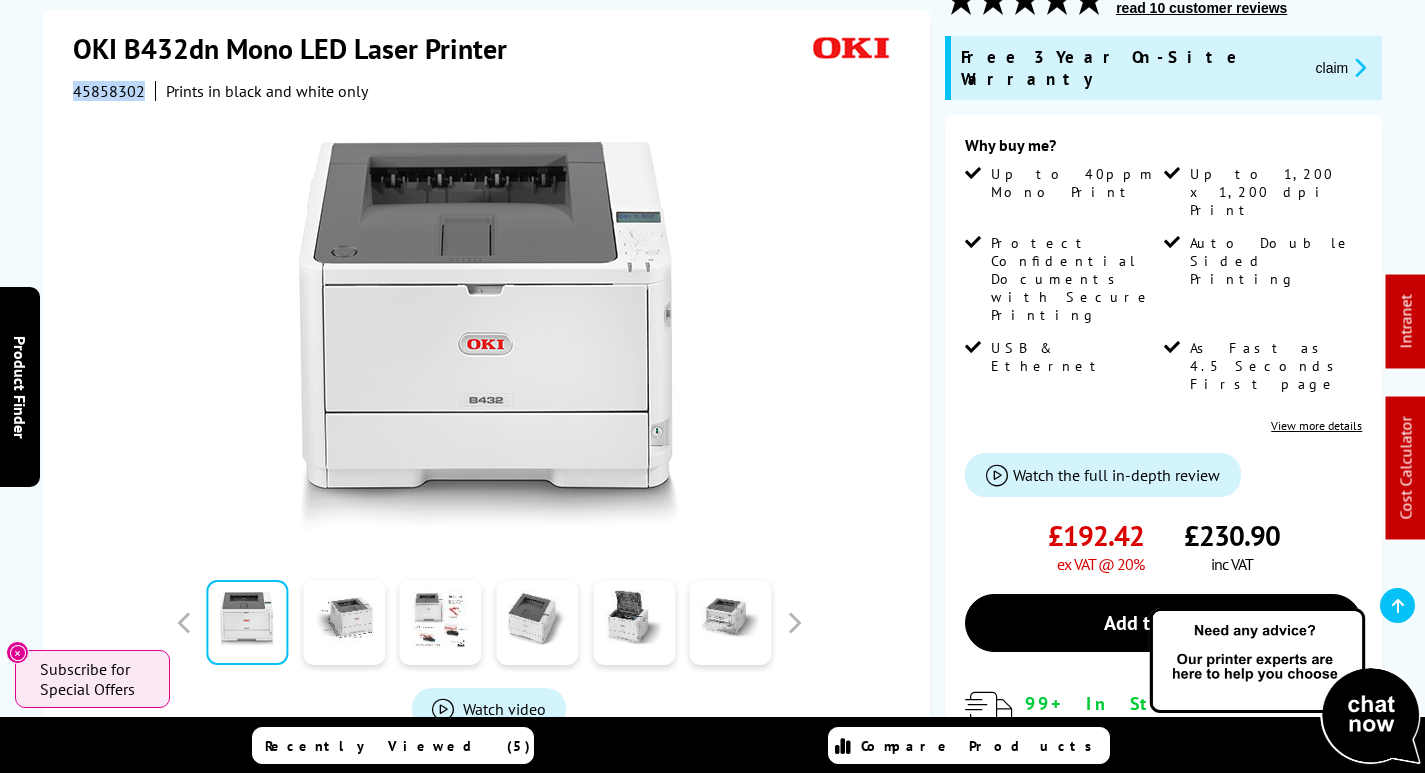 copy on "45858302" 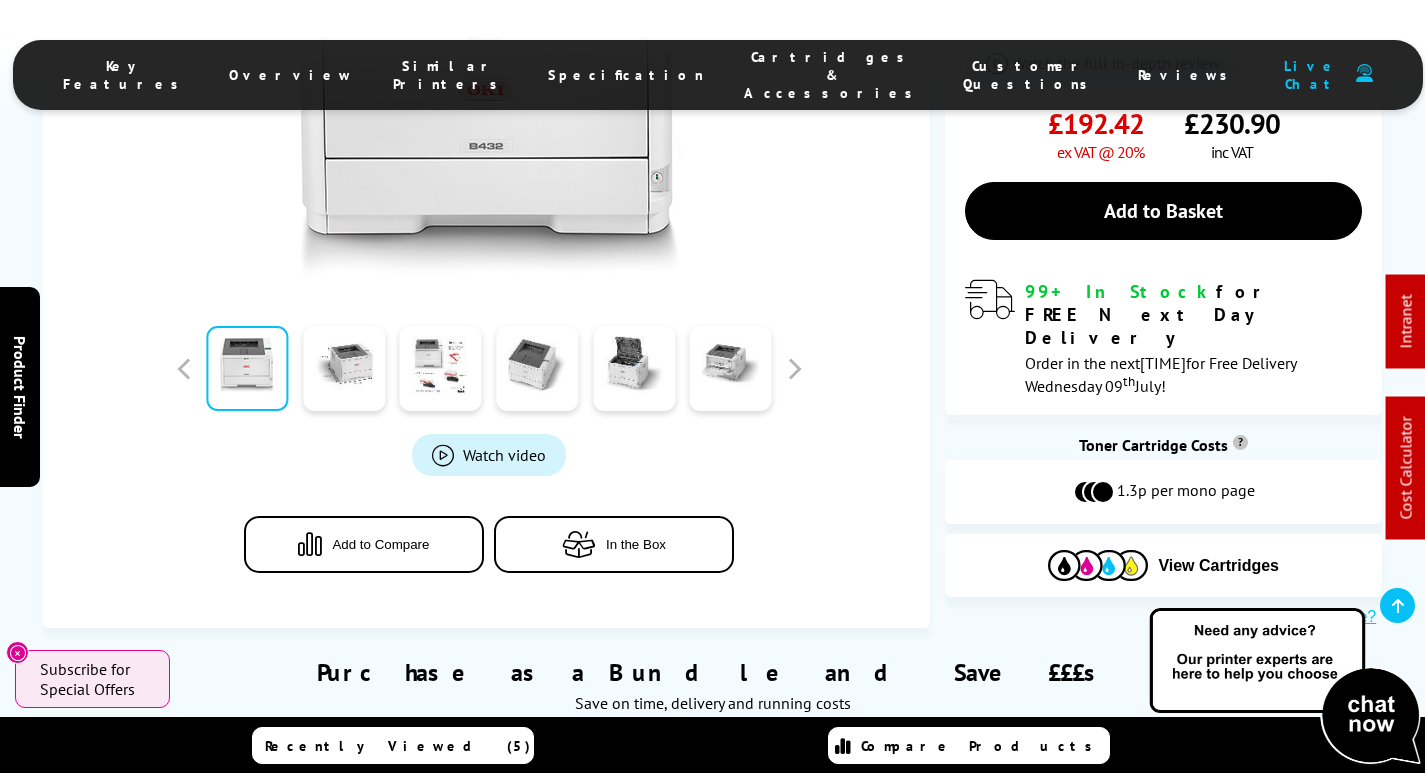 scroll, scrollTop: 1100, scrollLeft: 0, axis: vertical 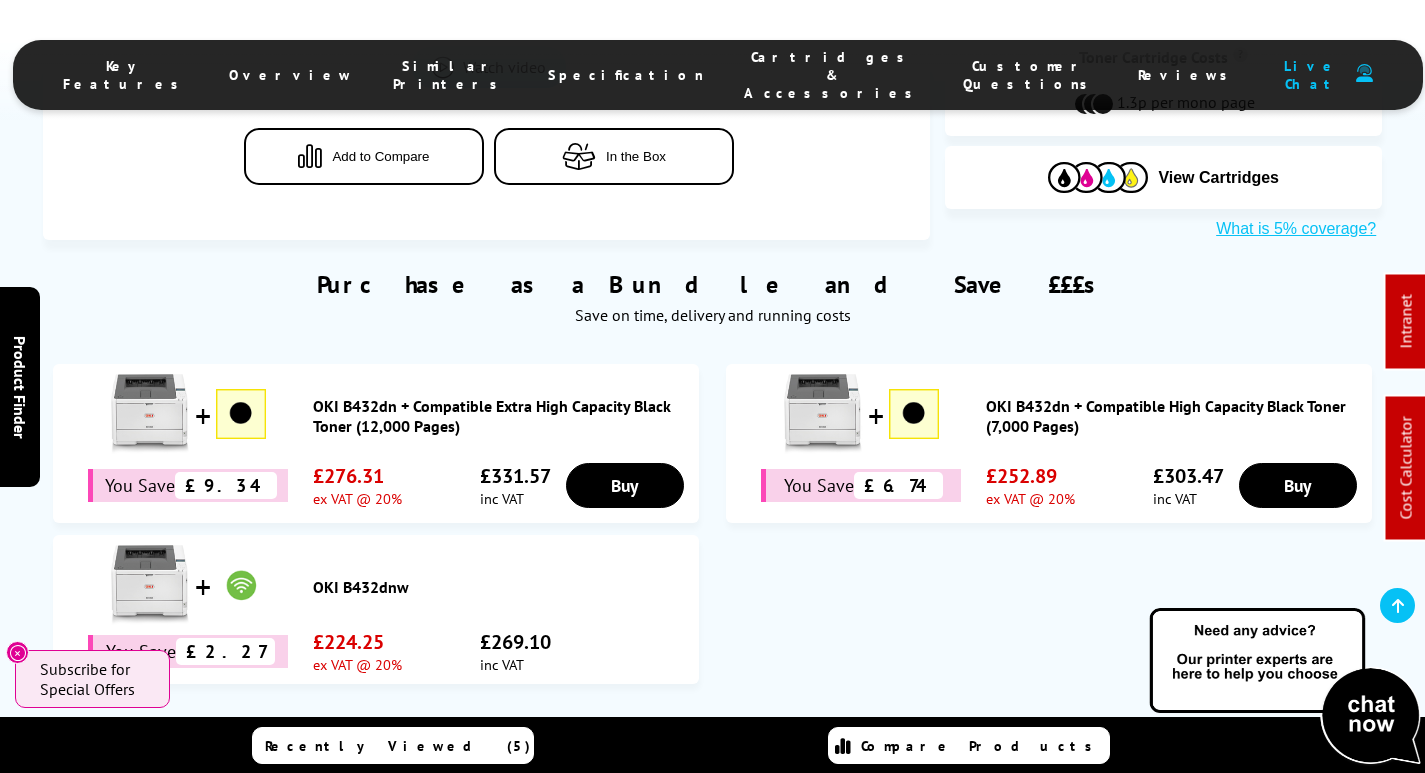 click on "Cartridges & Accessories" at bounding box center [833, 75] 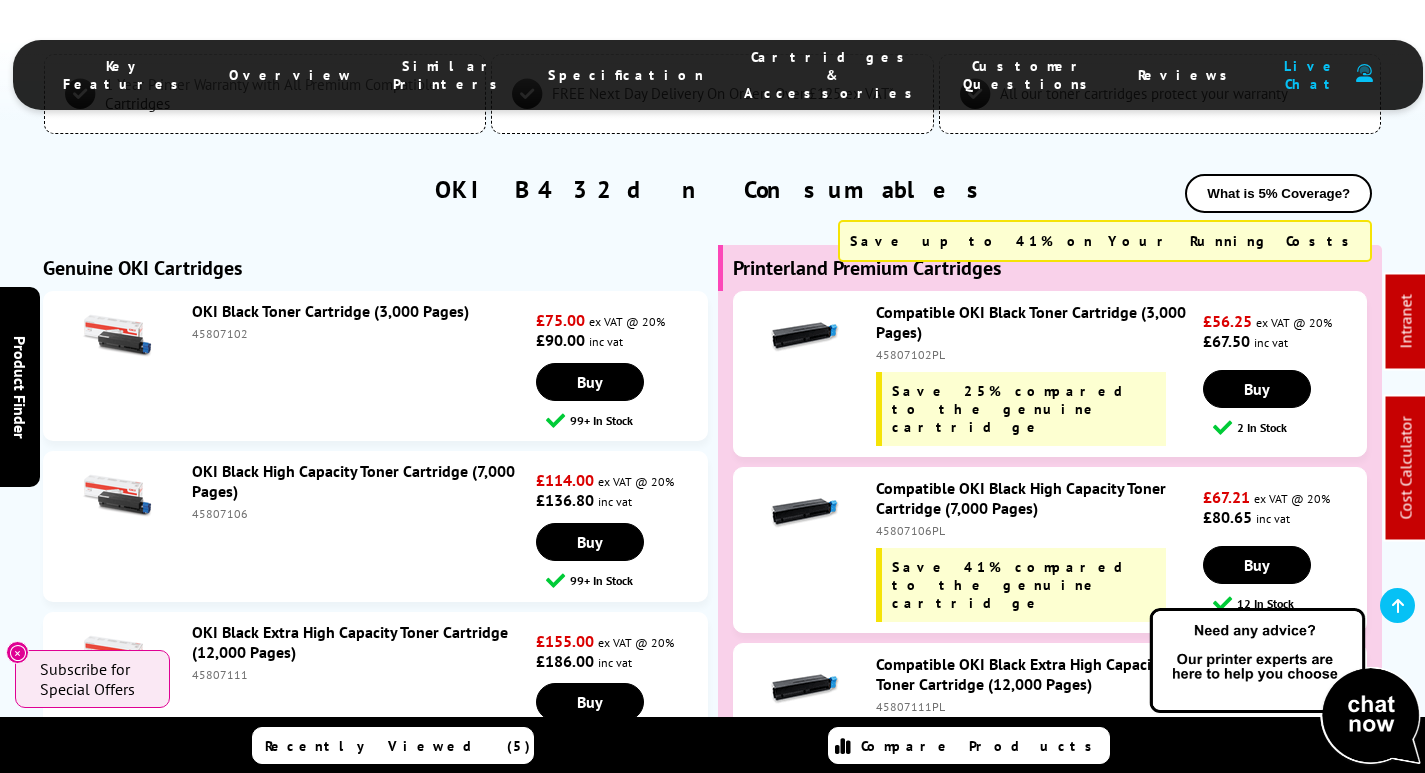 scroll, scrollTop: 5574, scrollLeft: 0, axis: vertical 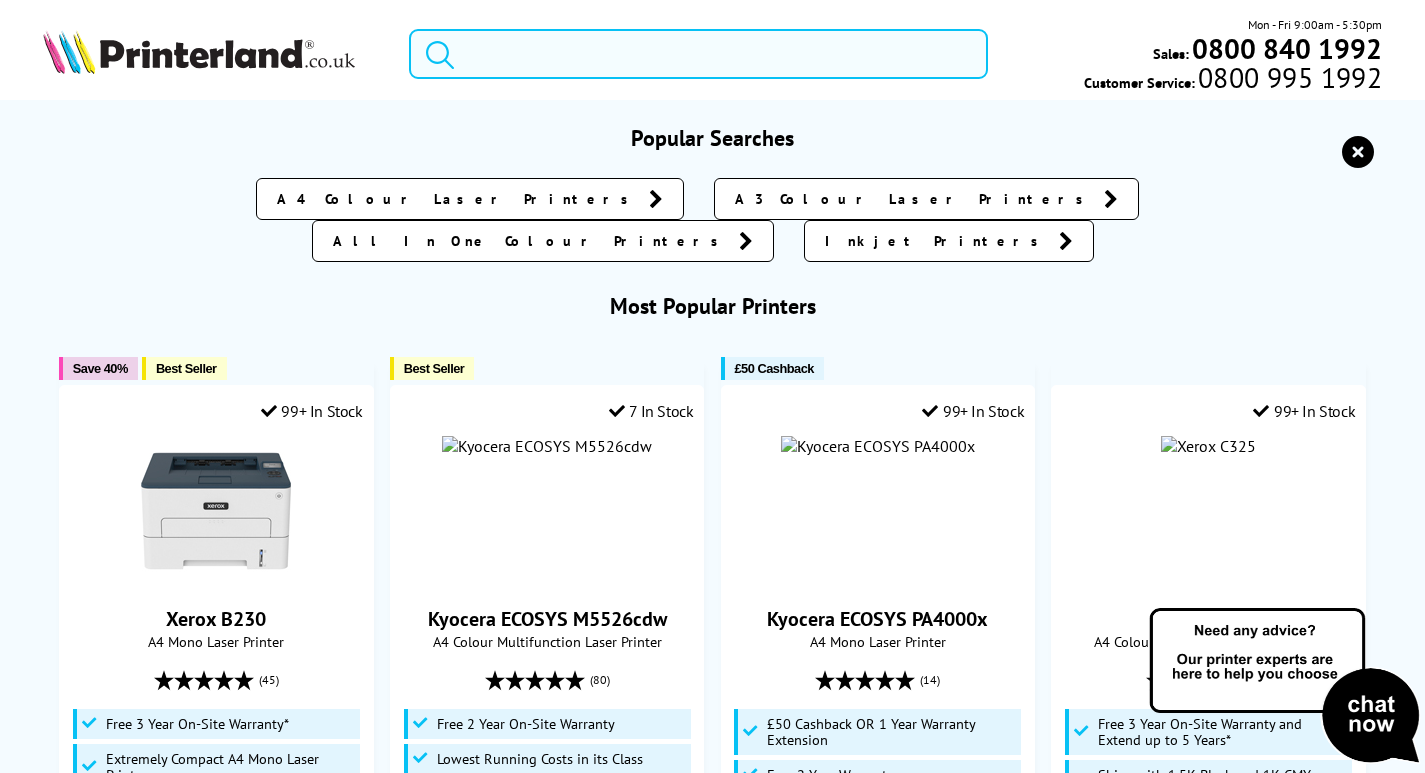 click at bounding box center (698, 54) 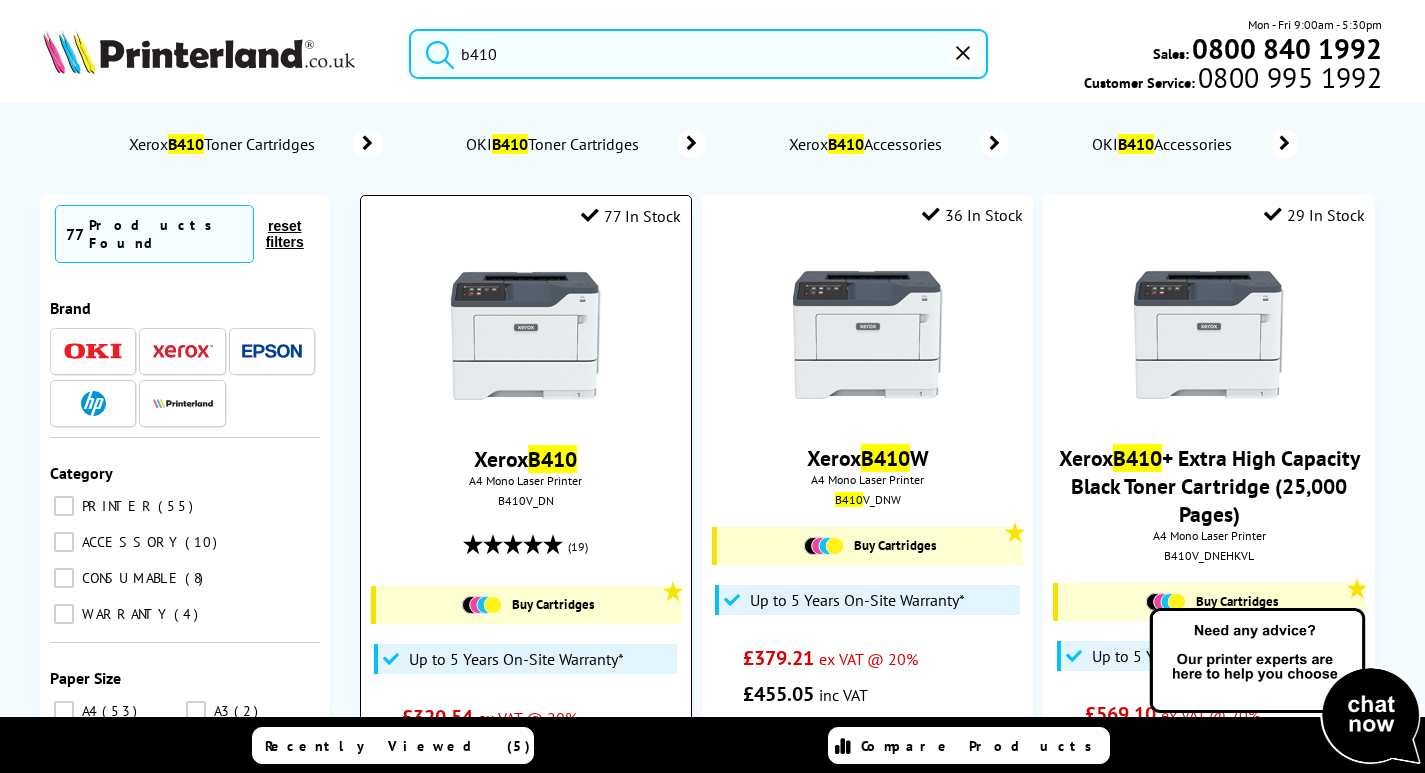 type on "b410" 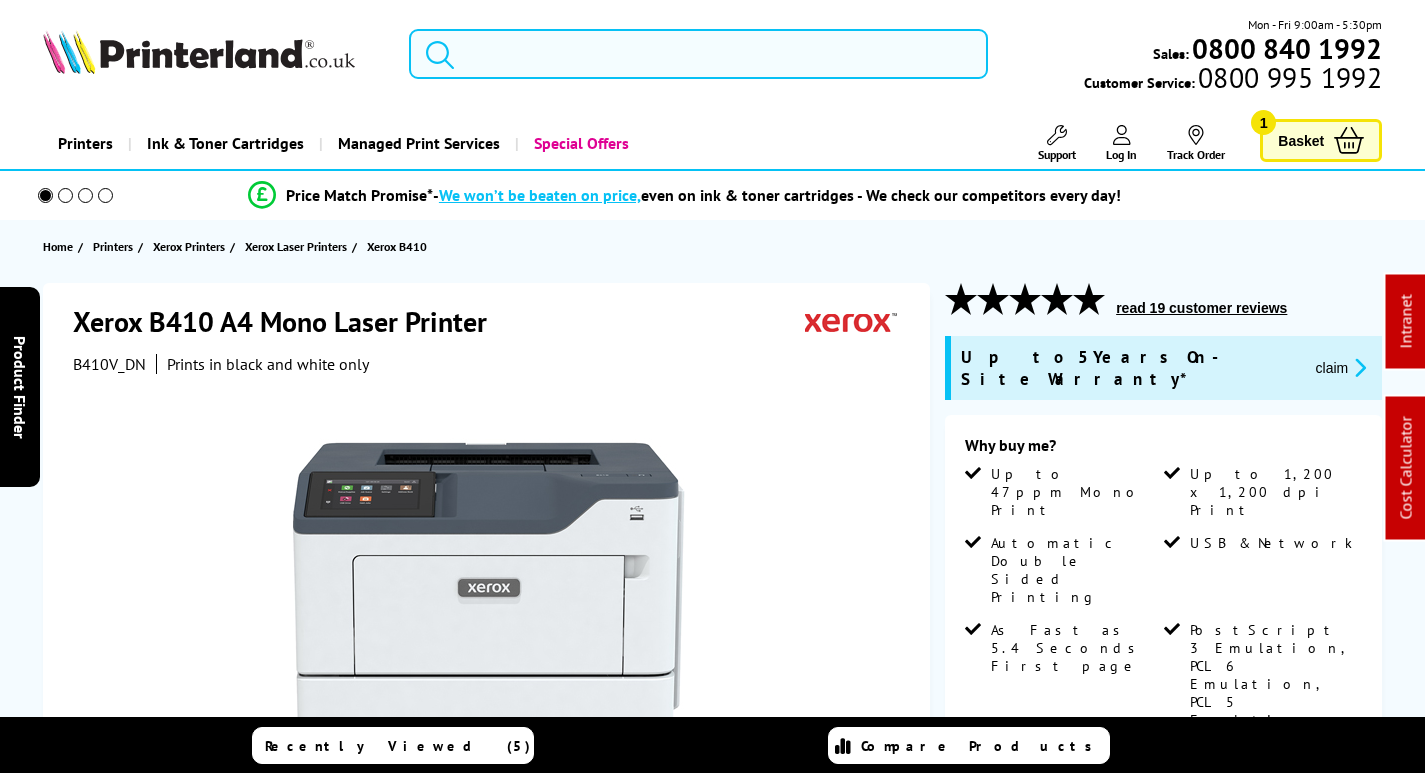 scroll, scrollTop: 0, scrollLeft: 0, axis: both 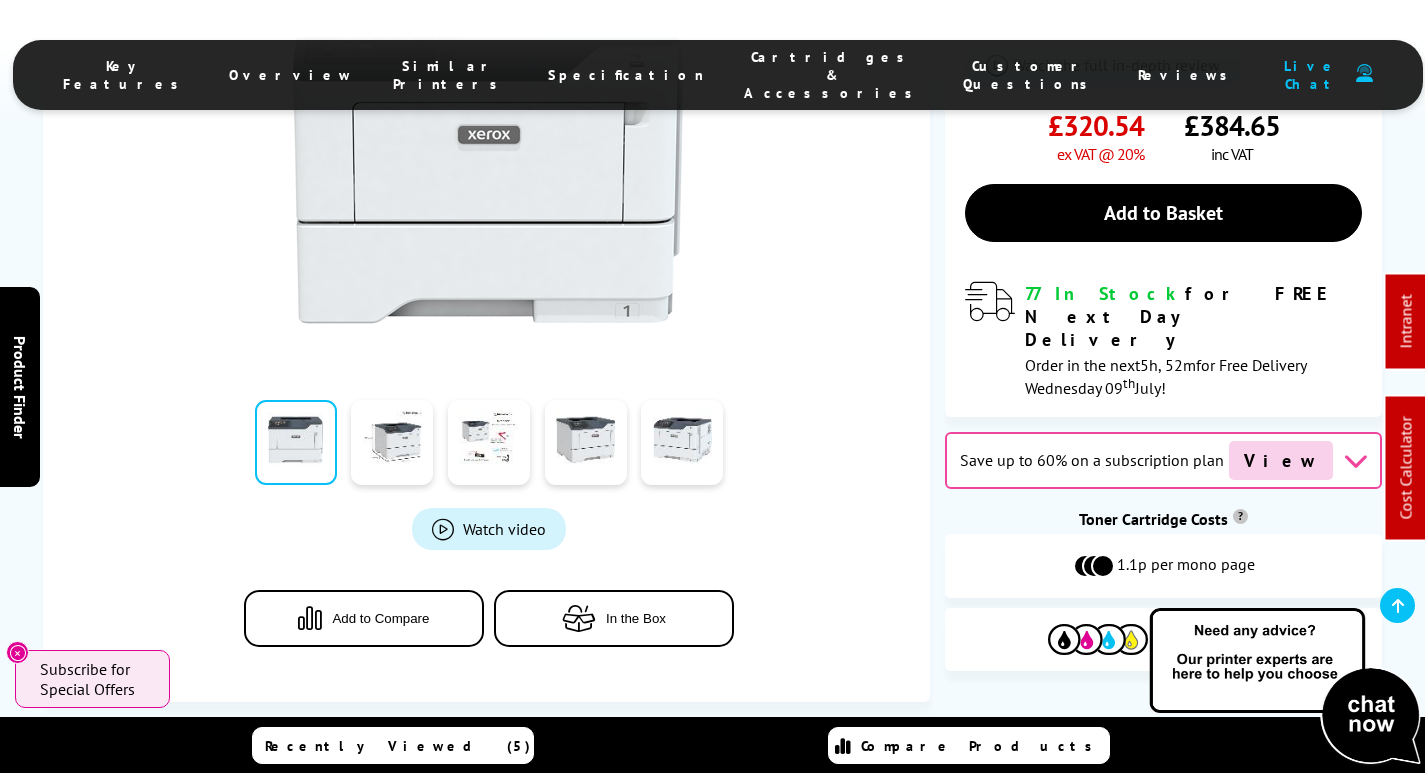 click on "Cartridges & Accessories" at bounding box center [833, 75] 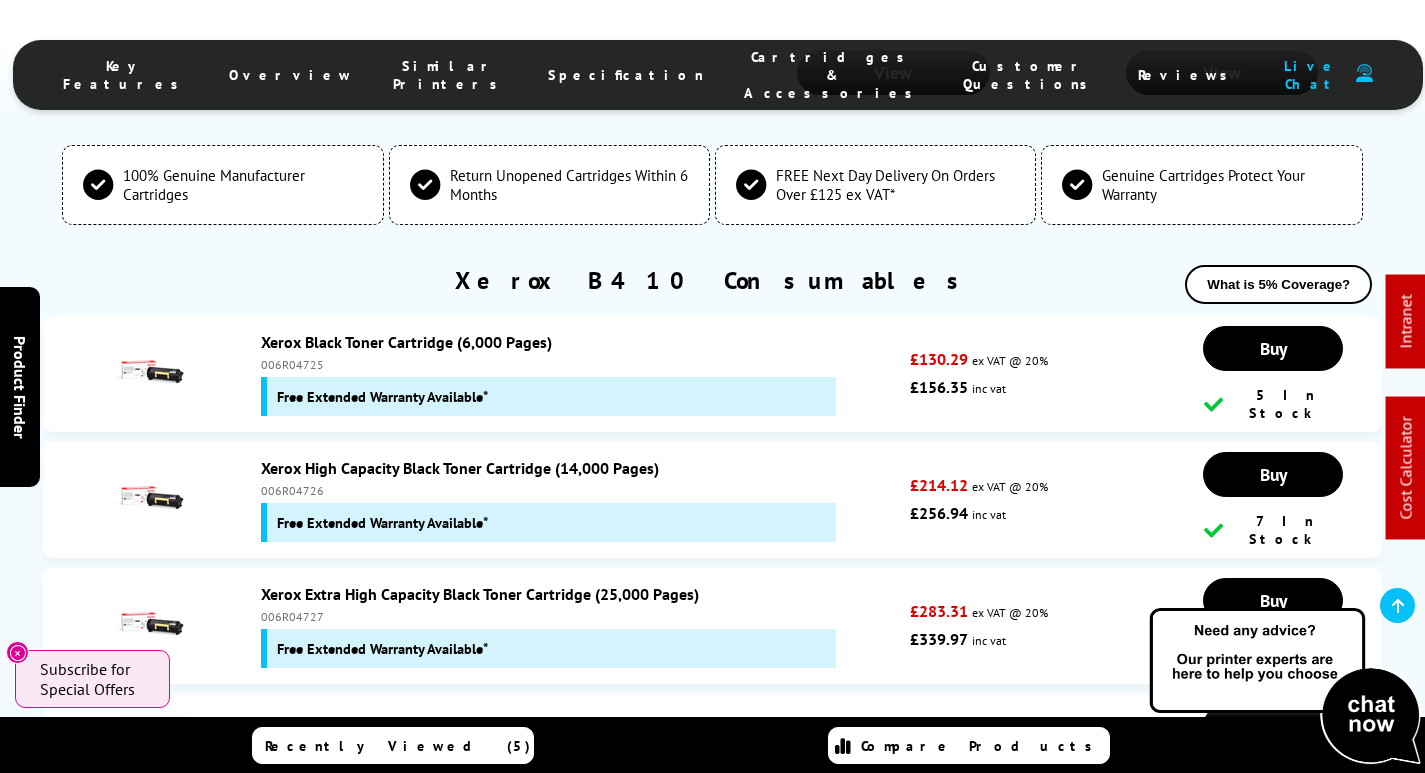scroll, scrollTop: 7092, scrollLeft: 0, axis: vertical 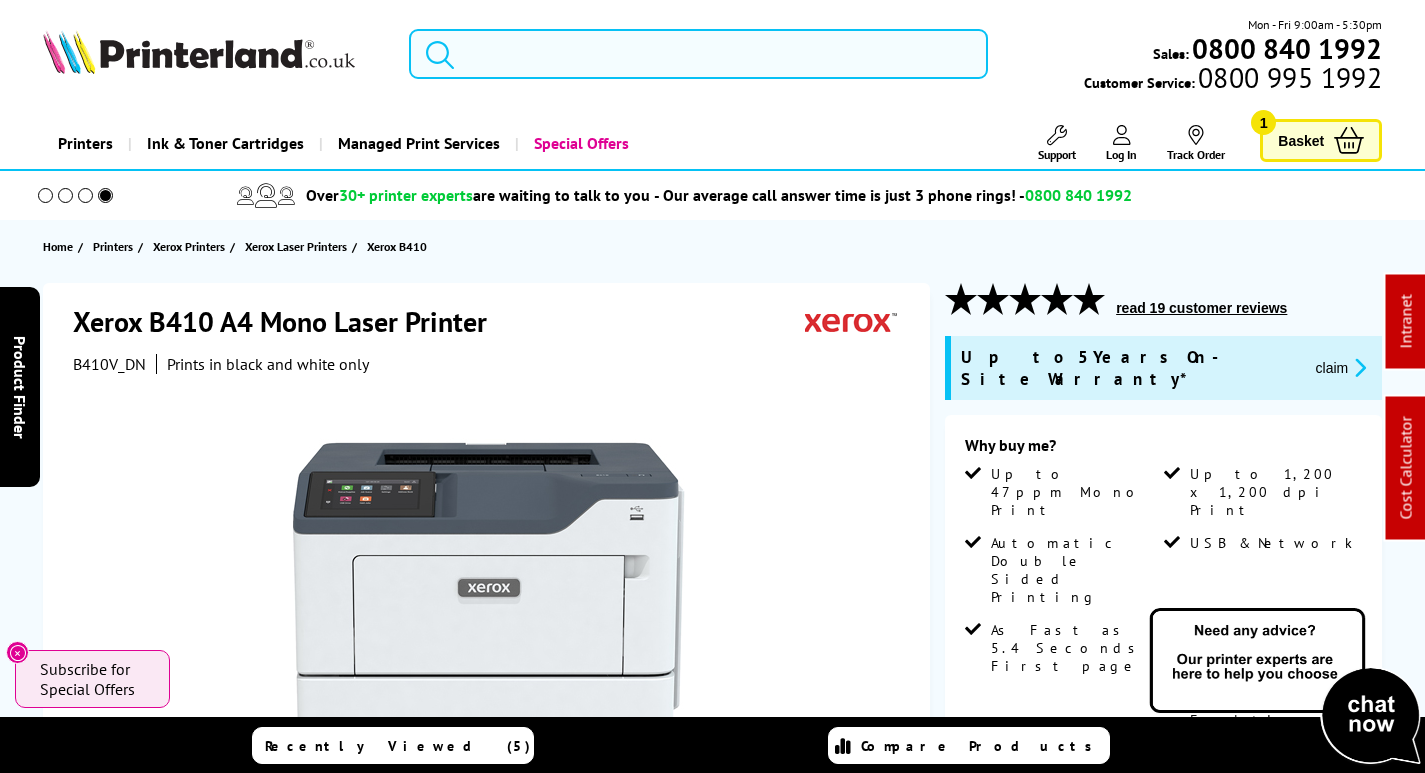 drag, startPoint x: 582, startPoint y: 44, endPoint x: 577, endPoint y: 56, distance: 13 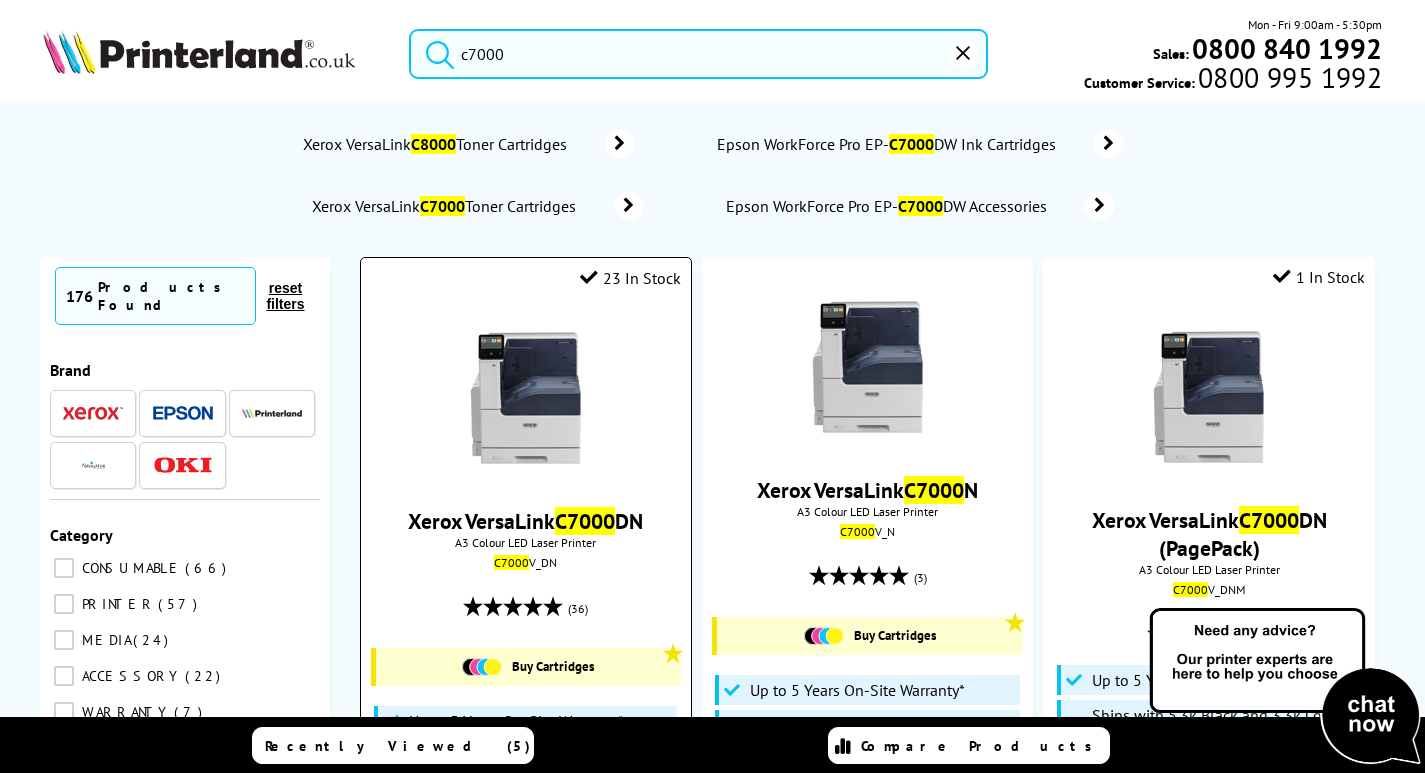 type on "c7000" 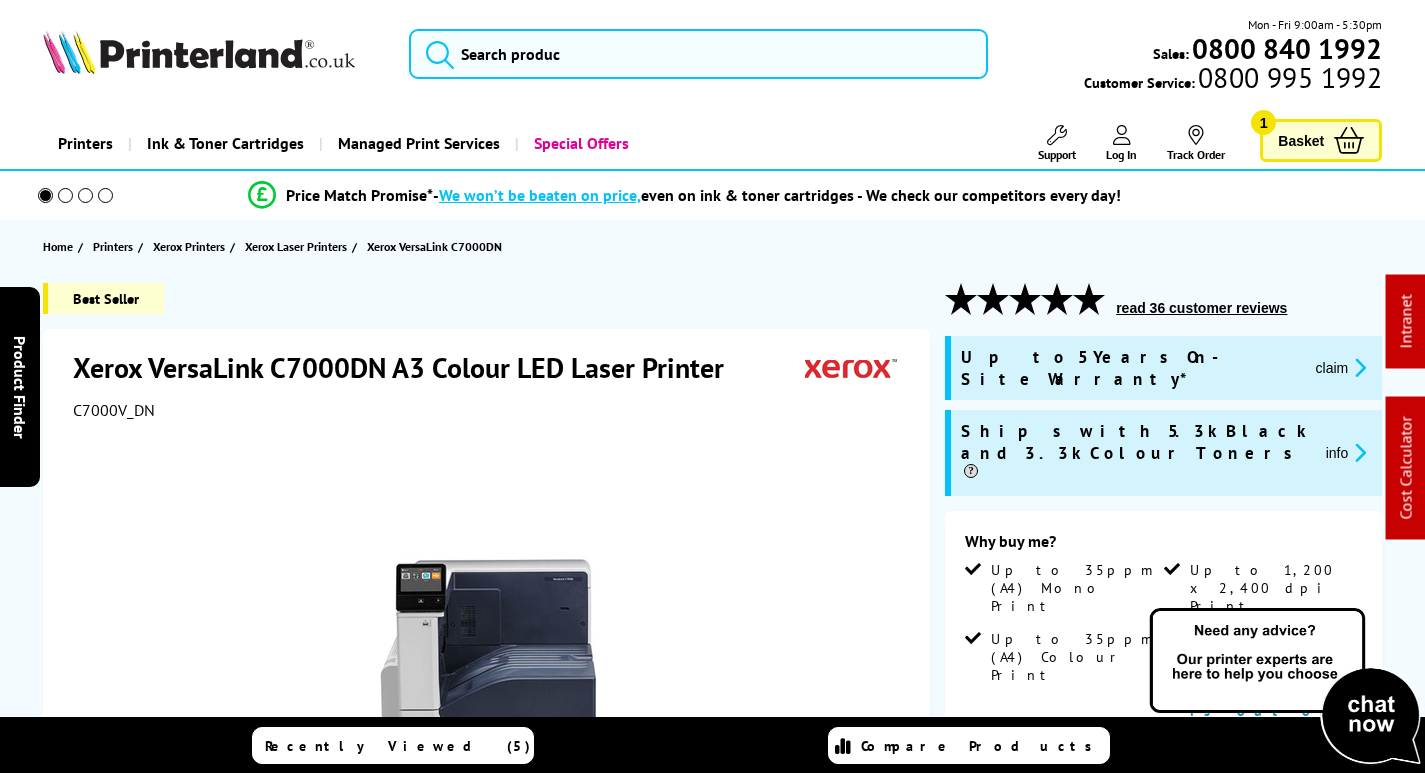 scroll, scrollTop: 0, scrollLeft: 0, axis: both 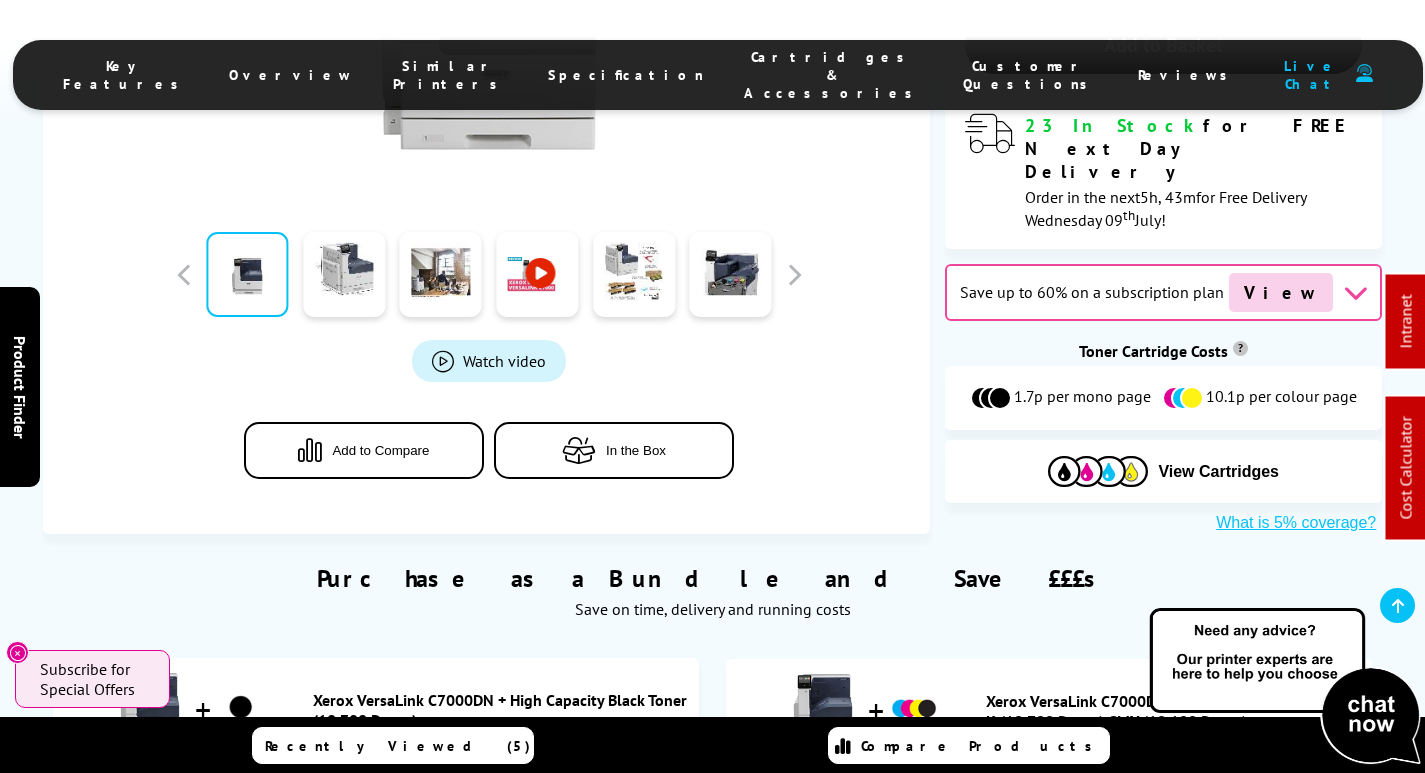 click on "Cartridges & Accessories" at bounding box center [833, 75] 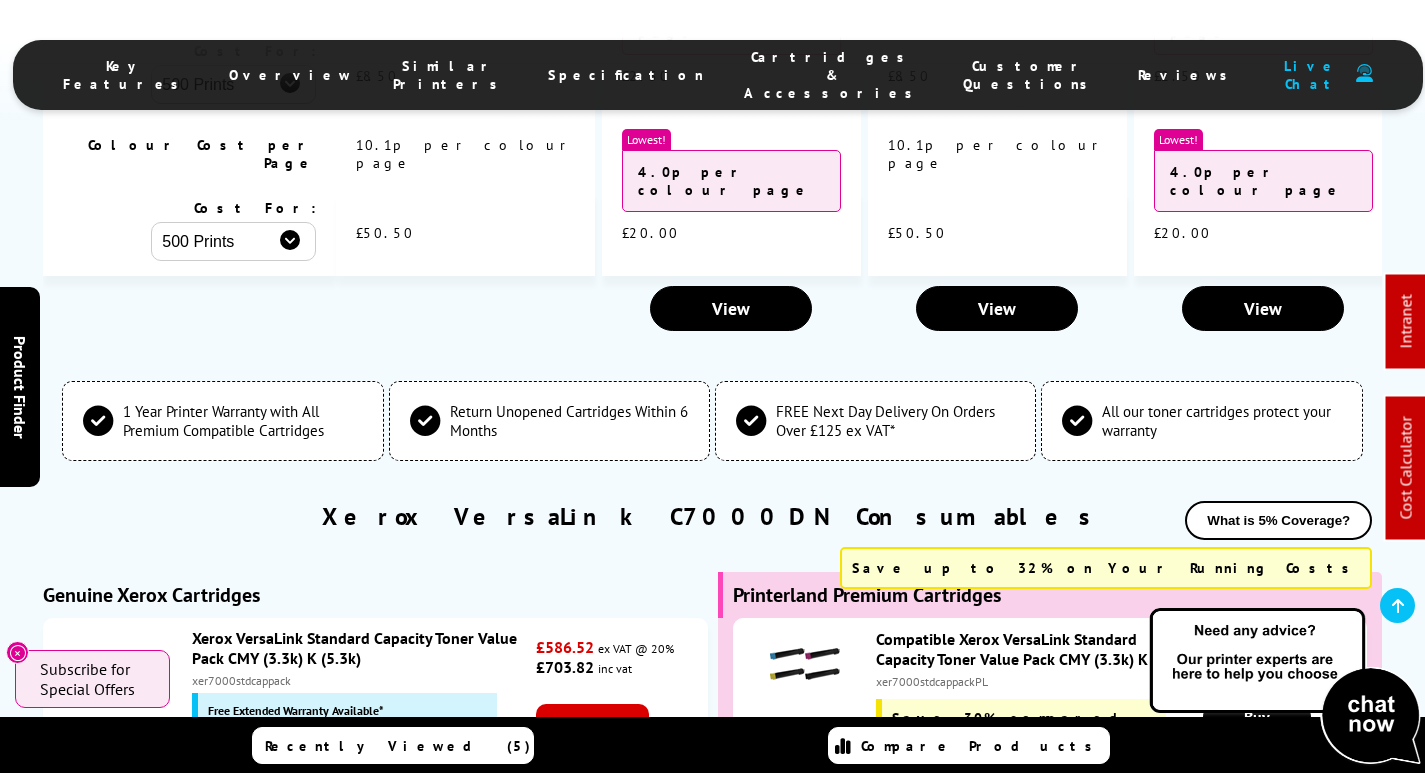 scroll, scrollTop: 7331, scrollLeft: 0, axis: vertical 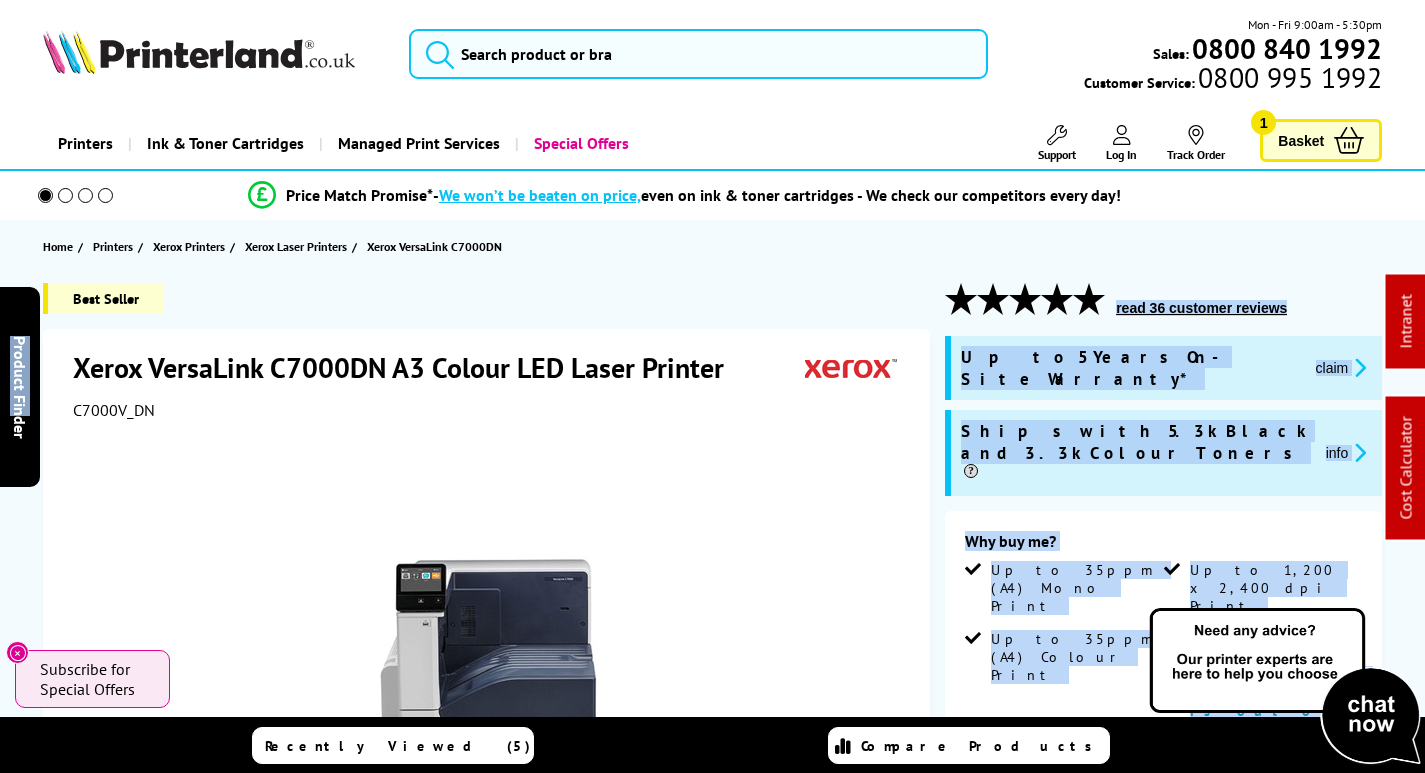 drag, startPoint x: 140, startPoint y: 420, endPoint x: 20, endPoint y: 418, distance: 120.01666 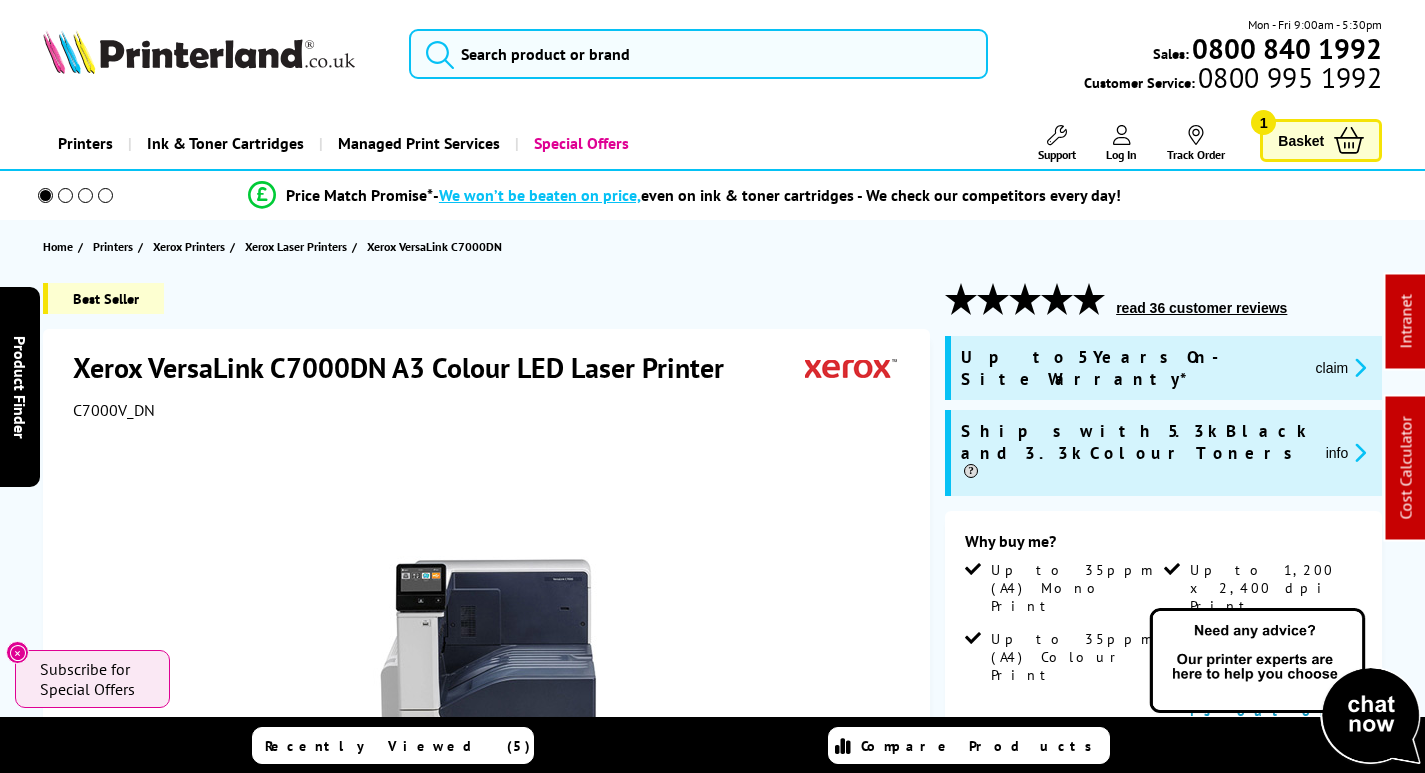 click at bounding box center [489, 646] 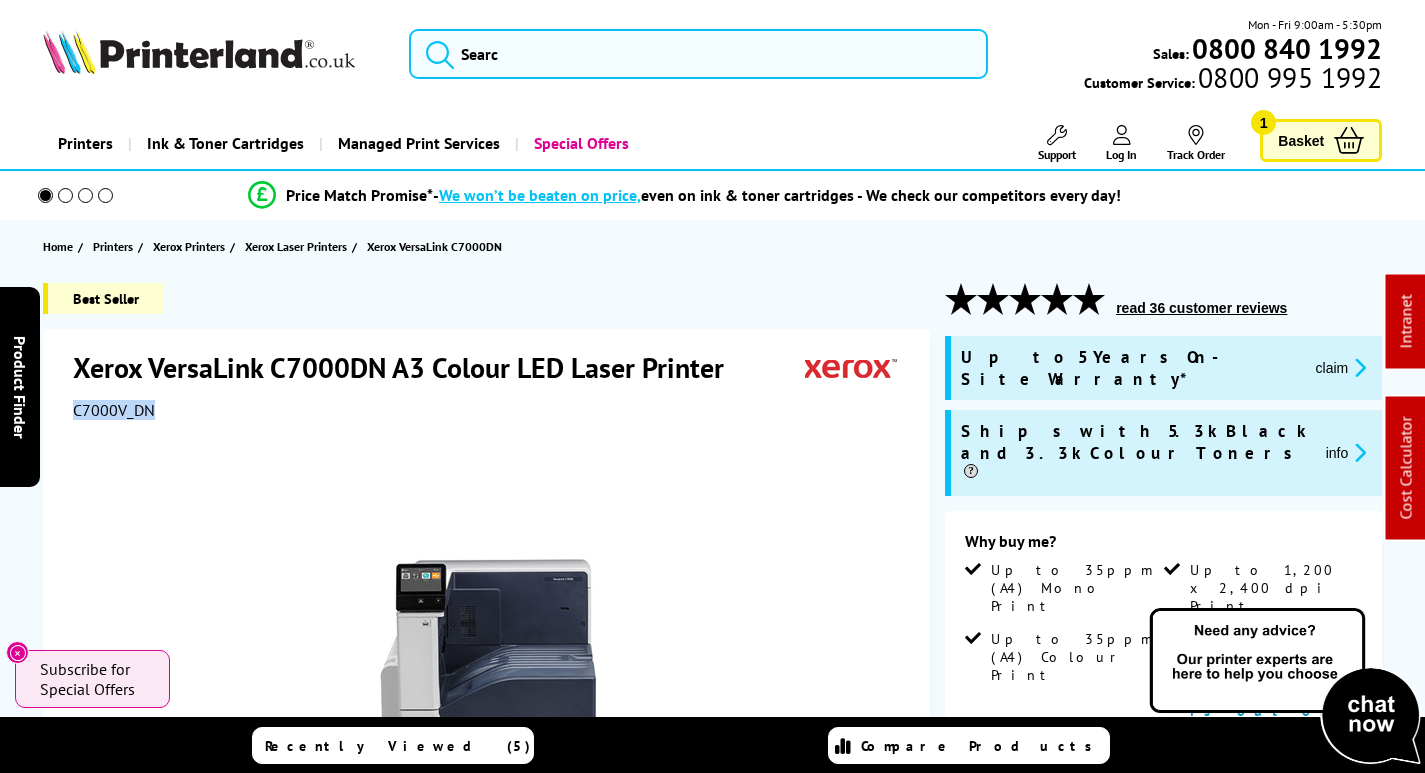 drag, startPoint x: 164, startPoint y: 406, endPoint x: 83, endPoint y: 411, distance: 81.154175 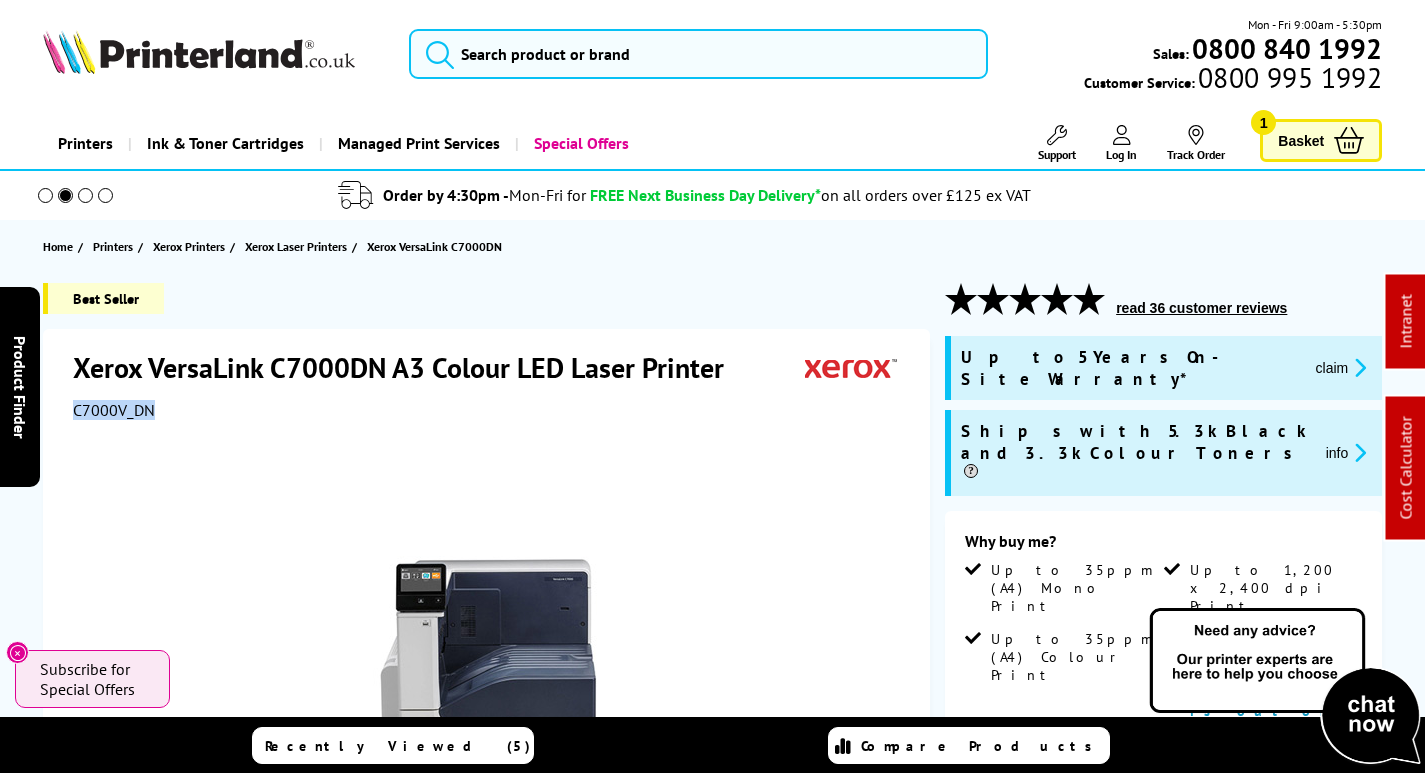 copy on "C7000V_DN" 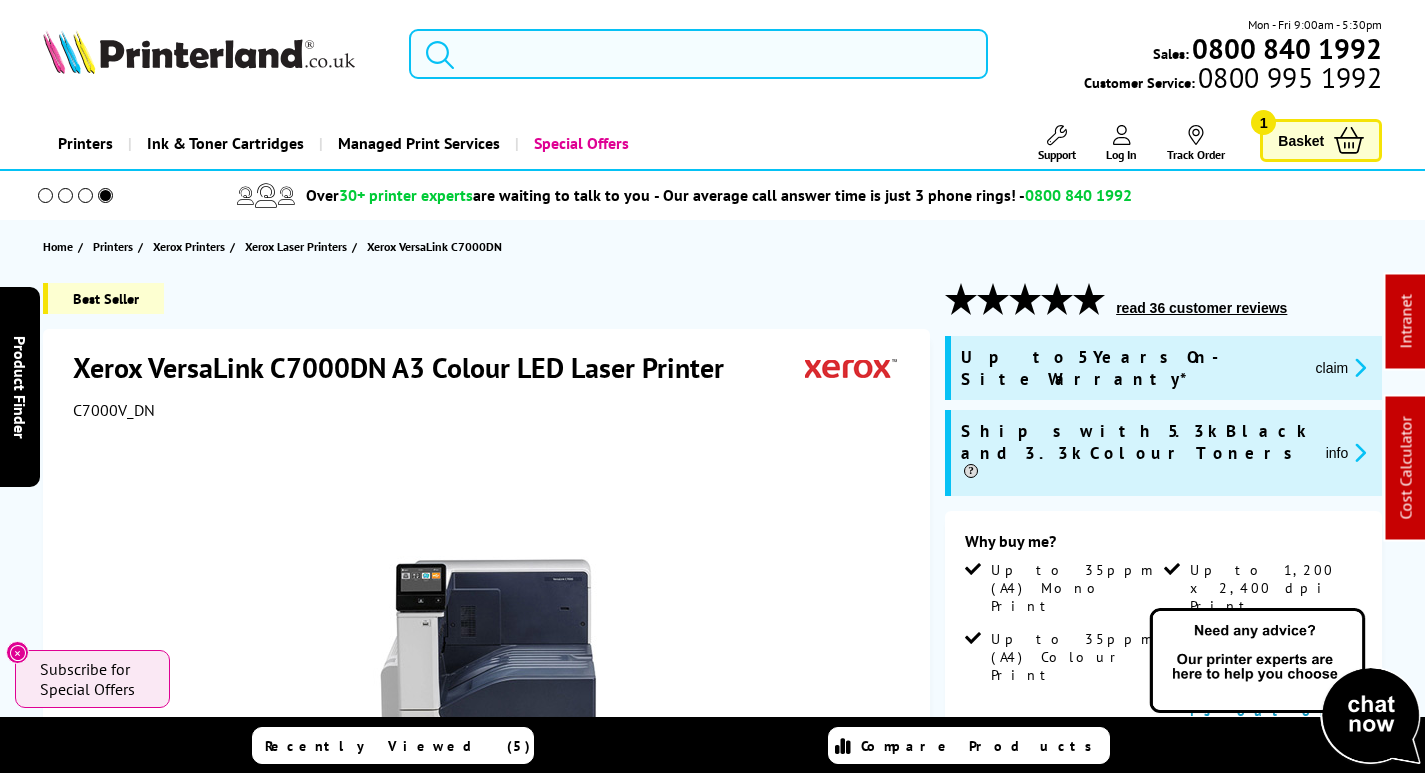 click at bounding box center (698, 54) 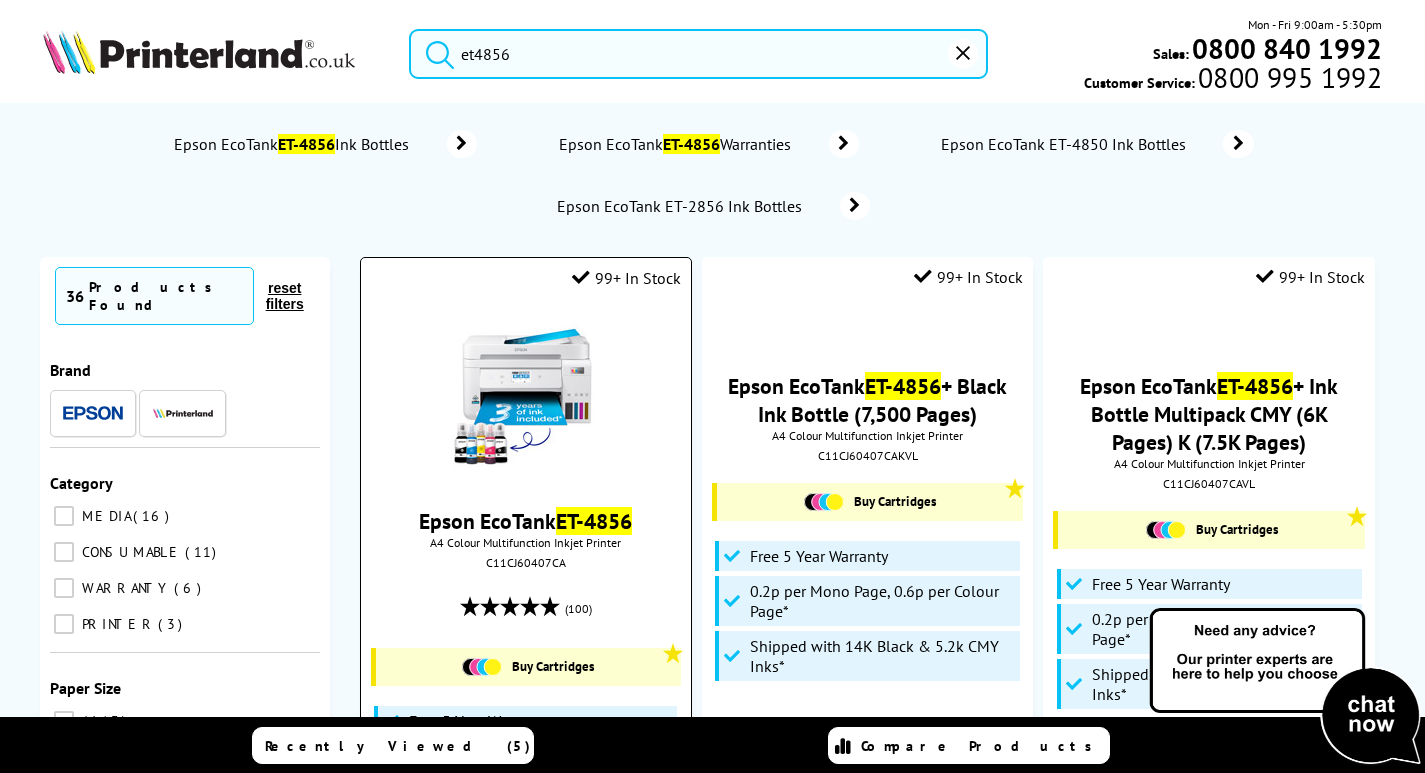 type on "et4856" 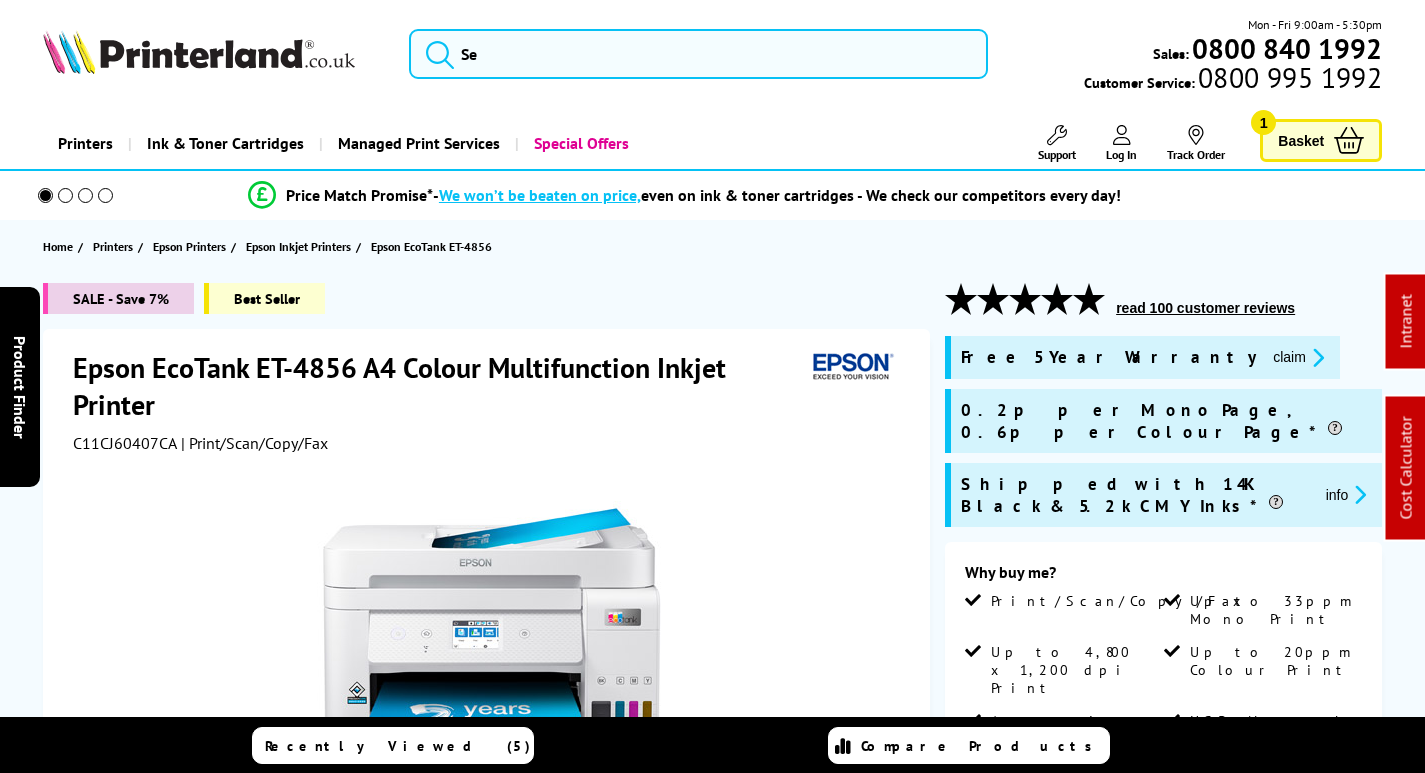 scroll, scrollTop: 0, scrollLeft: 0, axis: both 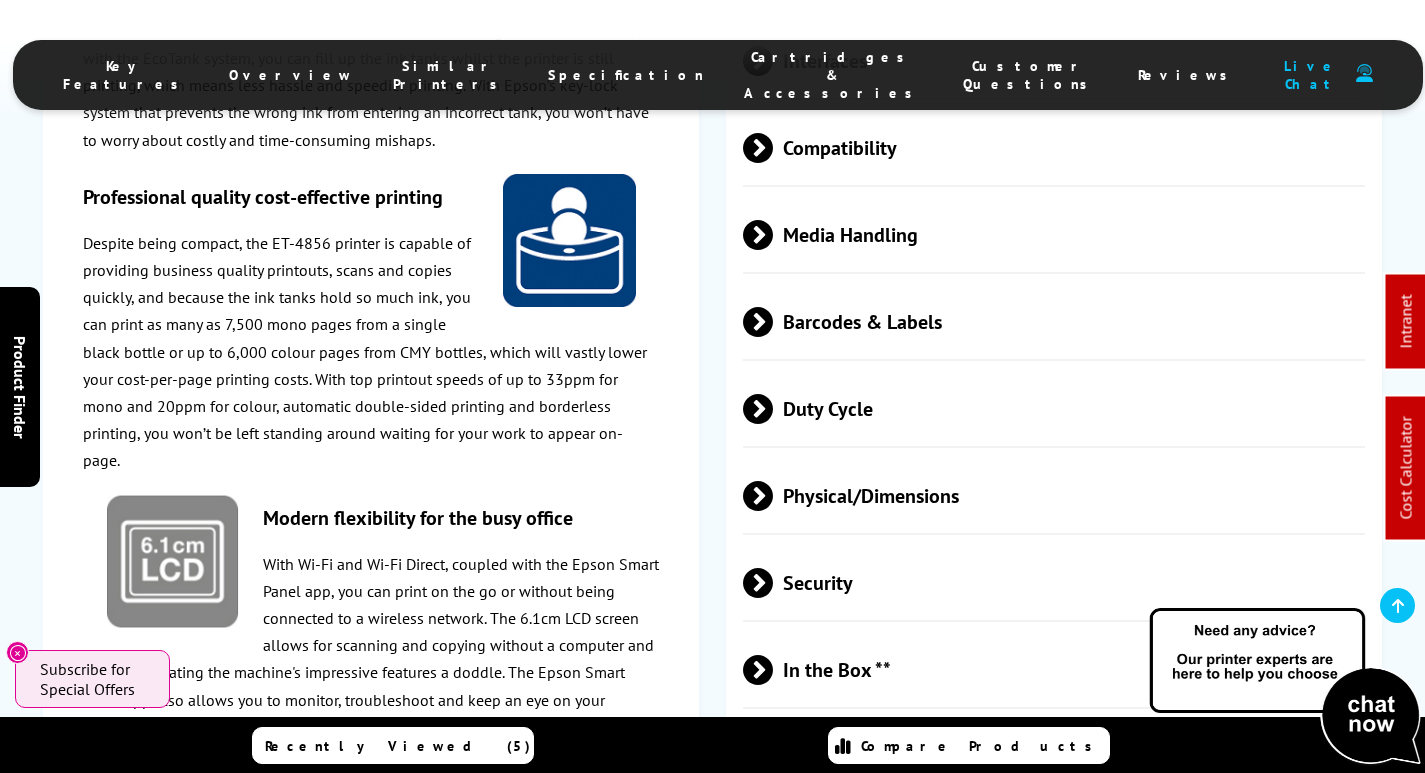click on "Physical/Dimensions" at bounding box center (1054, 495) 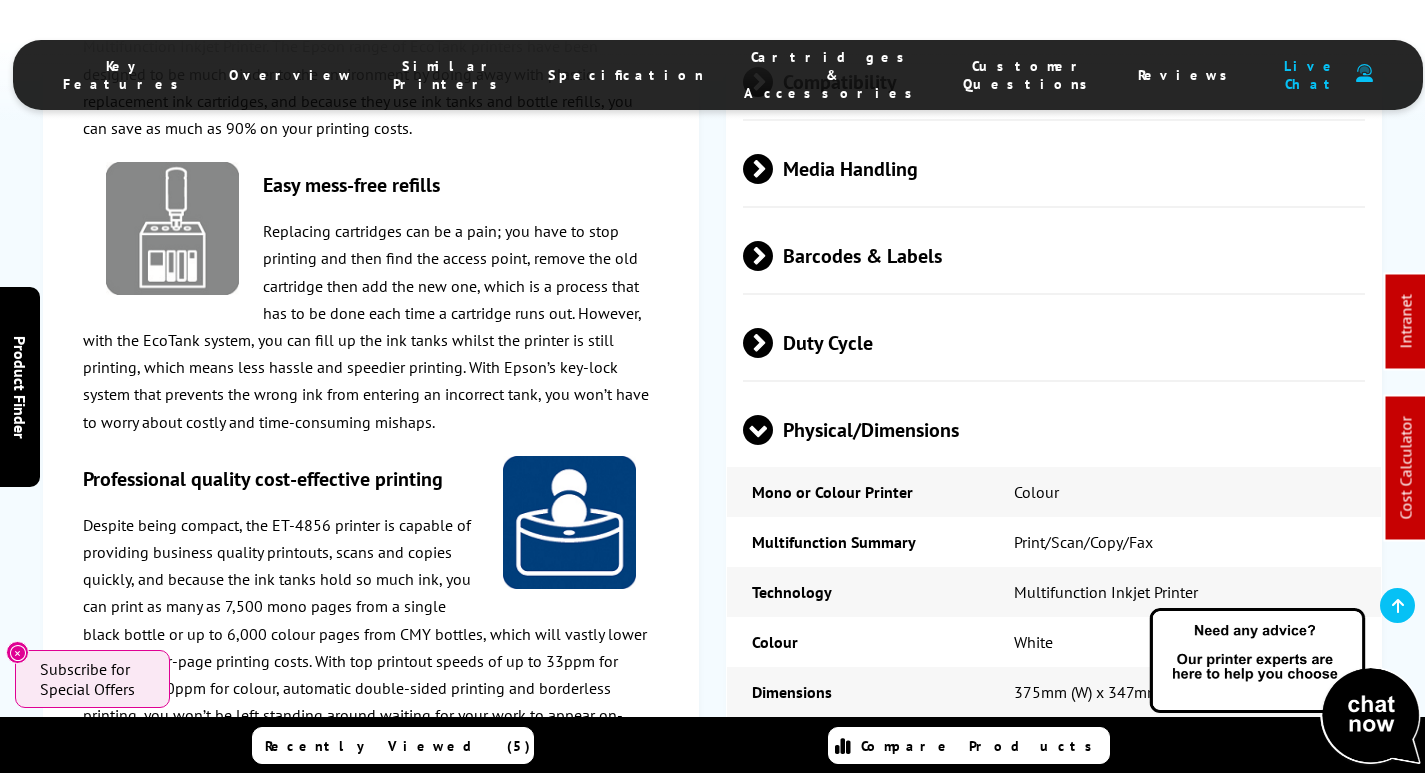 scroll, scrollTop: 4200, scrollLeft: 0, axis: vertical 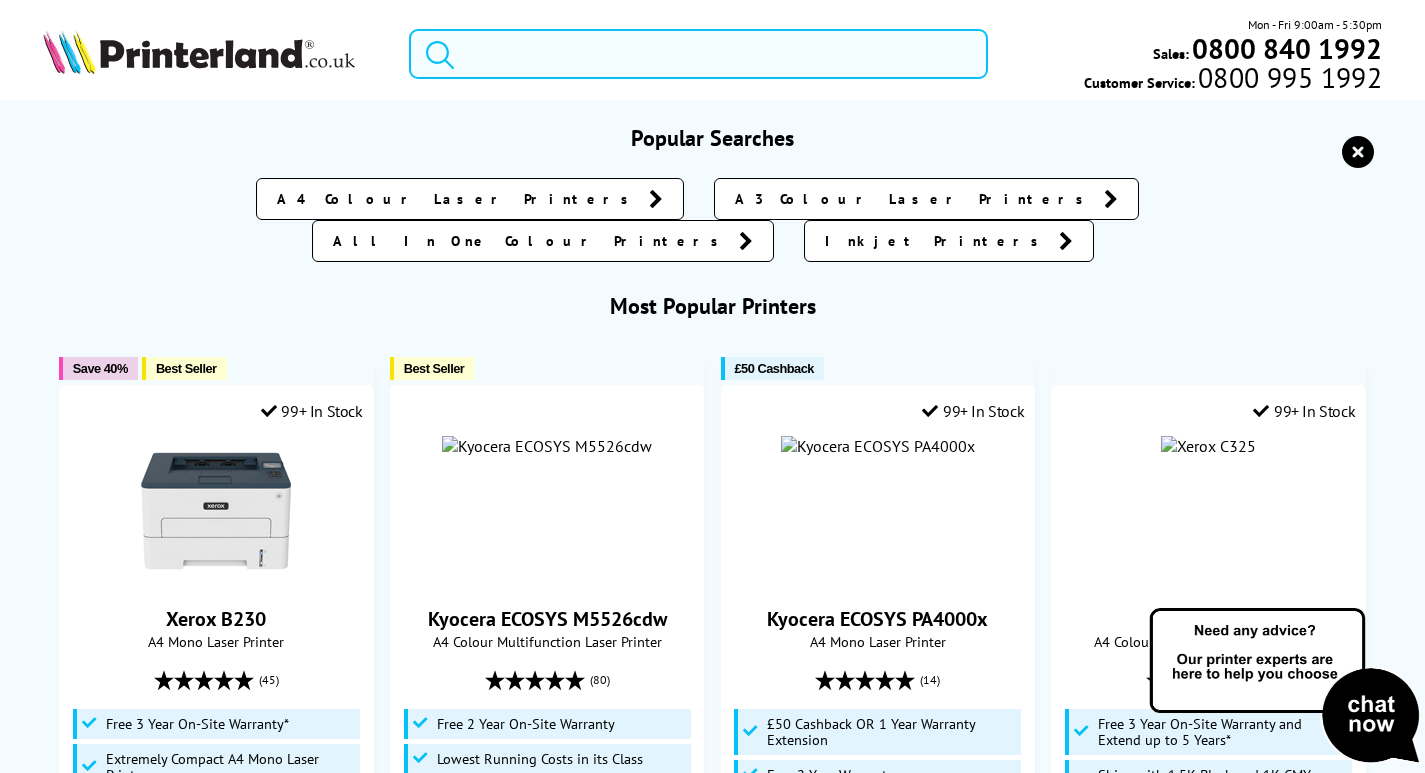 click at bounding box center (698, 54) 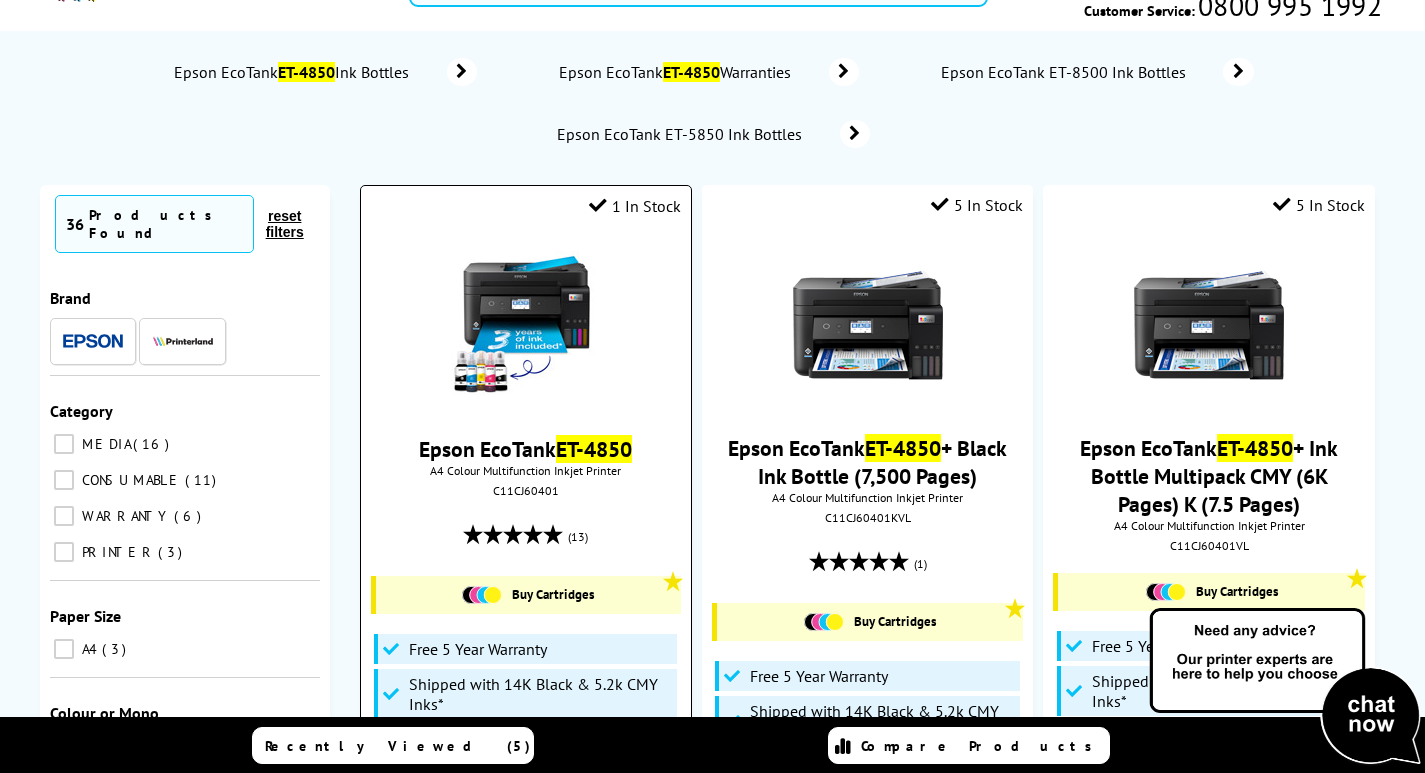 scroll, scrollTop: 0, scrollLeft: 0, axis: both 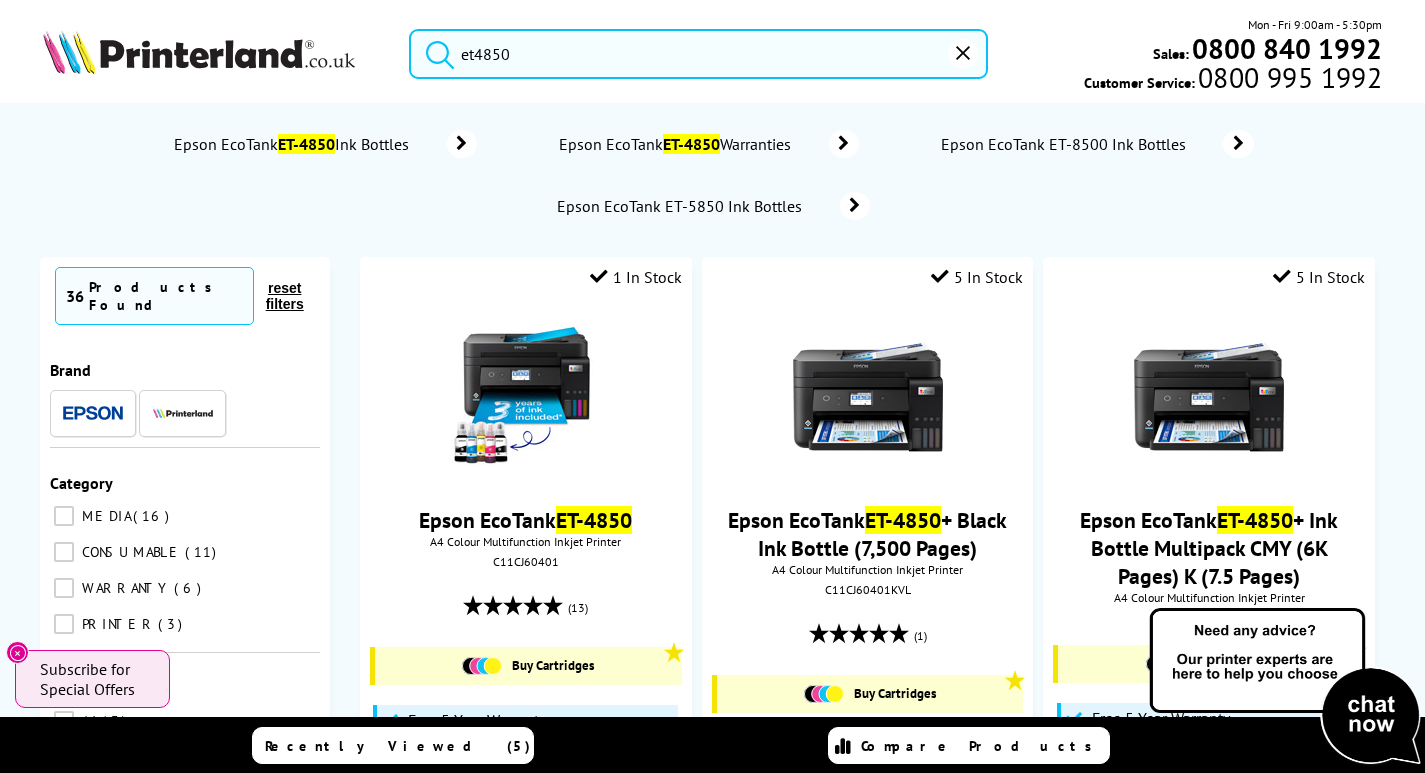 drag, startPoint x: 539, startPoint y: 45, endPoint x: 402, endPoint y: 76, distance: 140.46352 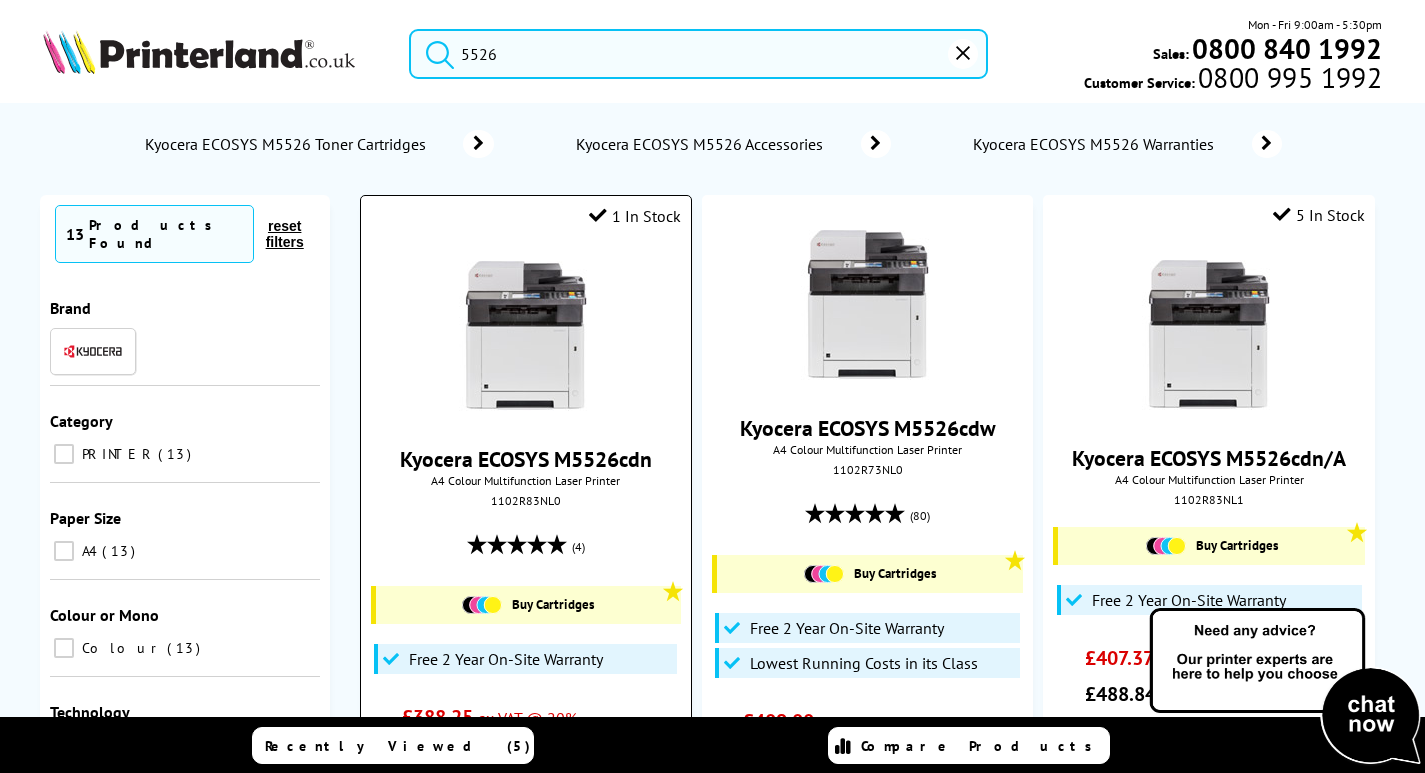 type on "5526" 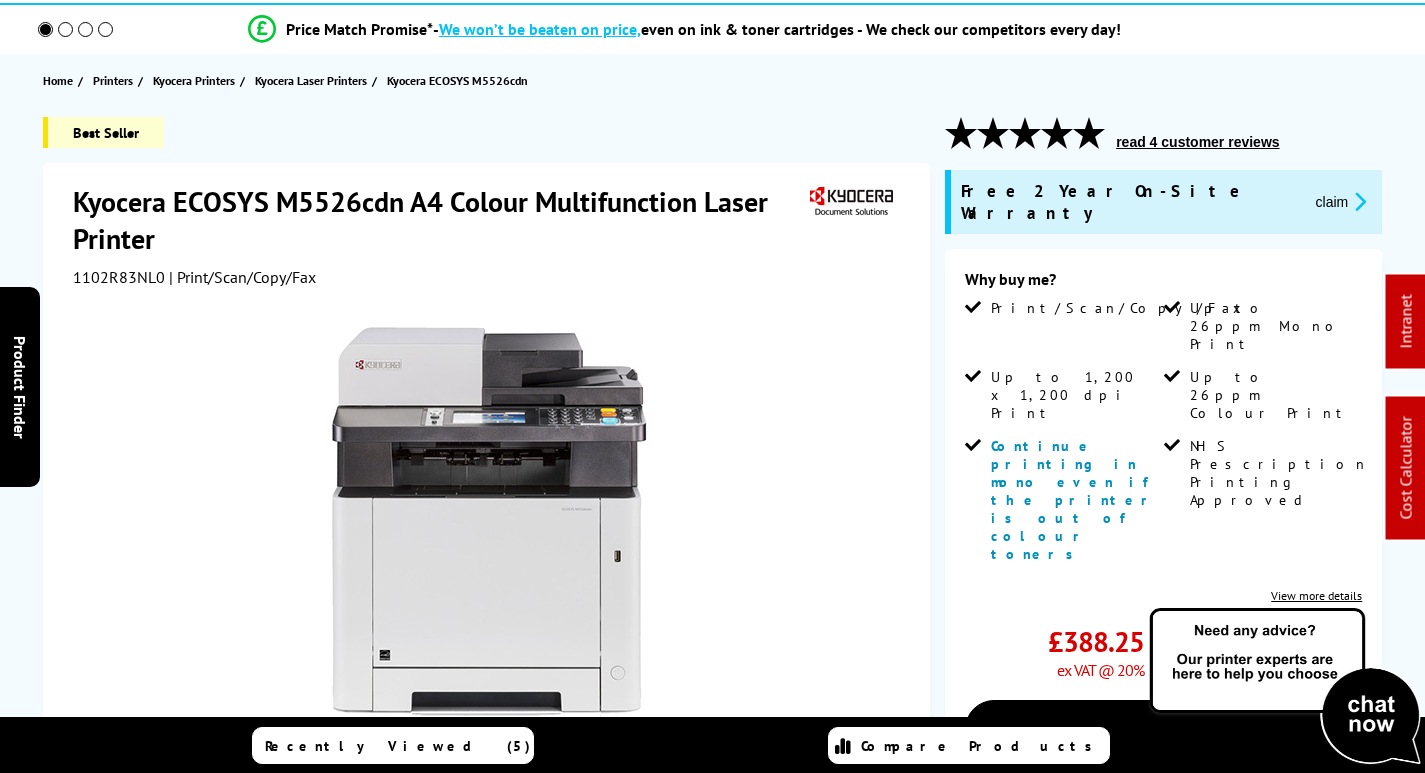 scroll, scrollTop: 300, scrollLeft: 0, axis: vertical 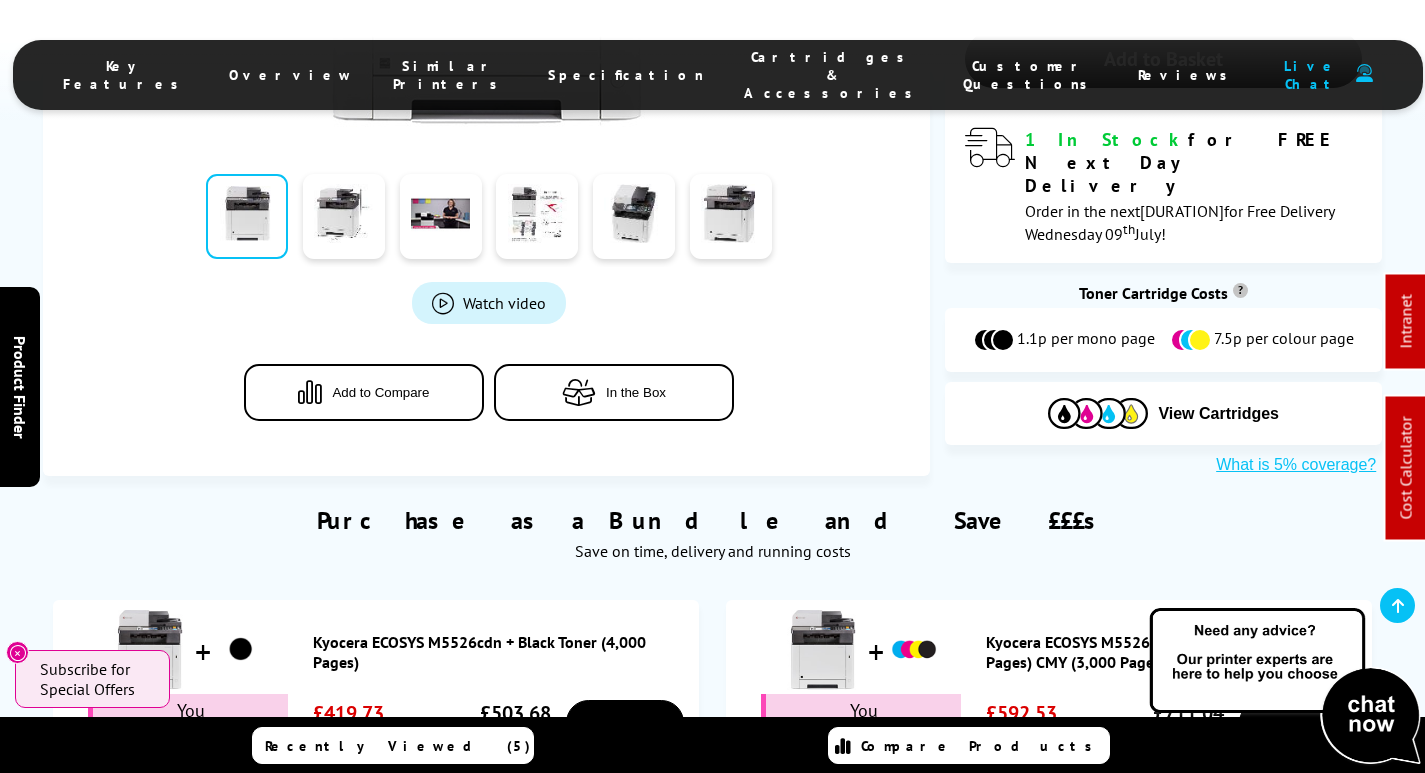 drag, startPoint x: 776, startPoint y: 60, endPoint x: 775, endPoint y: 87, distance: 27.018513 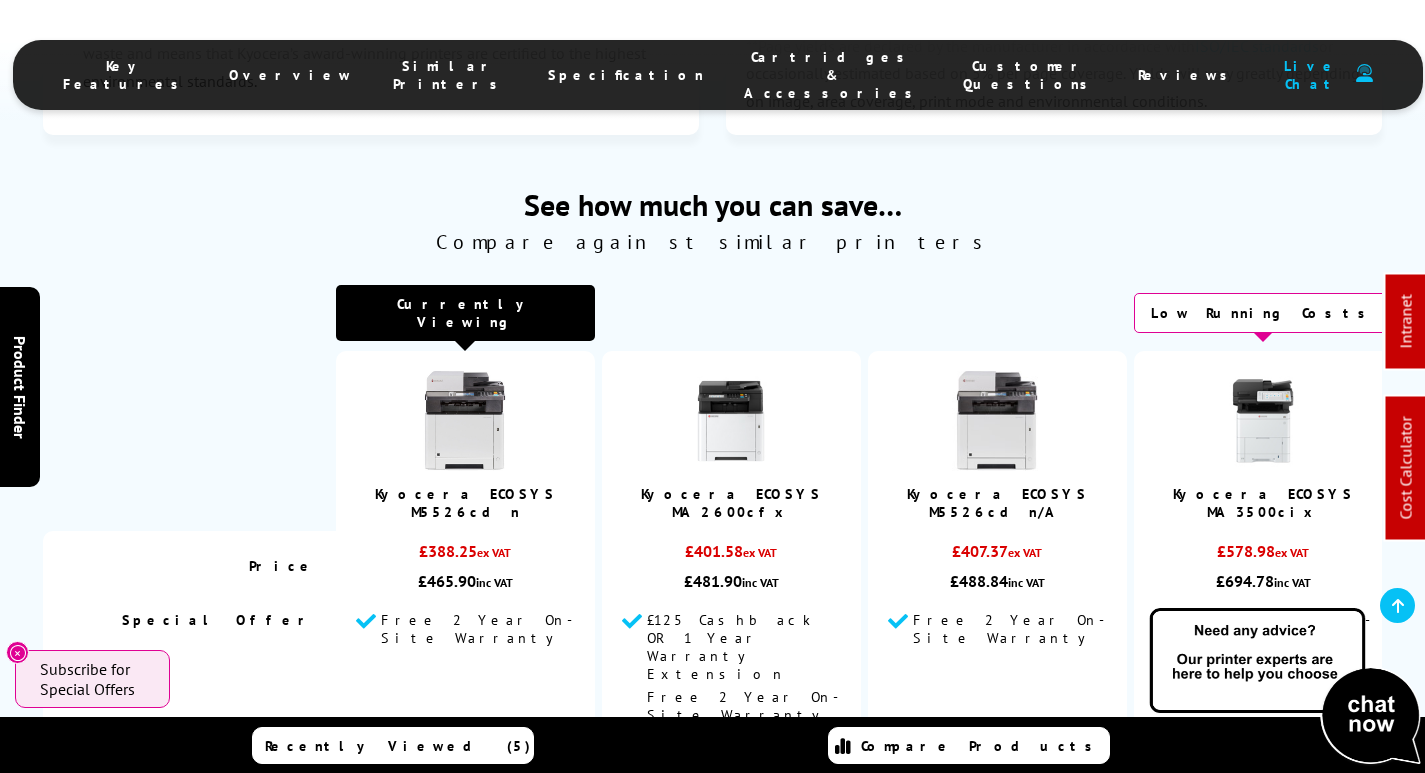 scroll, scrollTop: 5770, scrollLeft: 0, axis: vertical 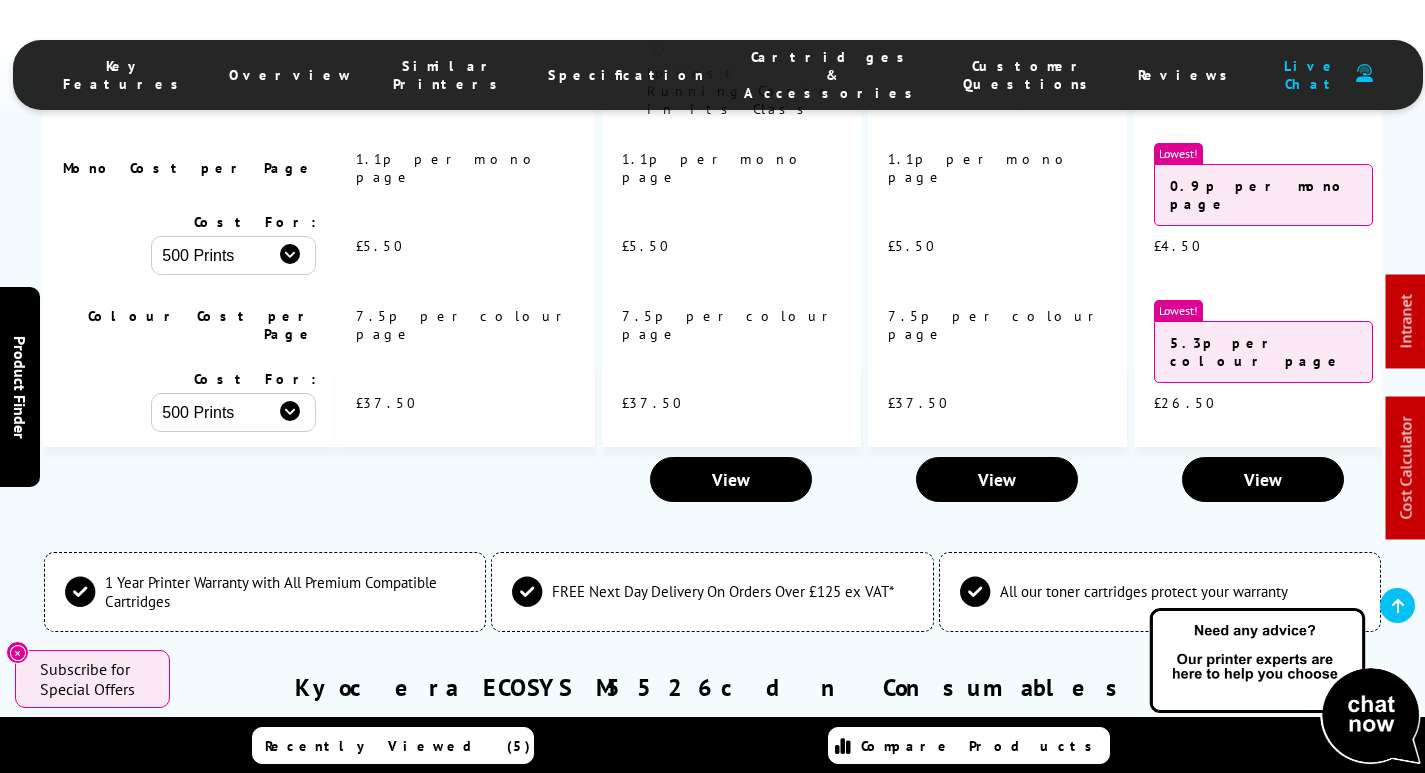 click on "KYOTK5240VALPKPL" at bounding box center (1037, 852) 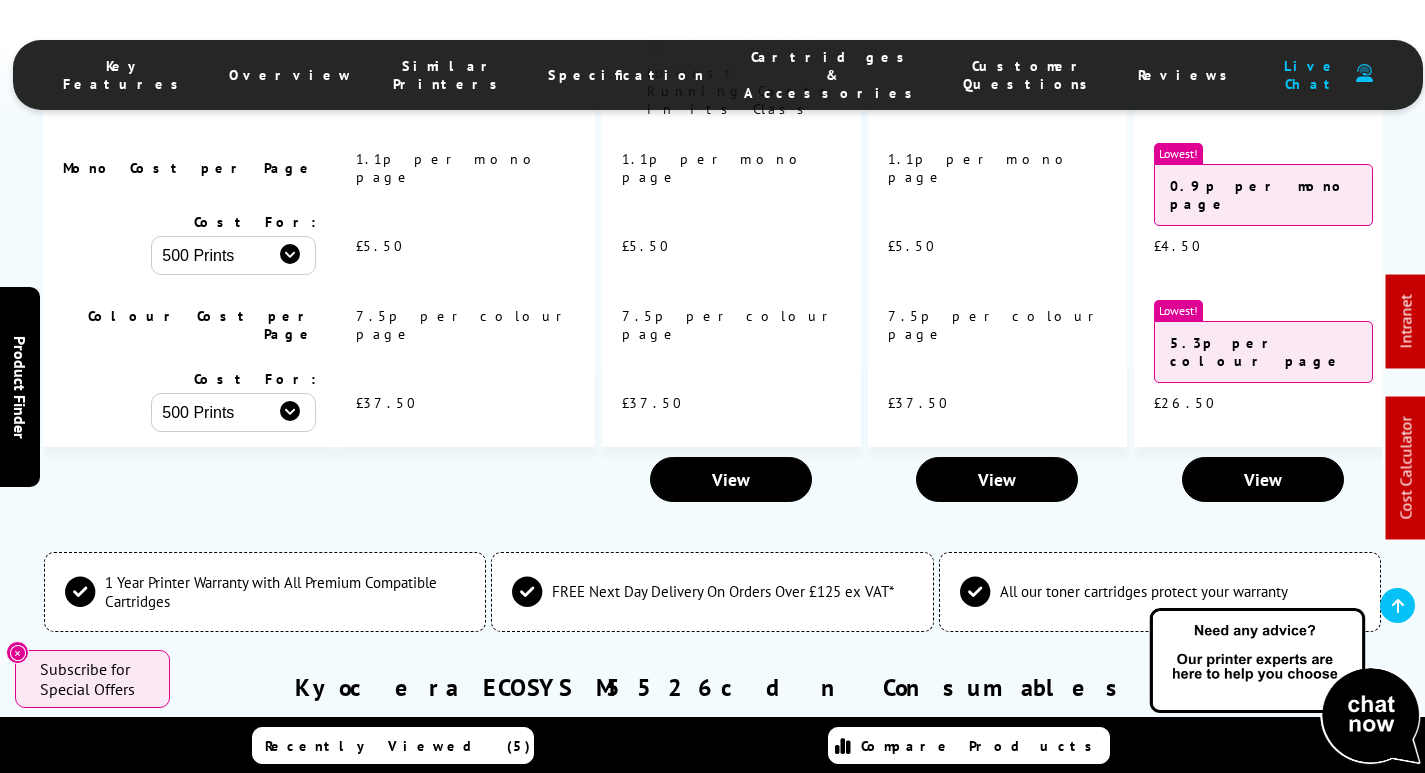 scroll, scrollTop: 5170, scrollLeft: 0, axis: vertical 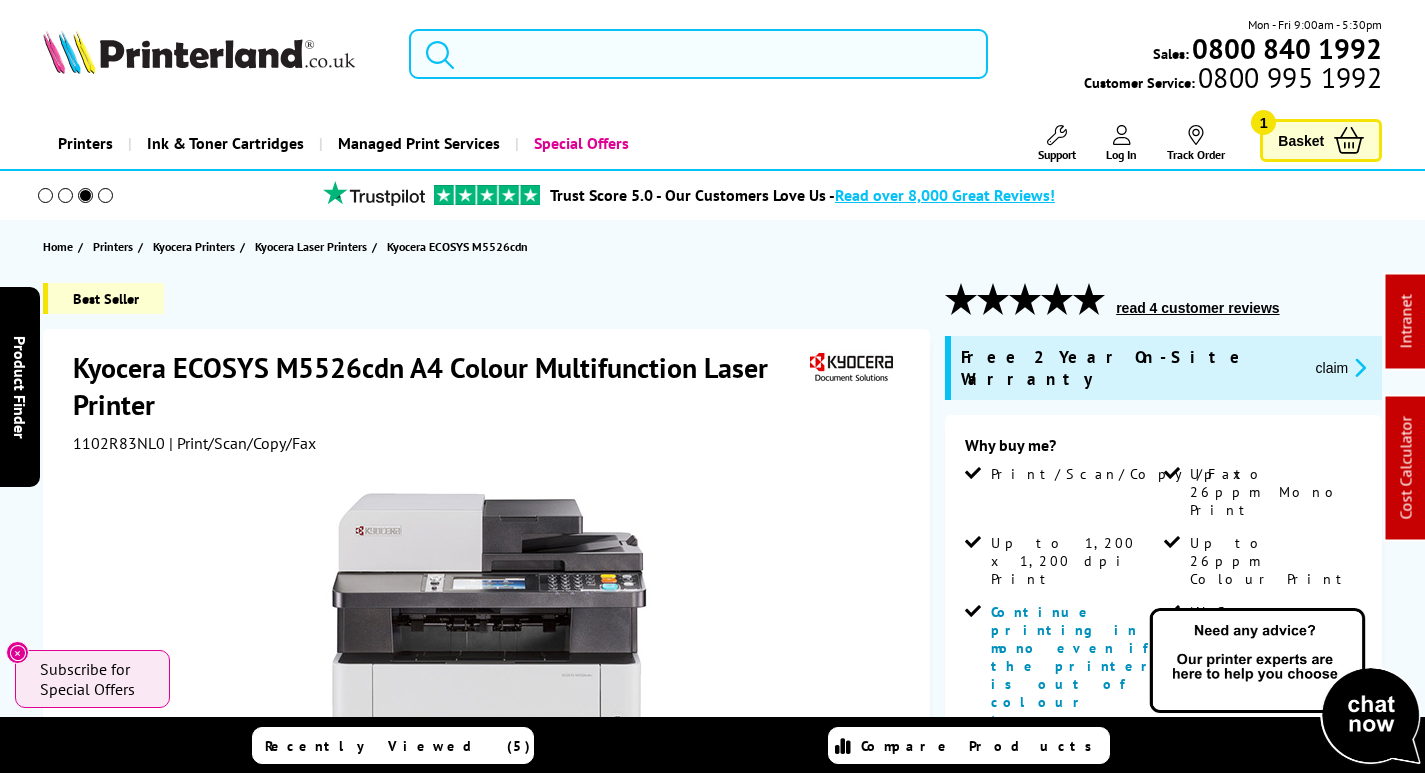 click at bounding box center [698, 54] 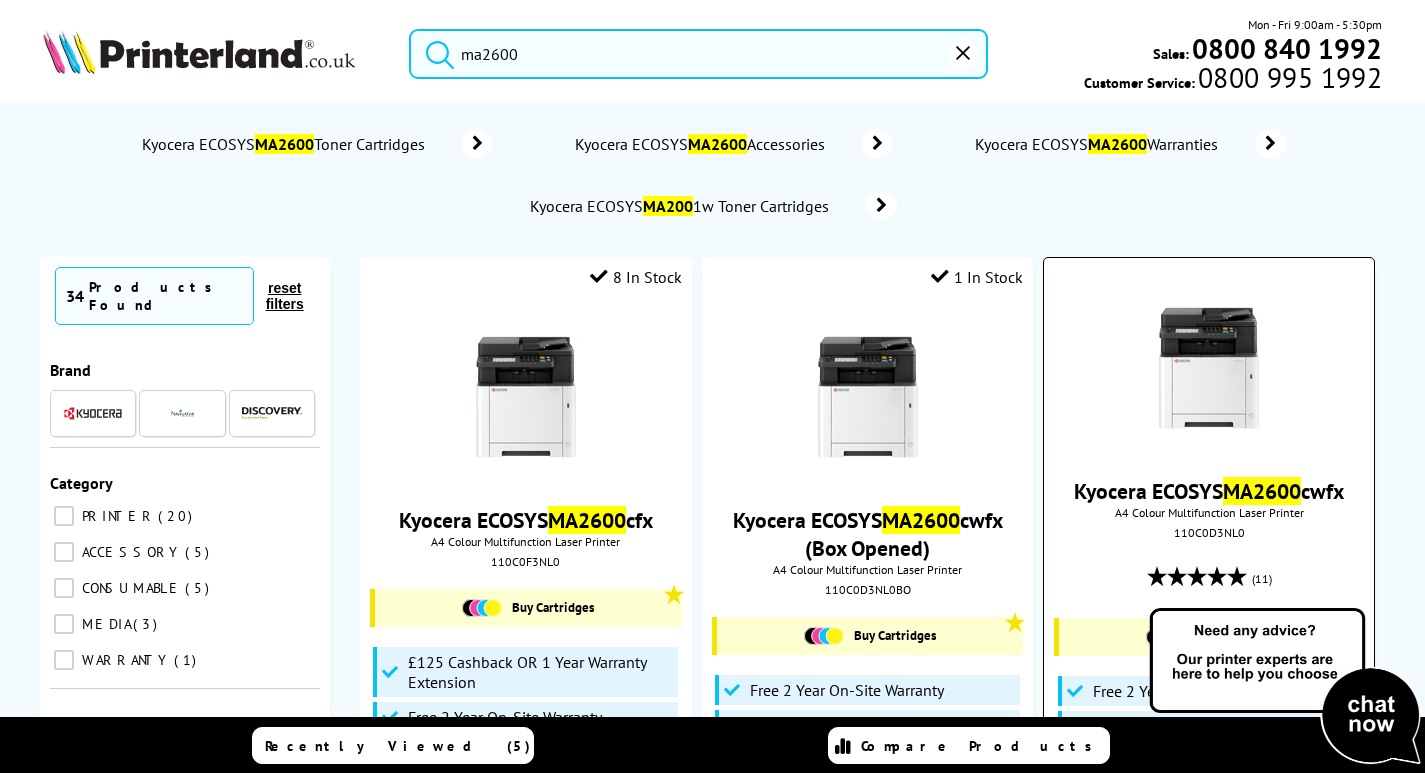type on "ma2600" 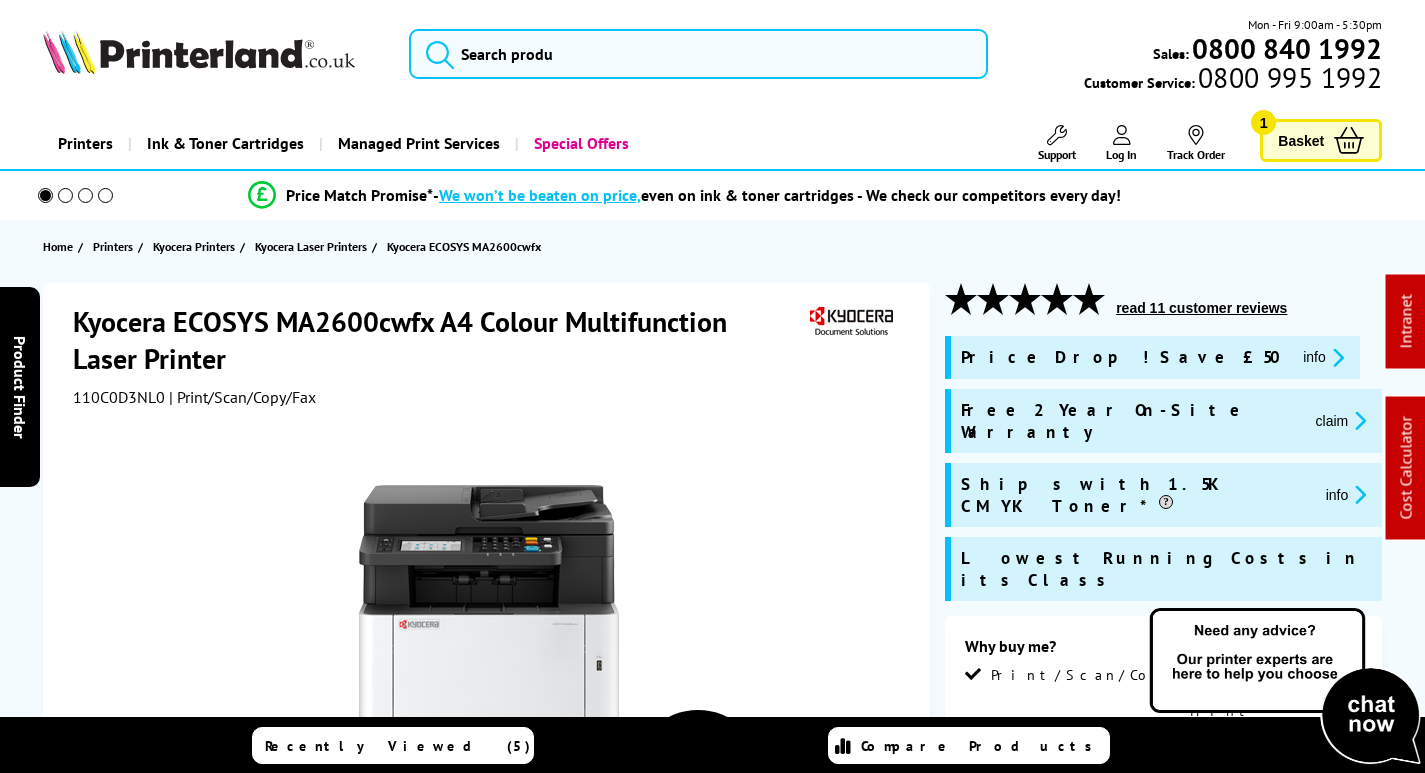 scroll, scrollTop: 0, scrollLeft: 0, axis: both 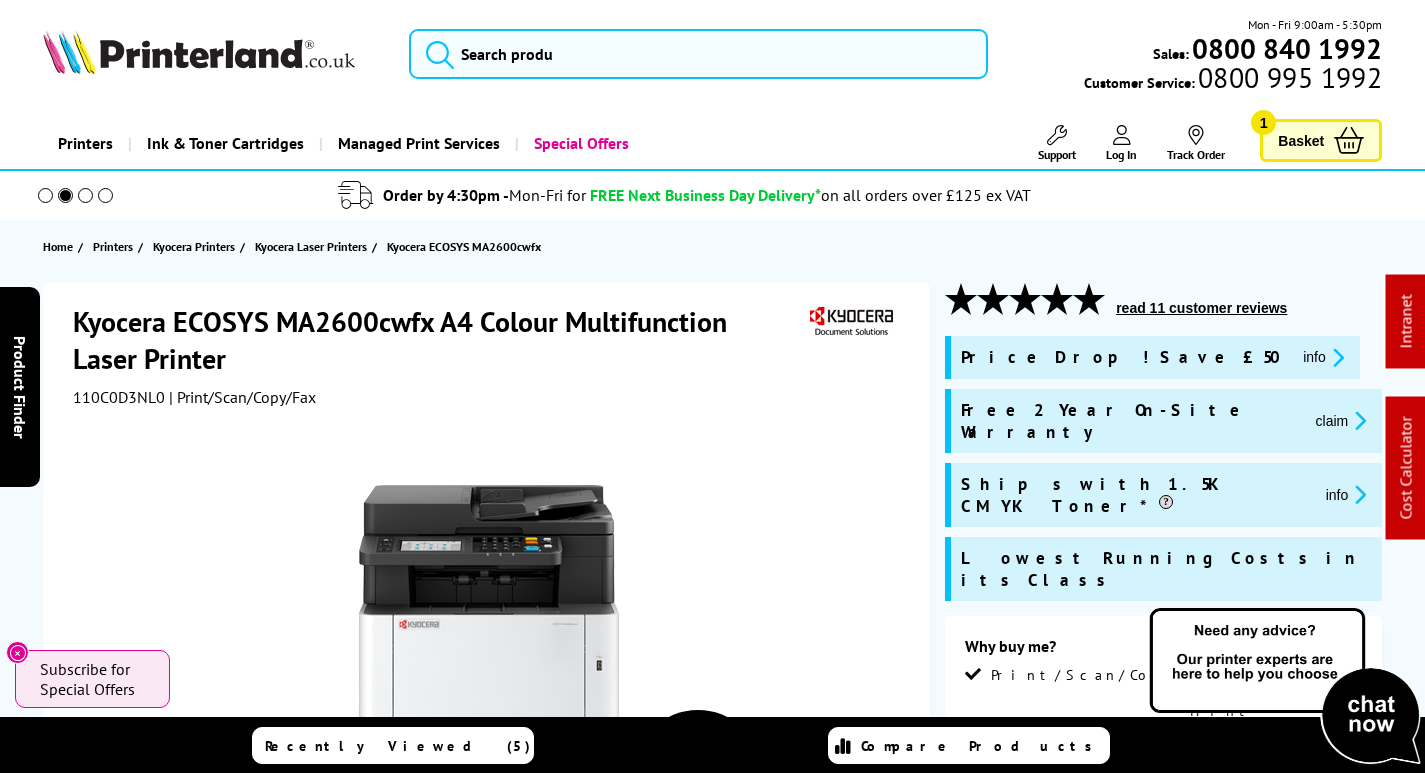 click on "110C0D3NL0" at bounding box center [119, 397] 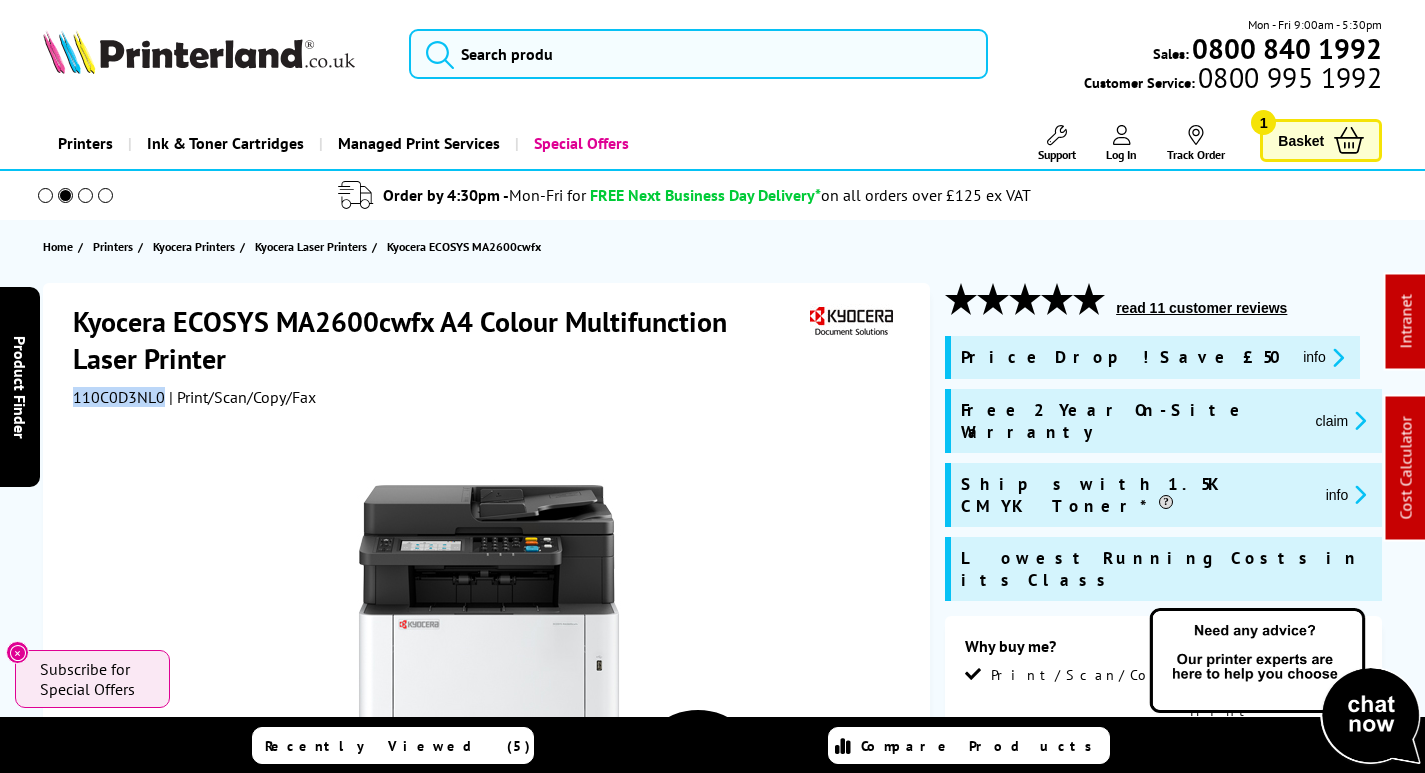 click on "110C0D3NL0" at bounding box center (119, 397) 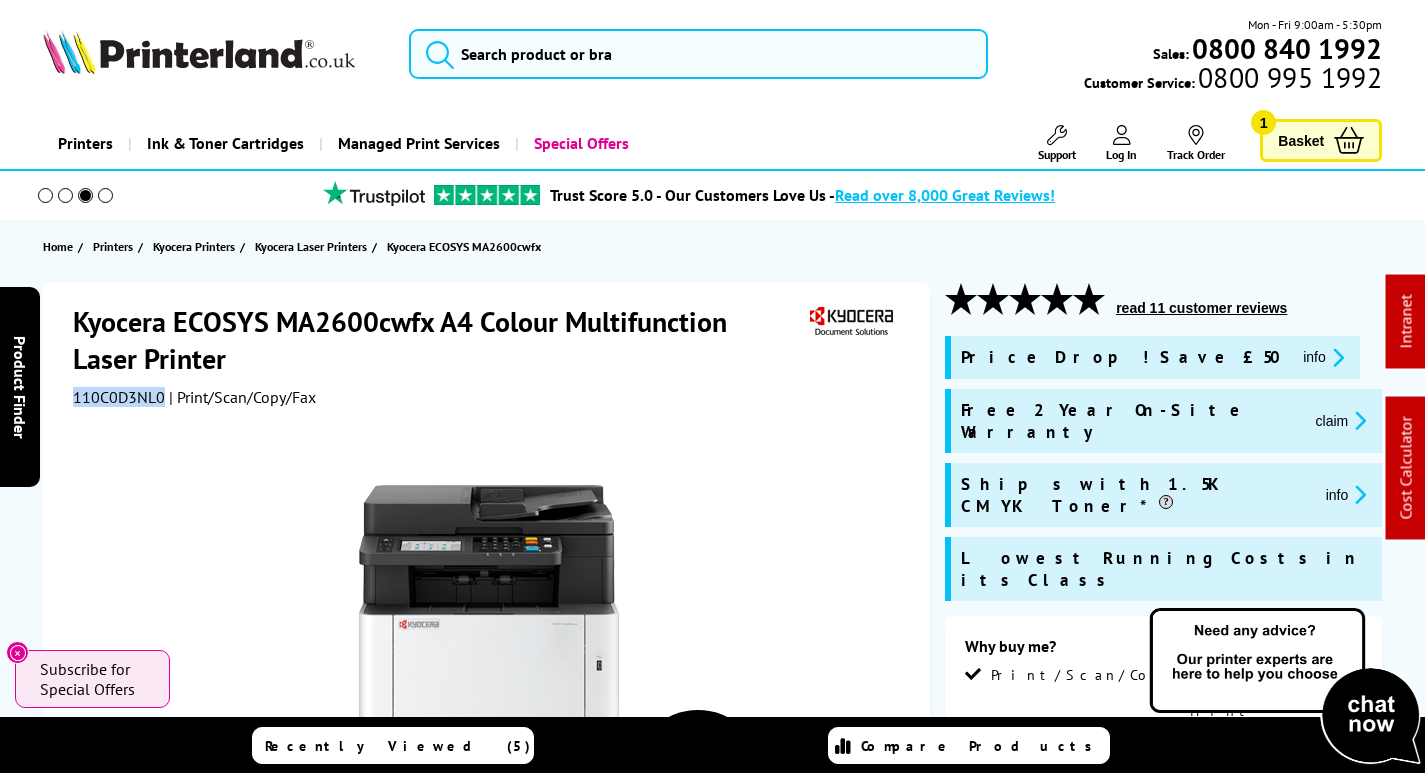 copy on "110C0D3NL0" 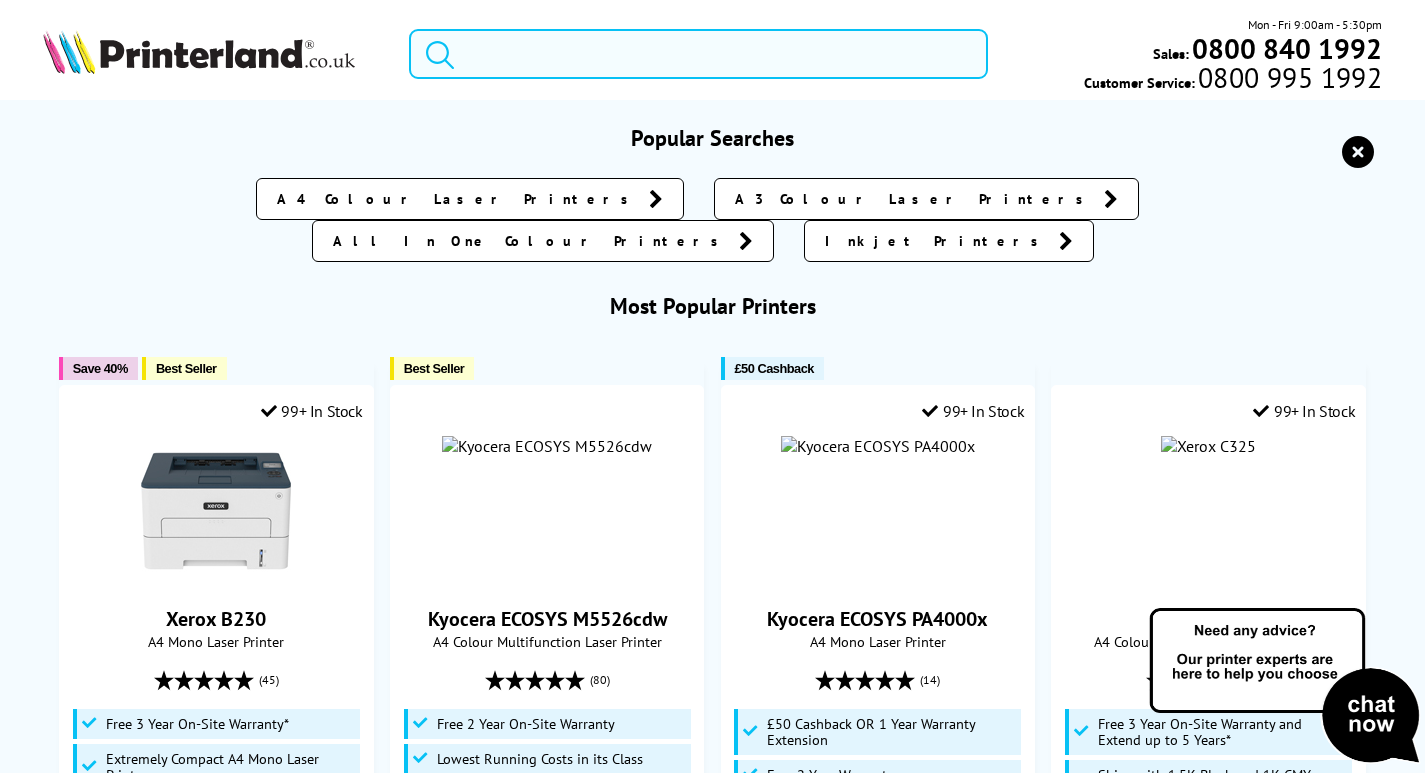 click at bounding box center (698, 54) 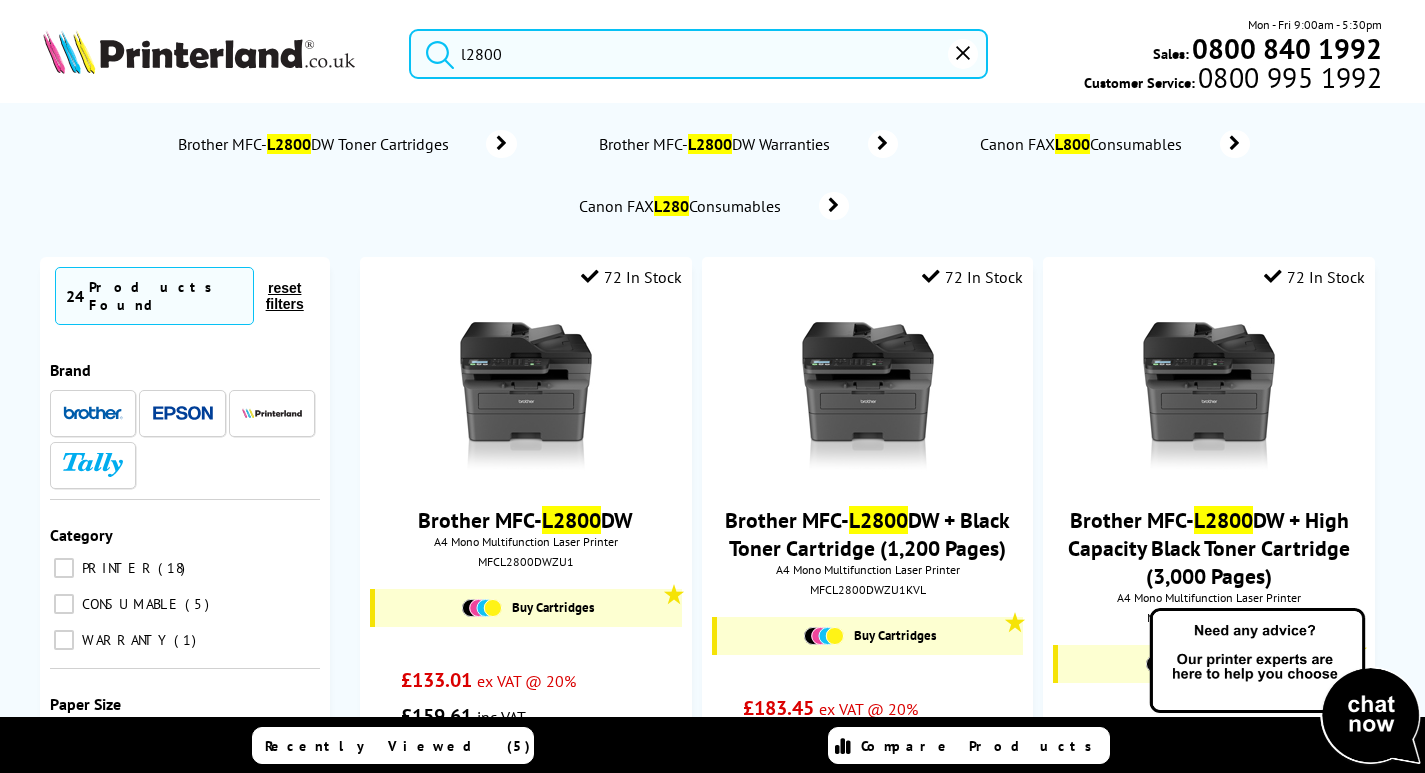 type on "l2800" 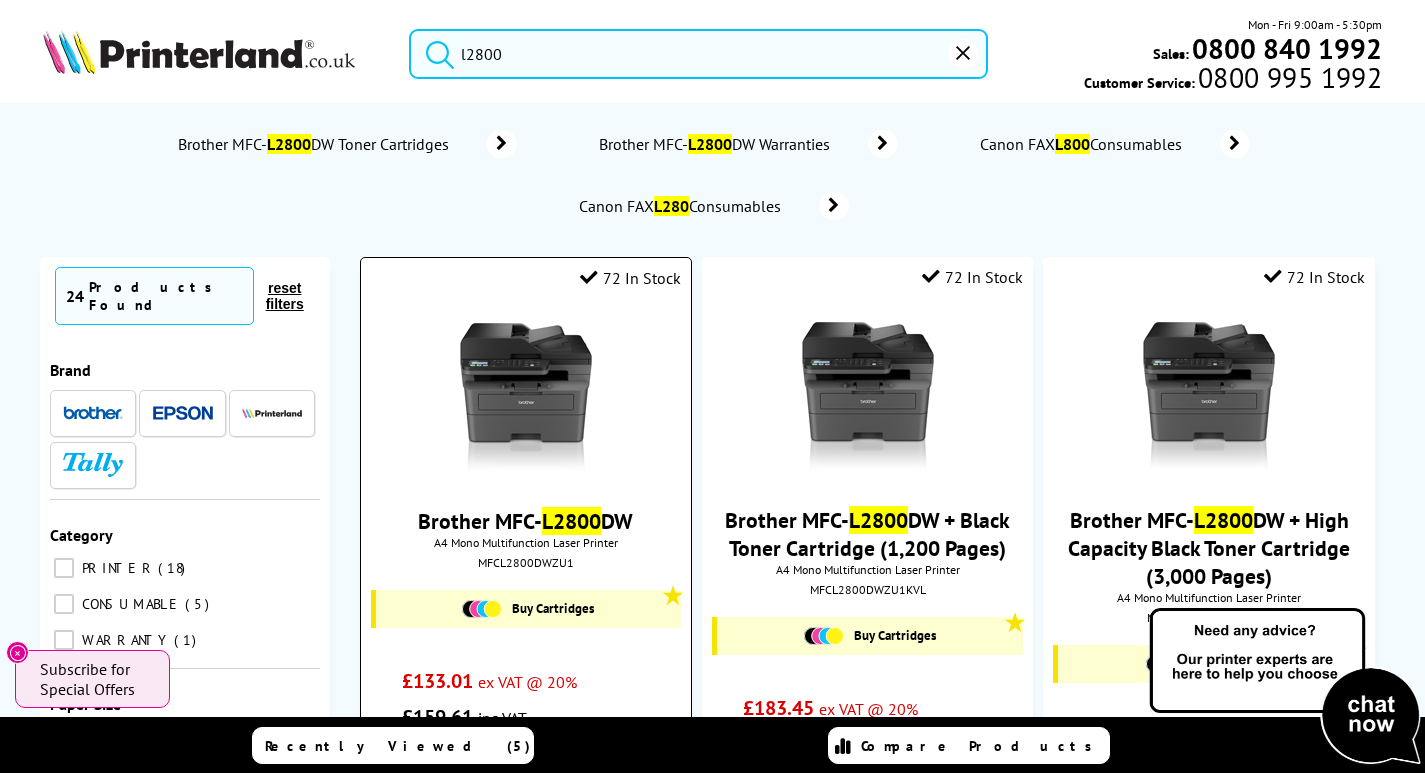 click at bounding box center [526, 398] 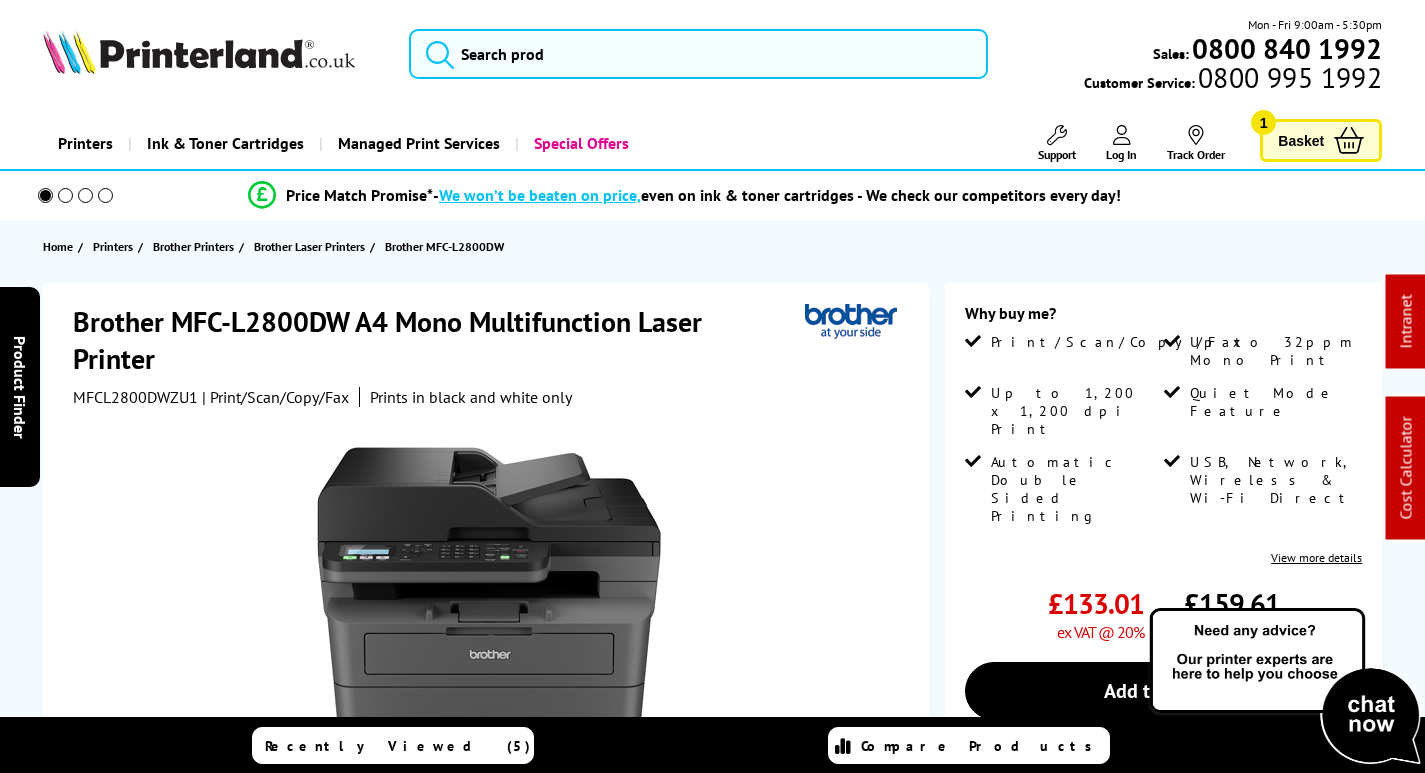scroll, scrollTop: 0, scrollLeft: 0, axis: both 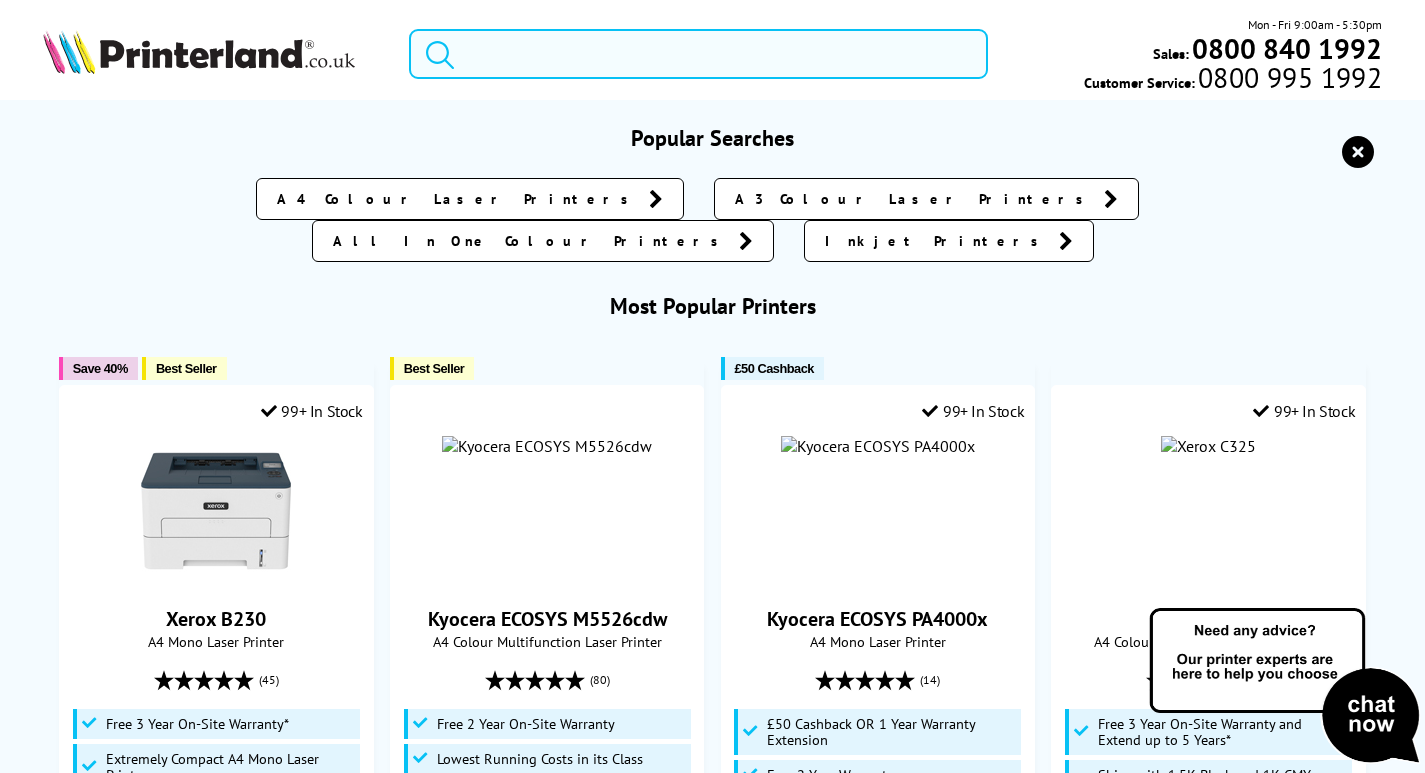 click at bounding box center (698, 54) 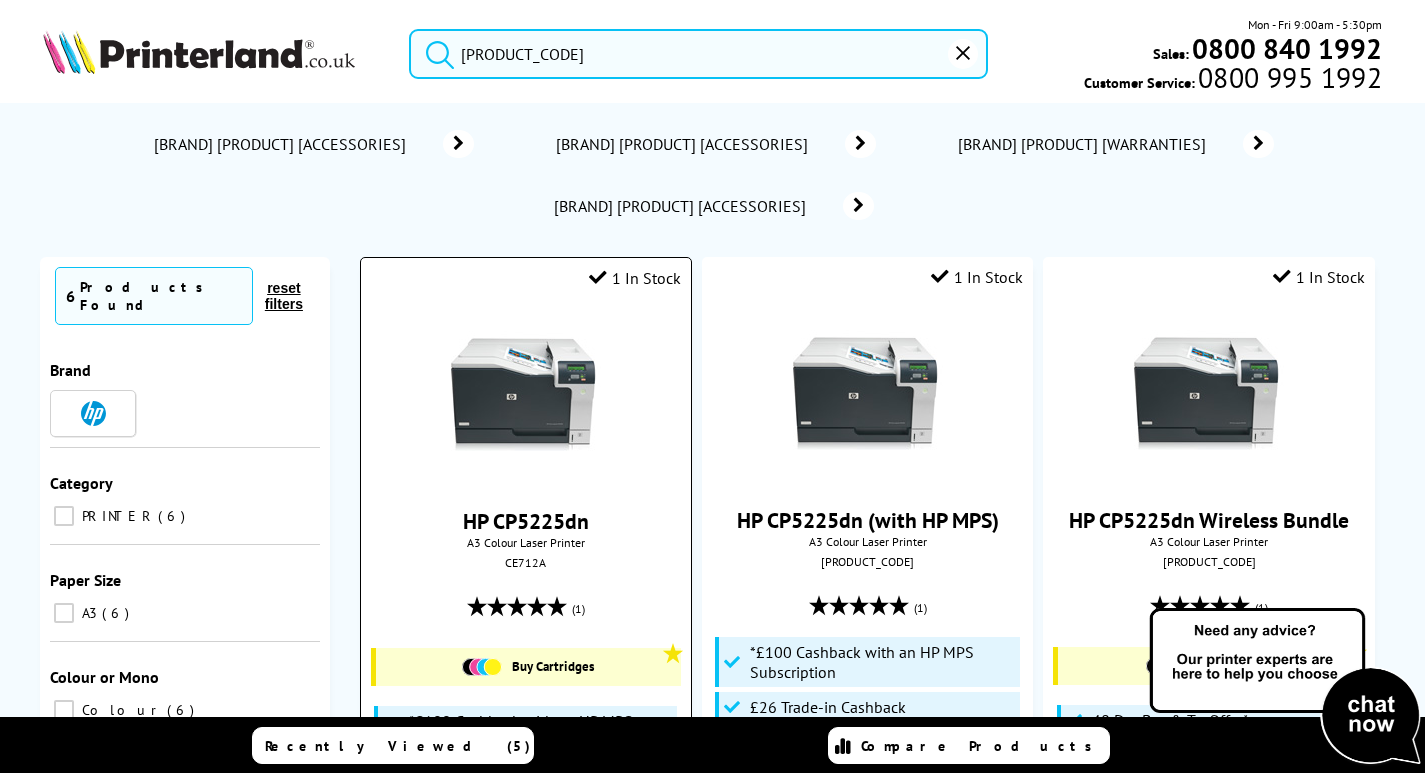 type on "5225dn" 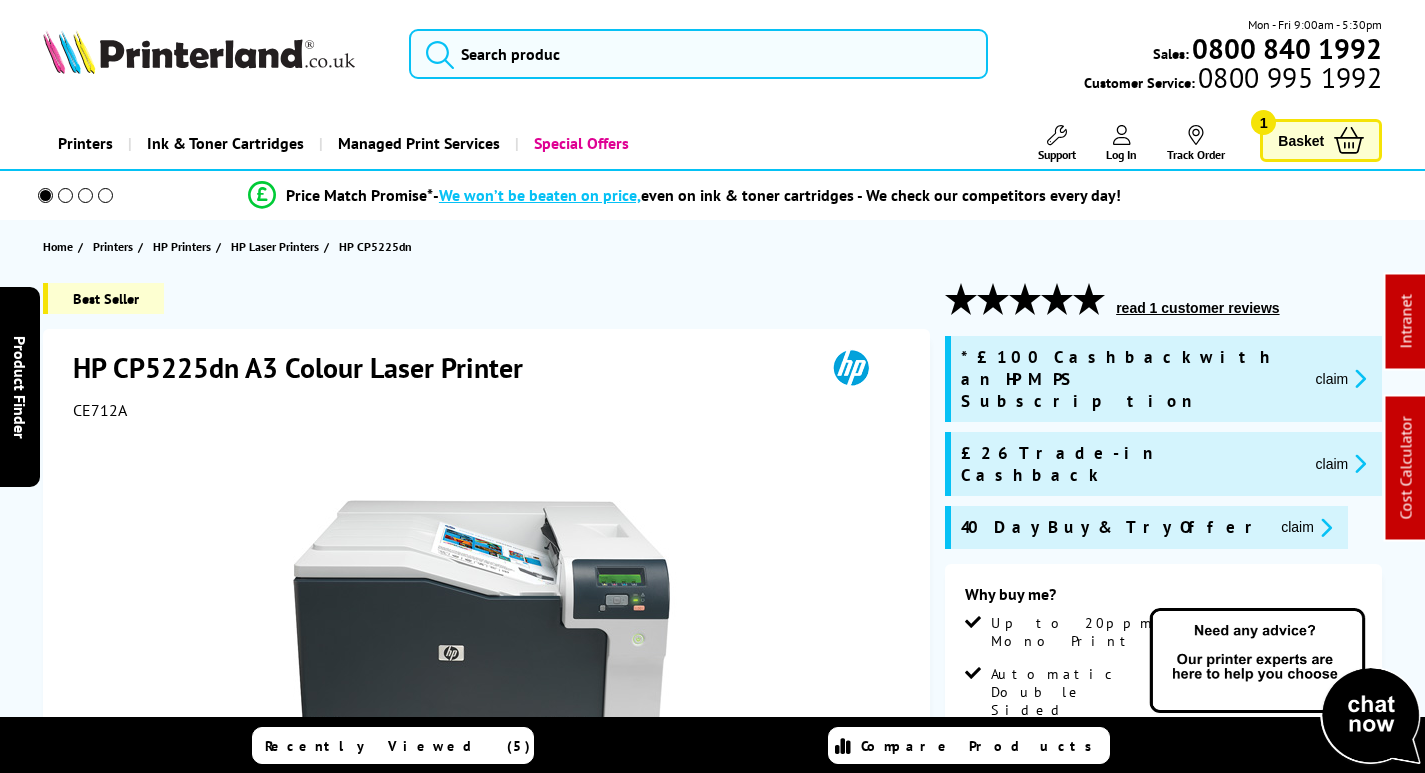 scroll, scrollTop: 0, scrollLeft: 0, axis: both 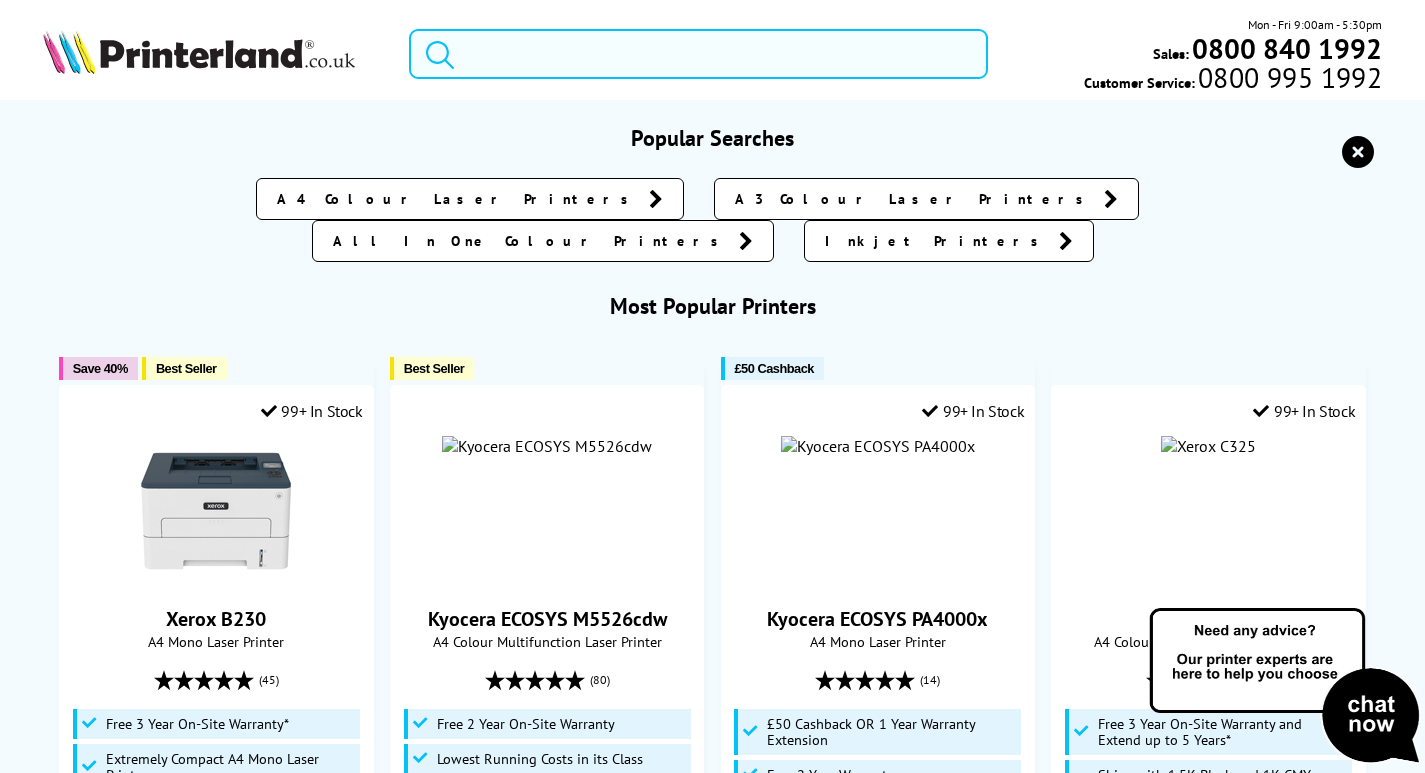 click at bounding box center (698, 54) 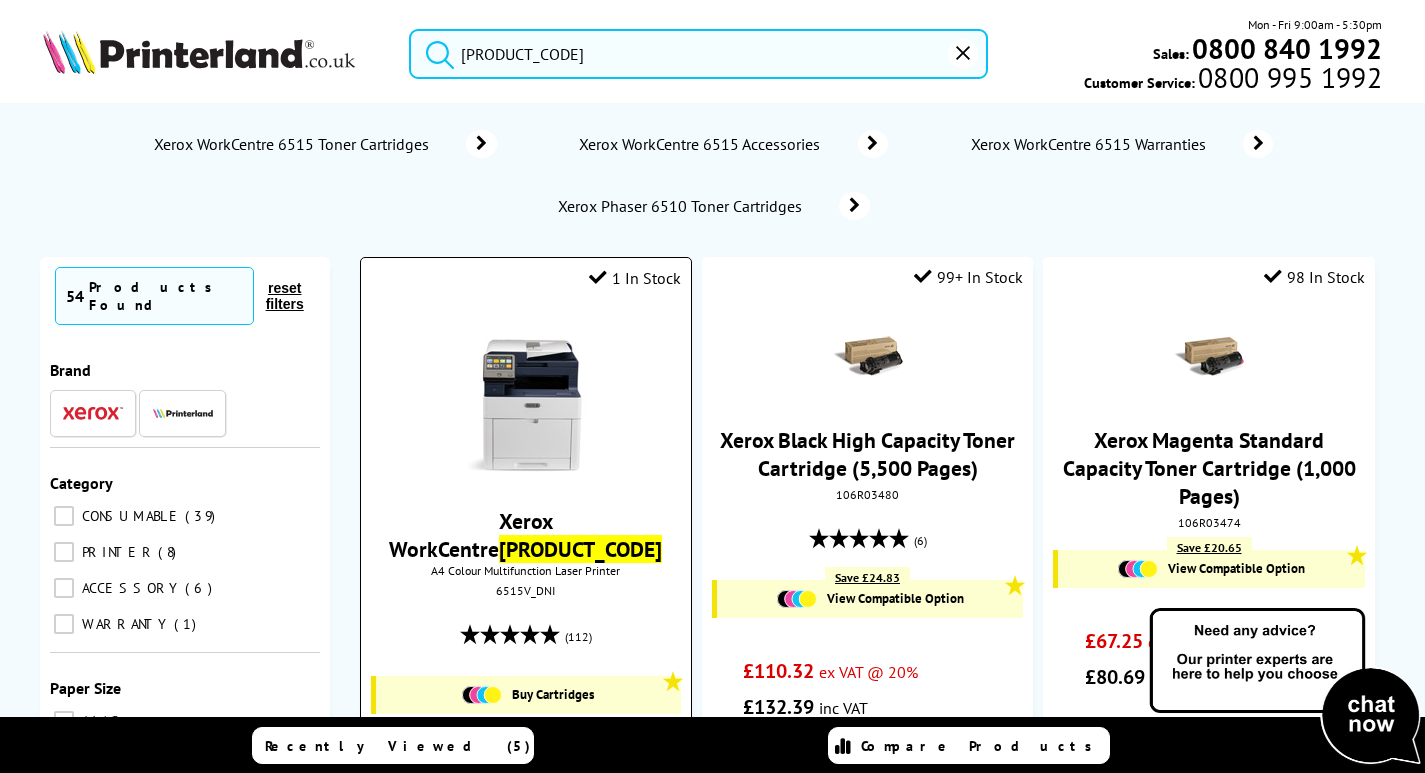 type on "[PRODUCT_CODE]" 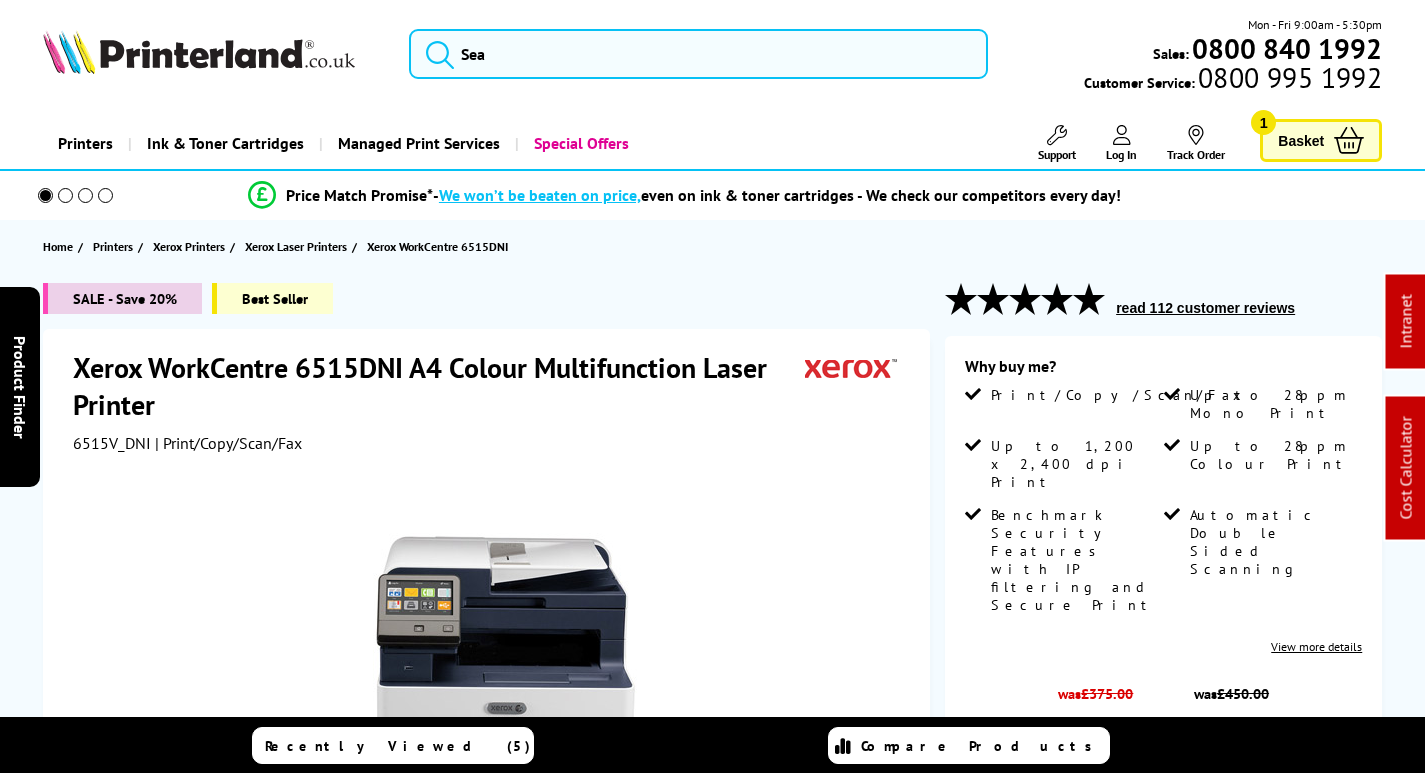 scroll, scrollTop: 0, scrollLeft: 0, axis: both 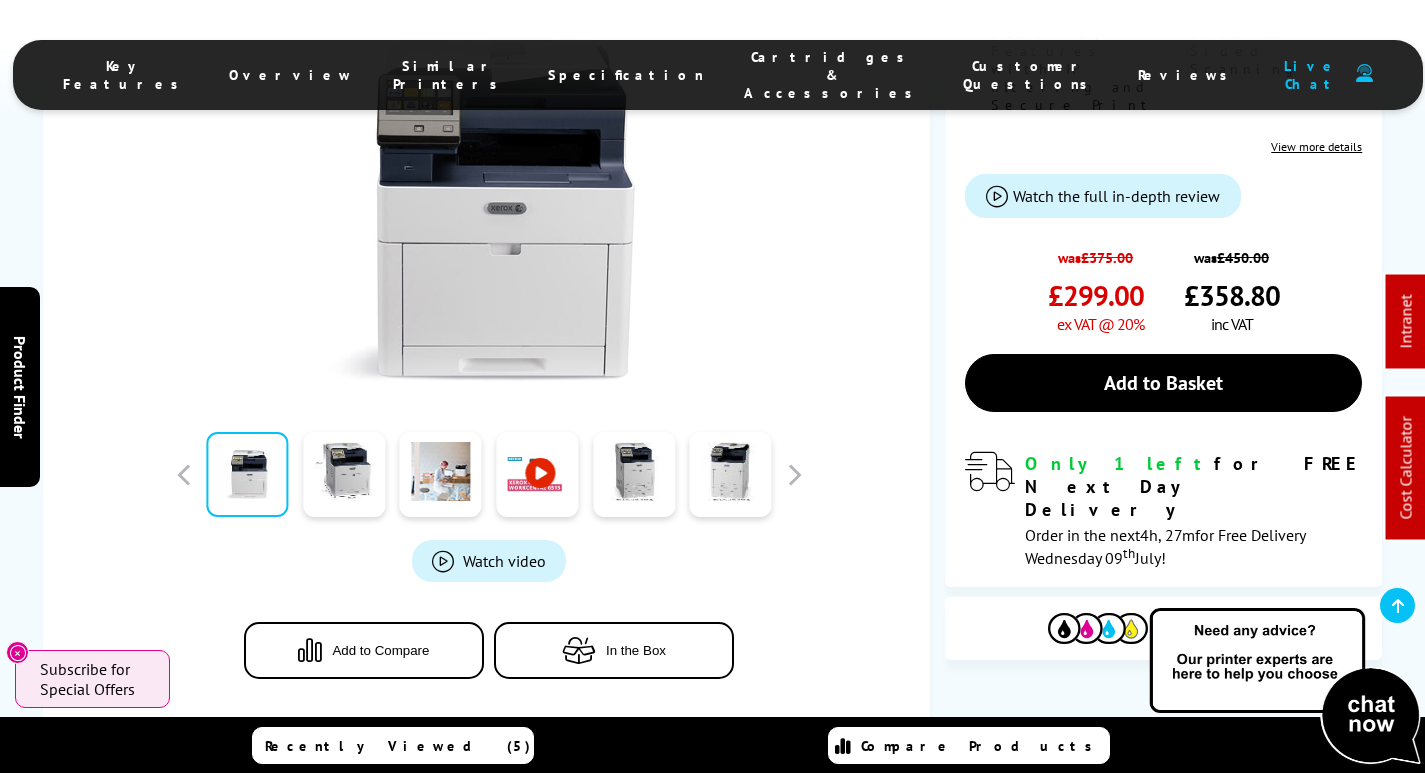 click on "Cartridges & Accessories" at bounding box center (833, 75) 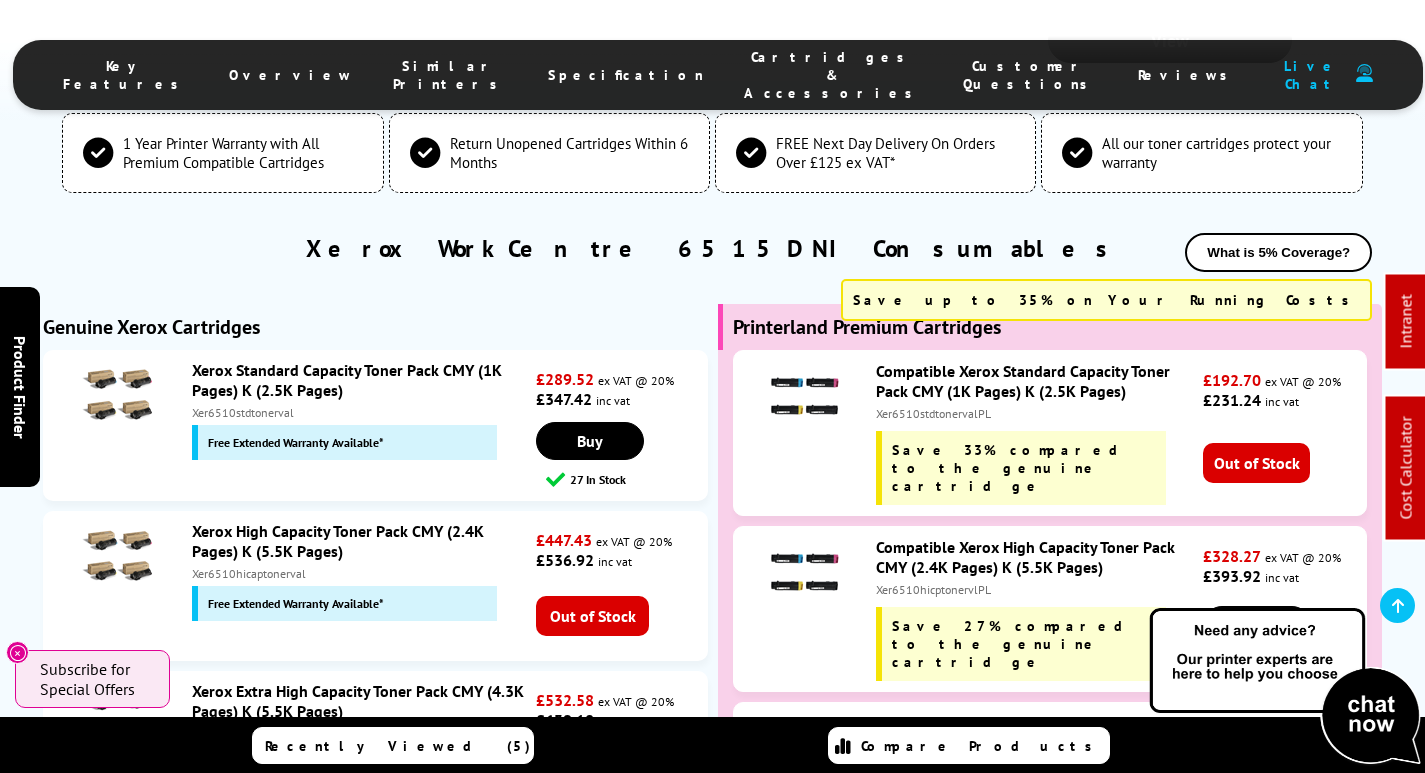 scroll, scrollTop: 6023, scrollLeft: 0, axis: vertical 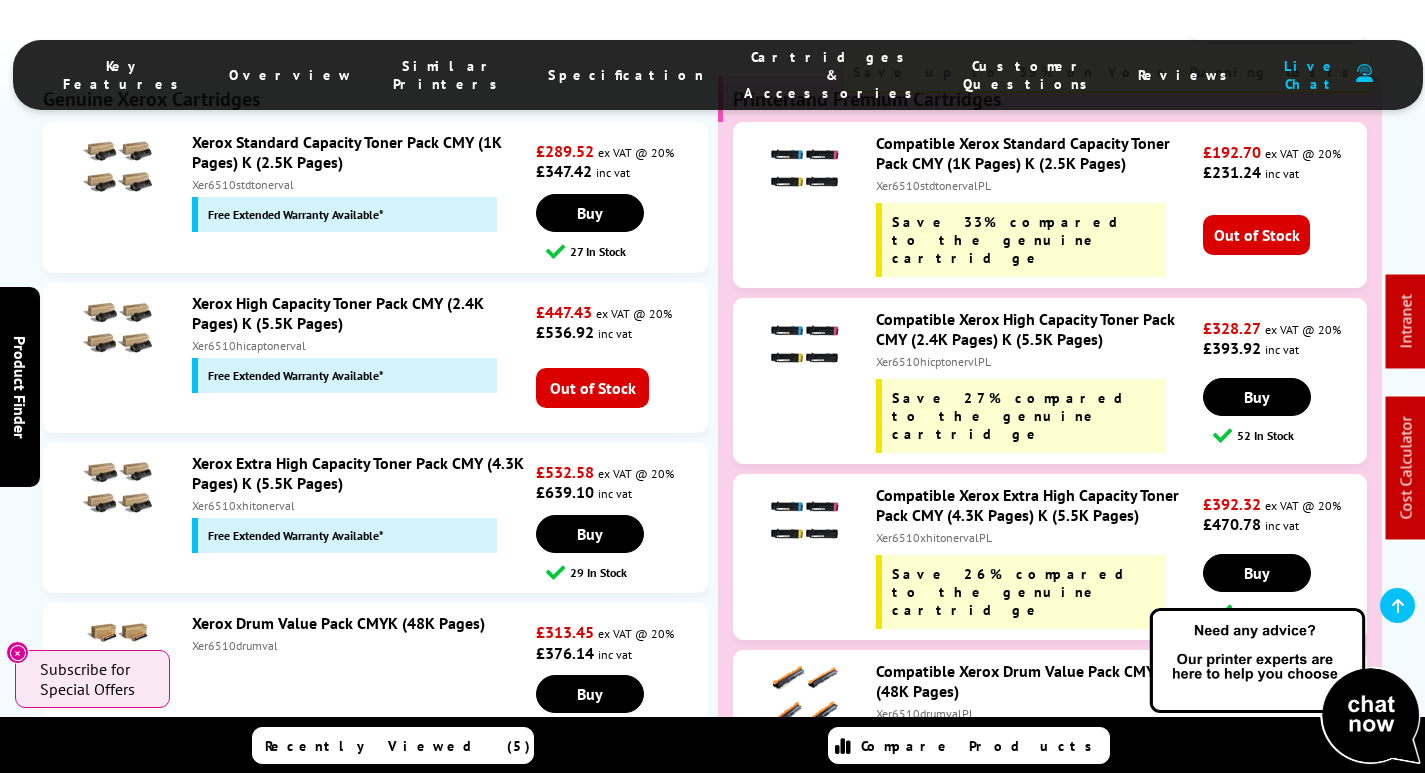 click on "Xer6510hicptonervlPL" at bounding box center [1037, 185] 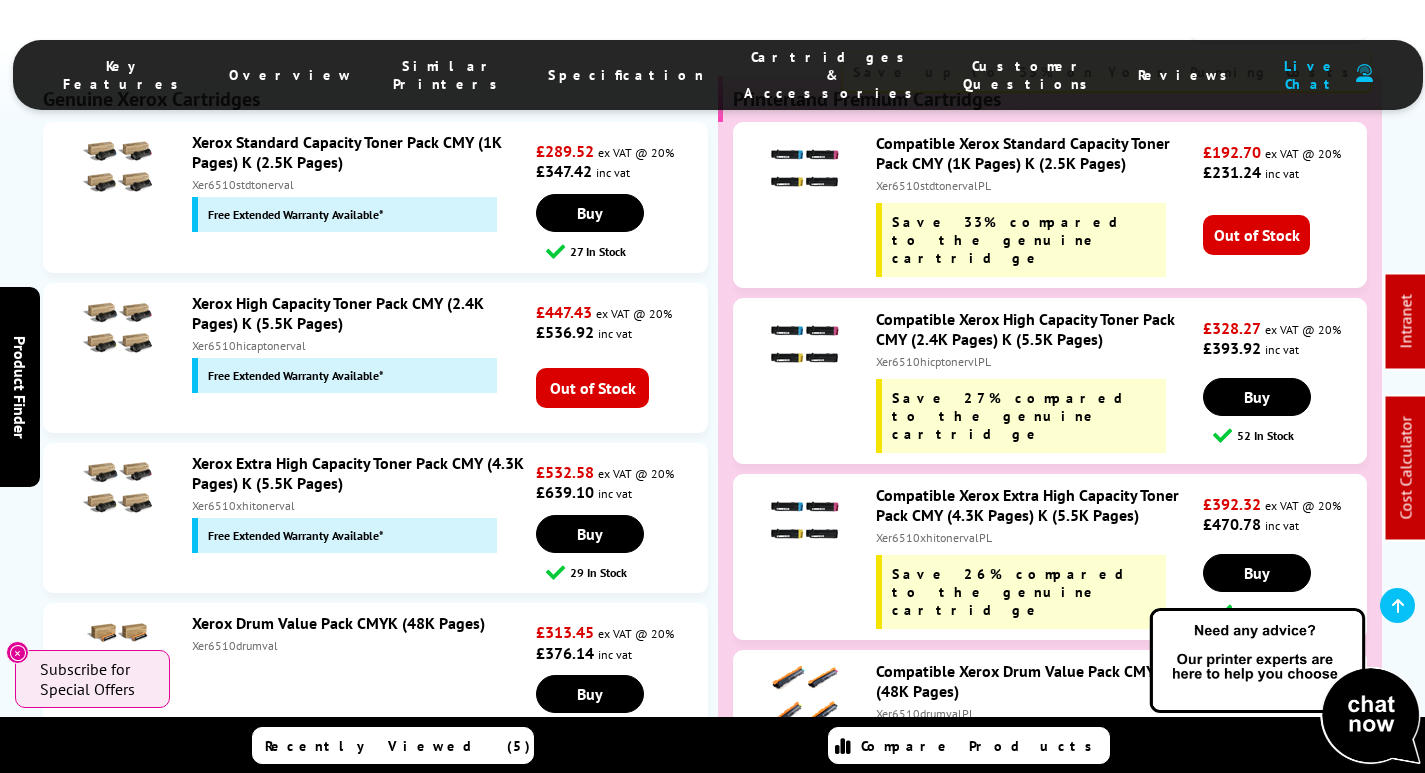 click on "Xer6510hicptonervlPL" at bounding box center (1037, 185) 